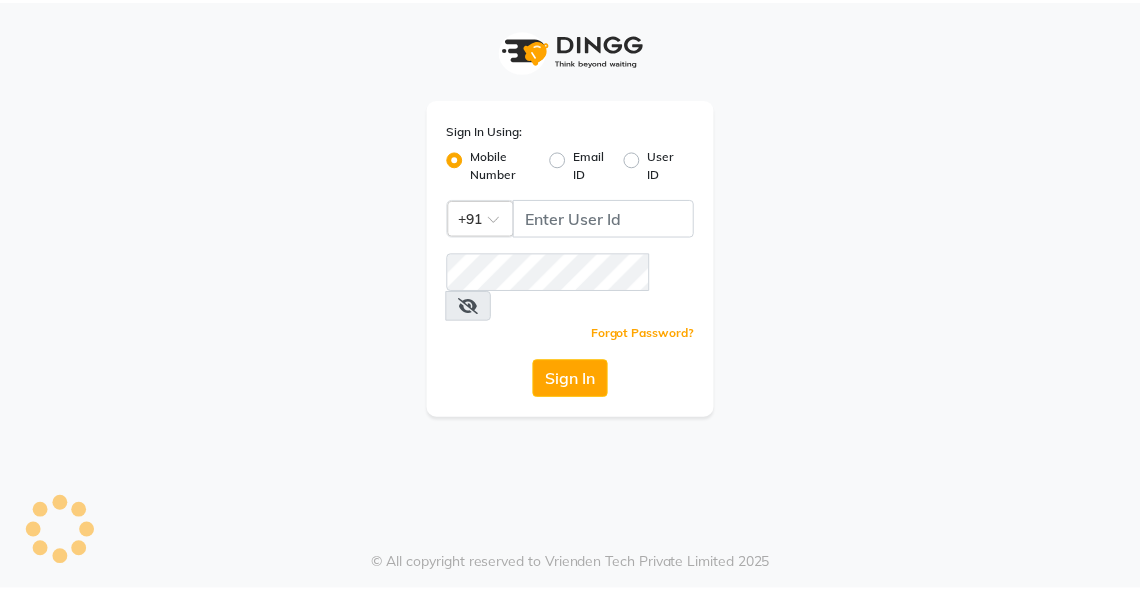 scroll, scrollTop: 0, scrollLeft: 0, axis: both 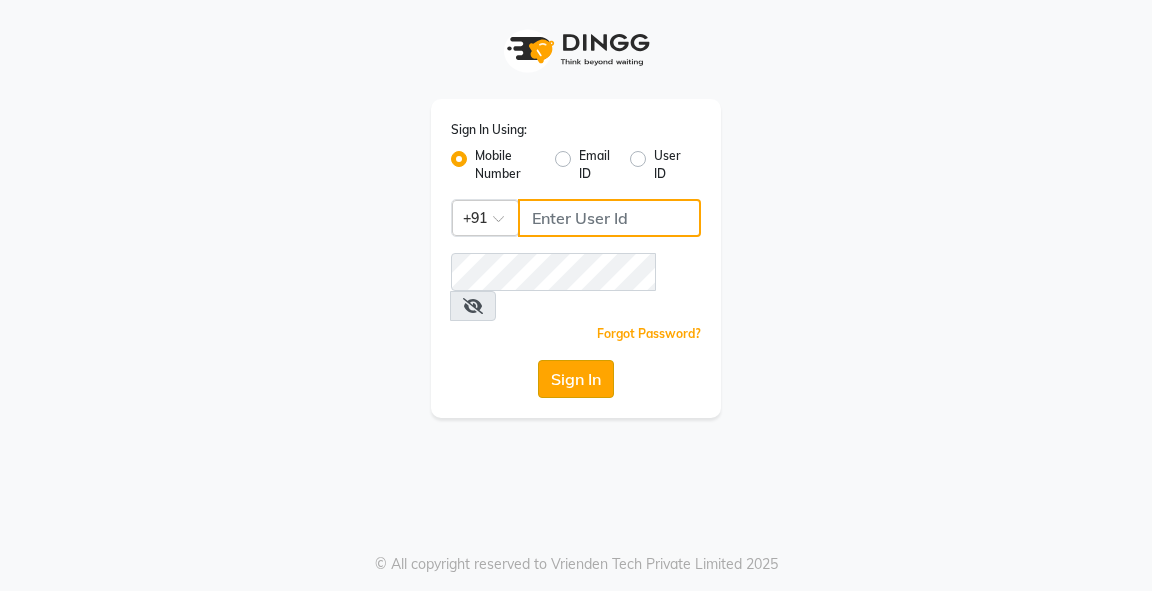 type on "9818659761" 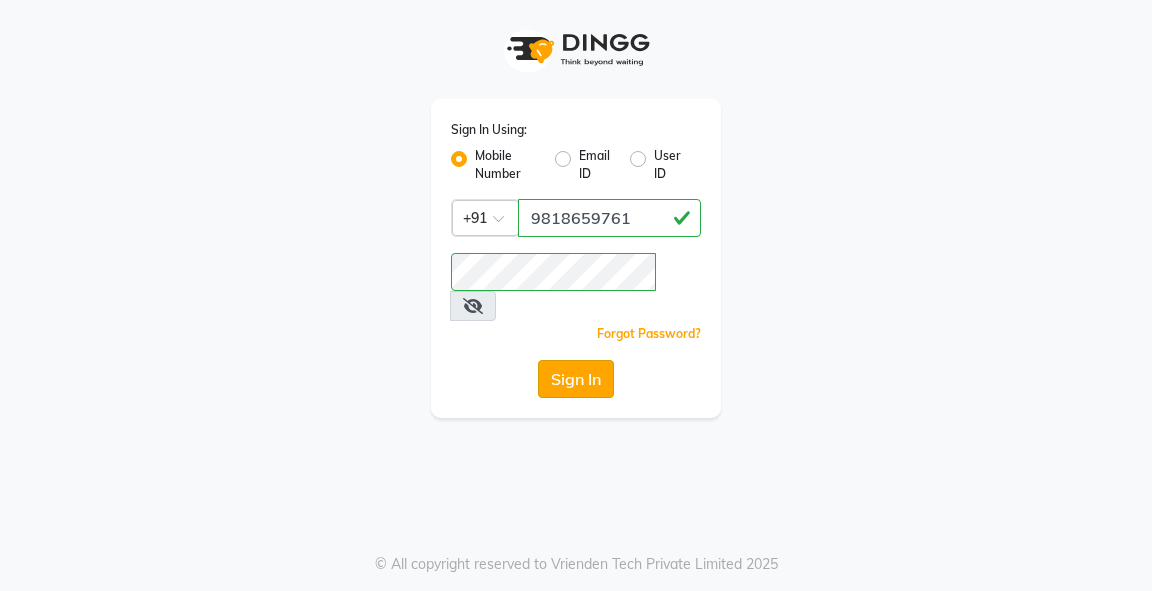 click on "Sign In" 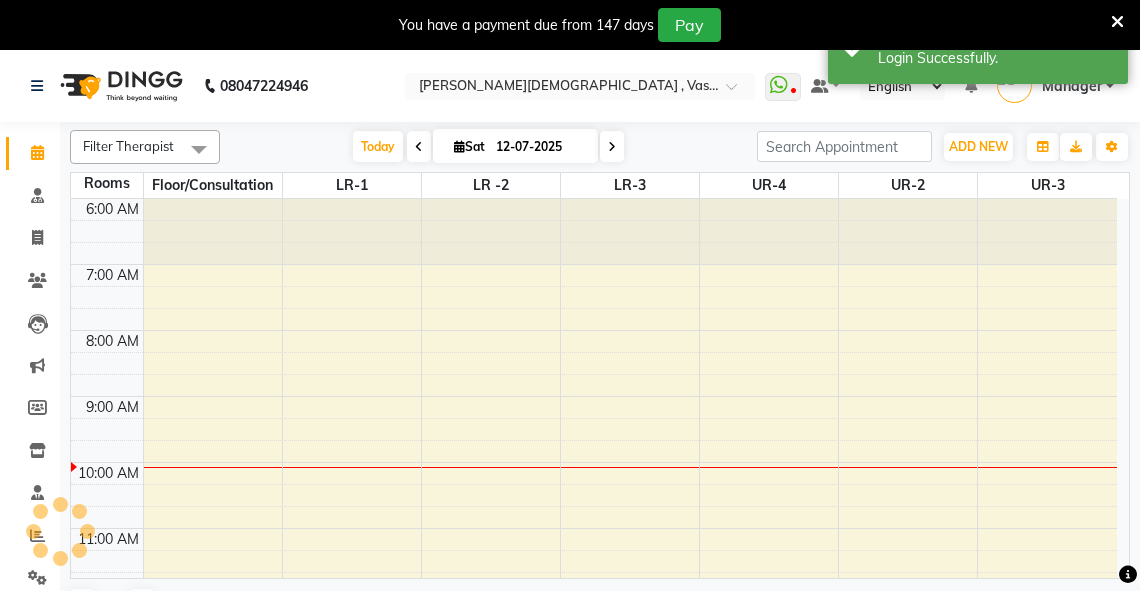 scroll, scrollTop: 0, scrollLeft: 0, axis: both 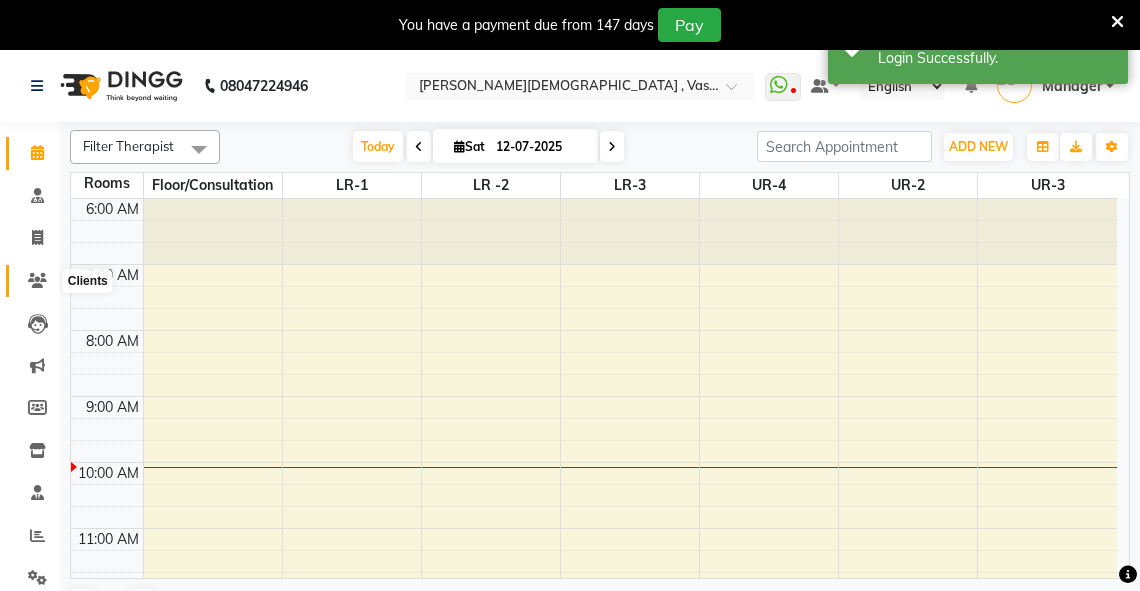 click 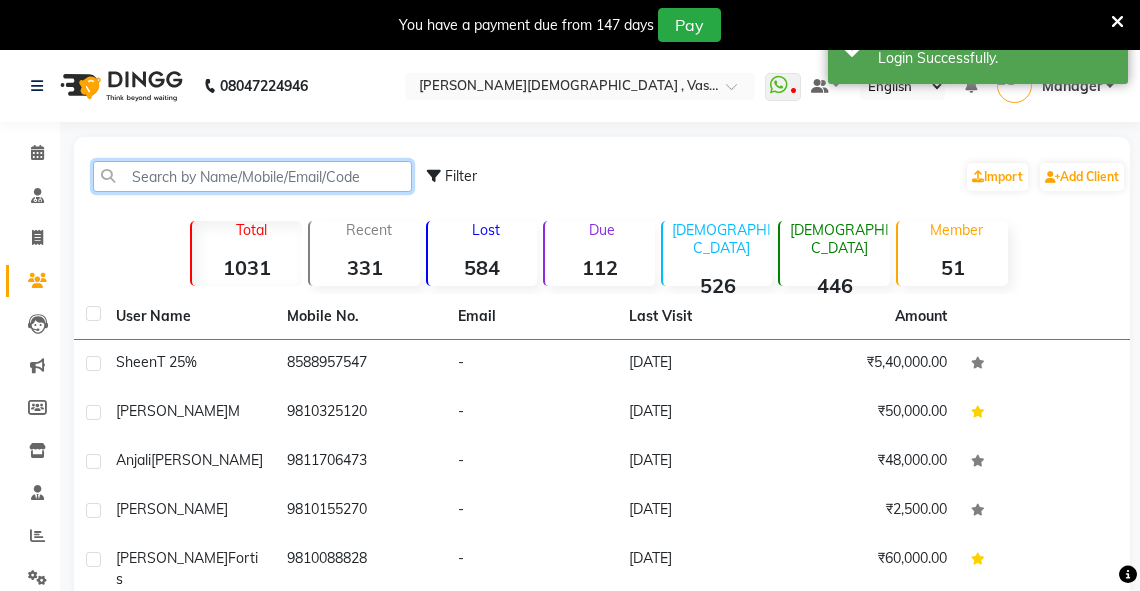 click 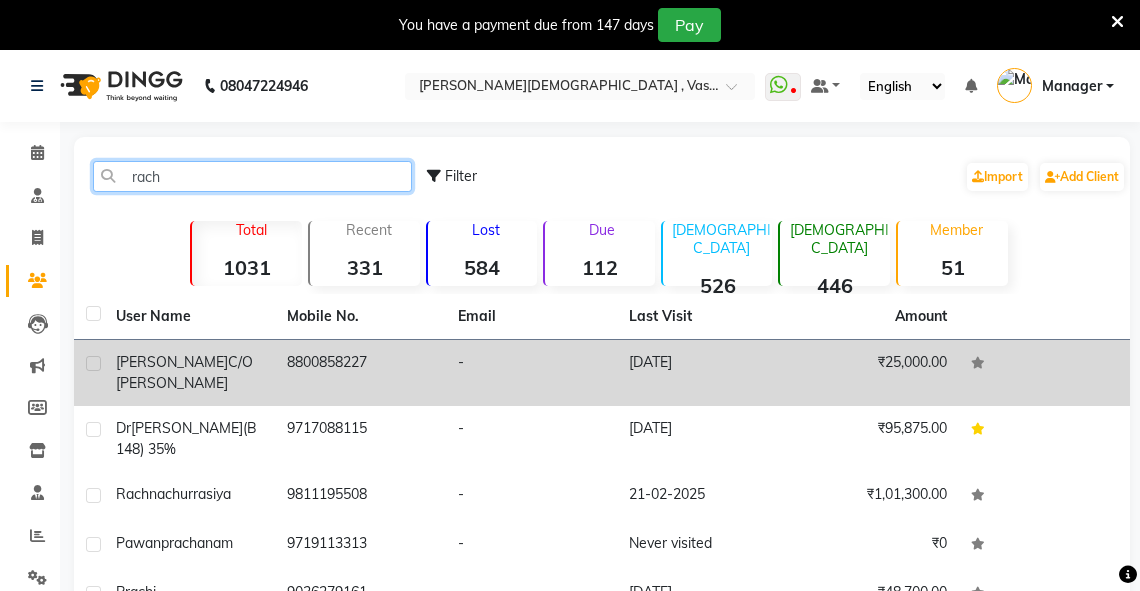 type on "rach" 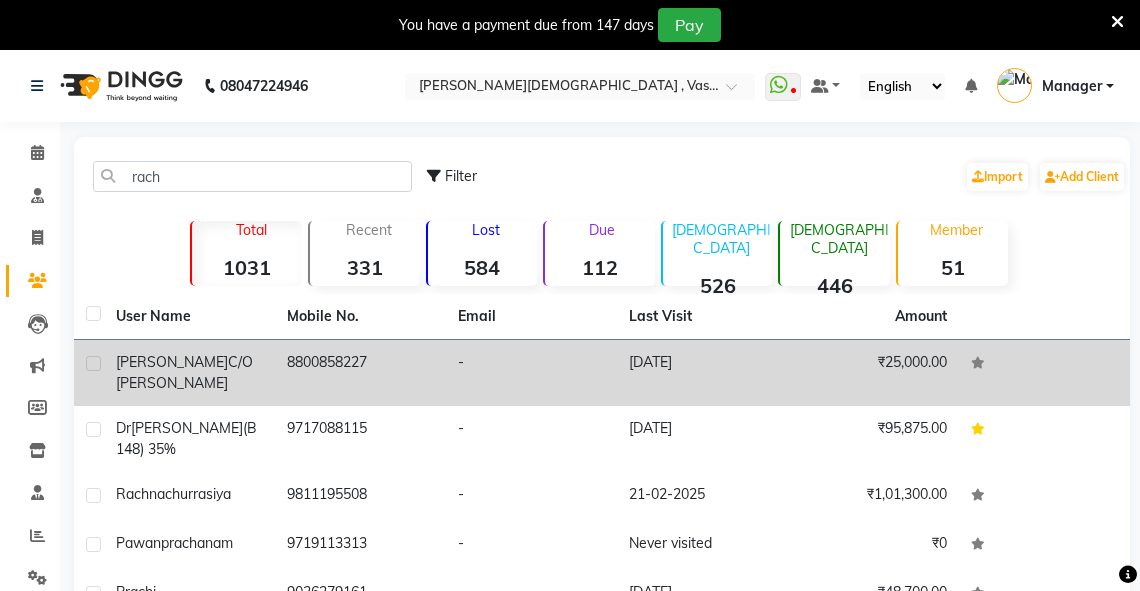 click on "c/o rachna chaurasia" 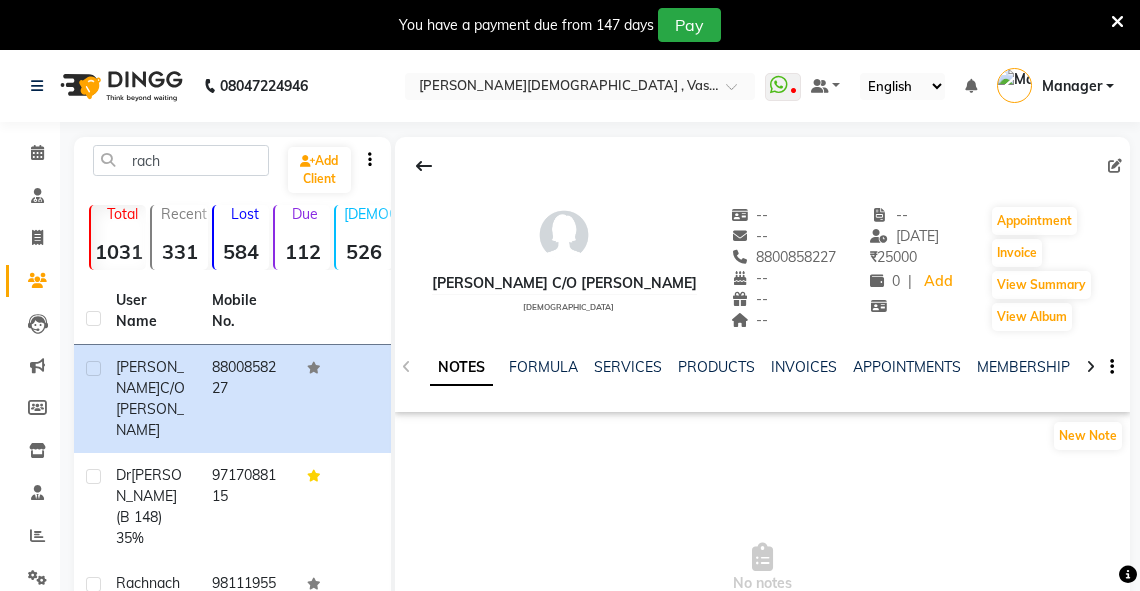 click 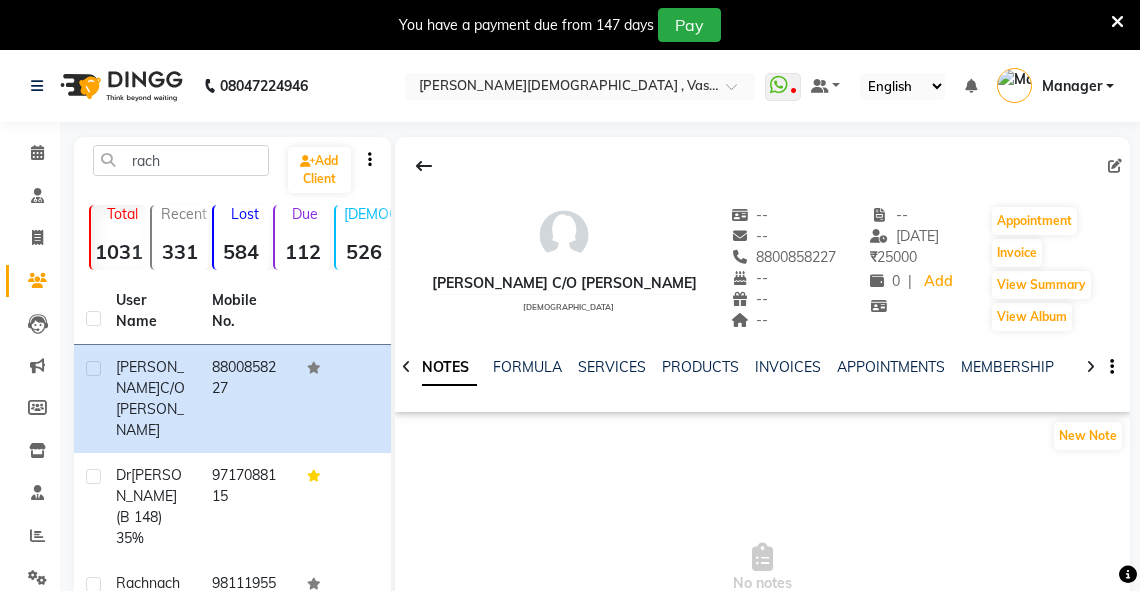 click 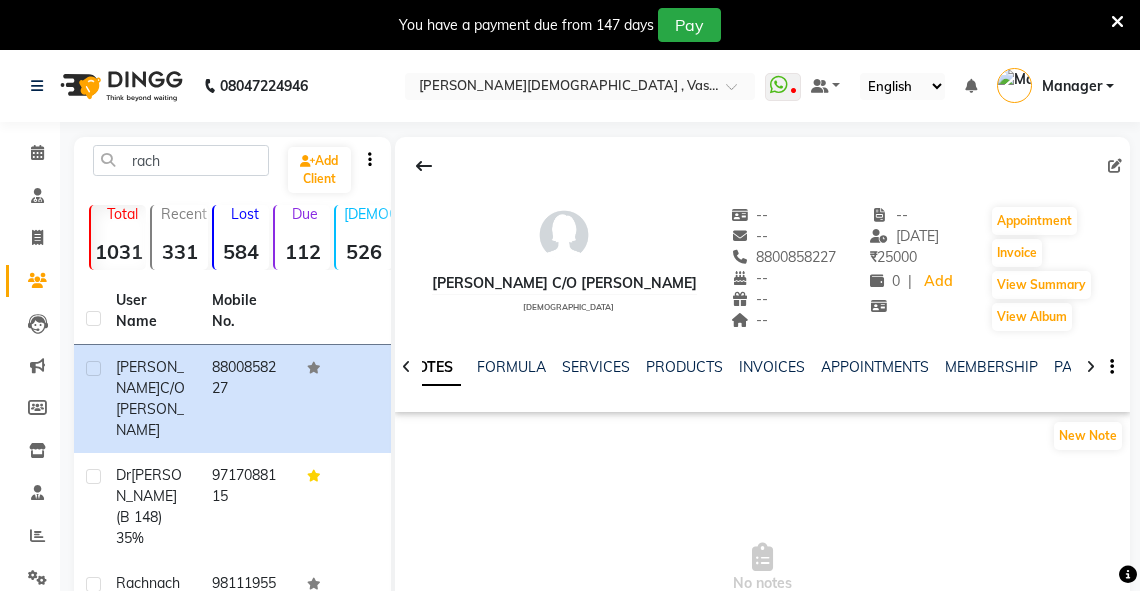 click 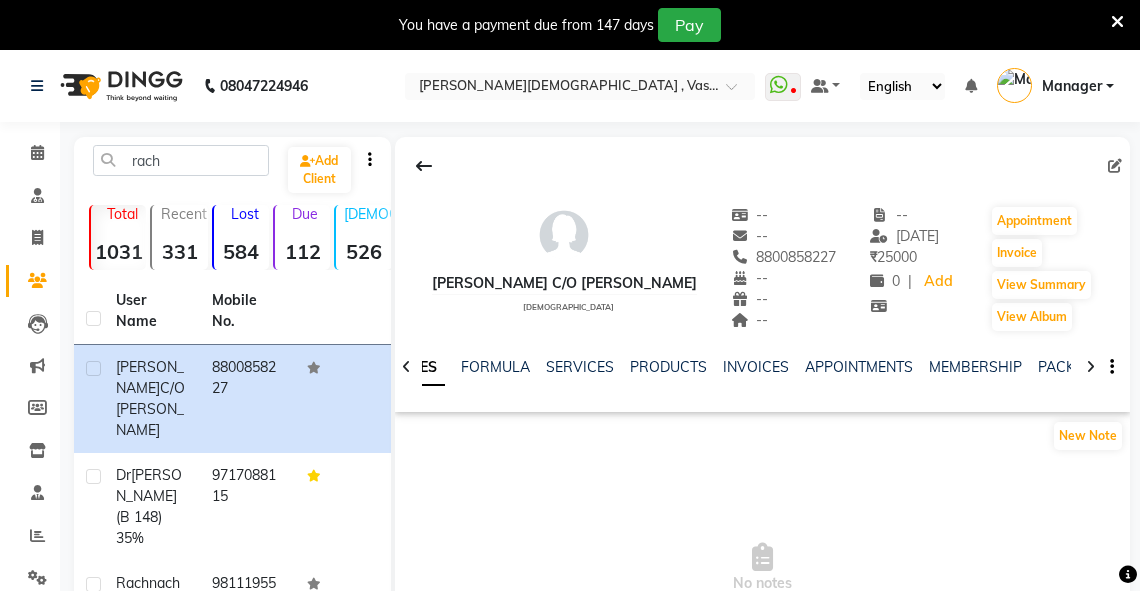 click 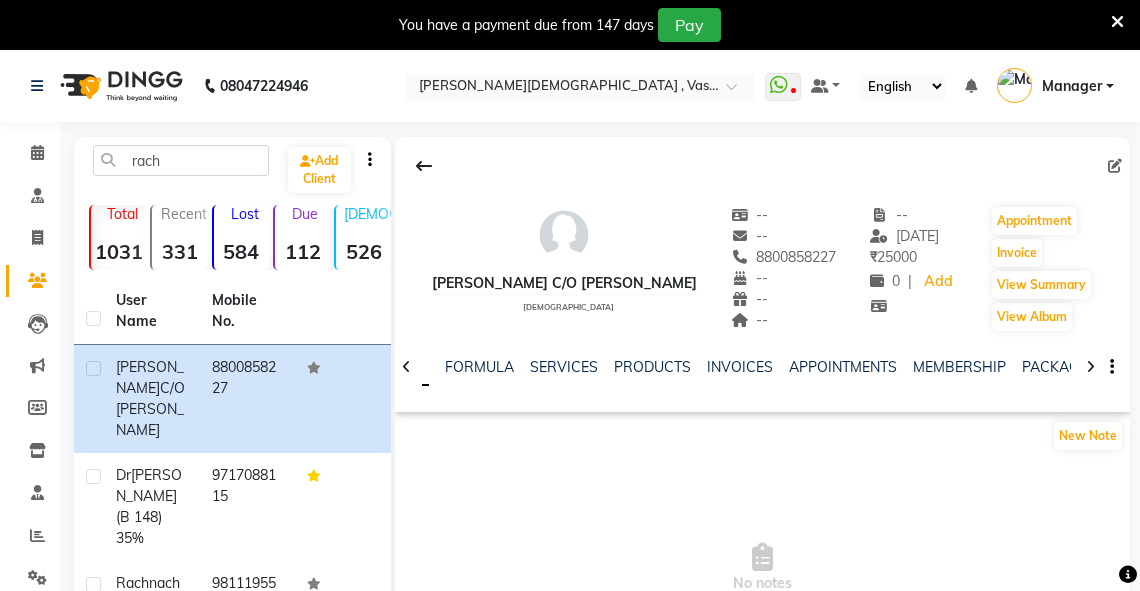 click 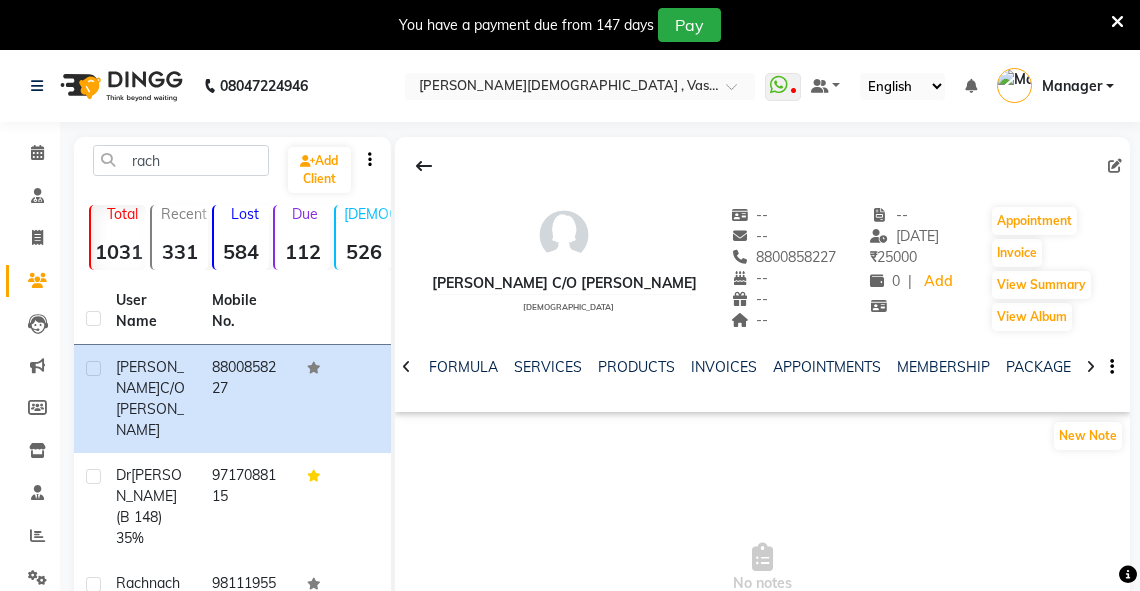 click 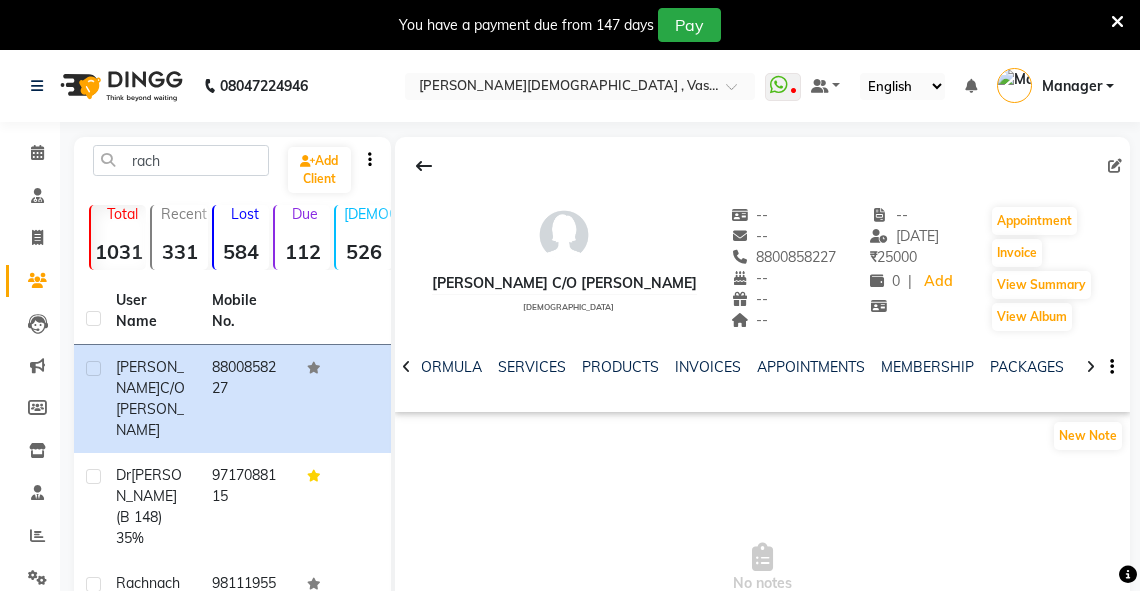 click 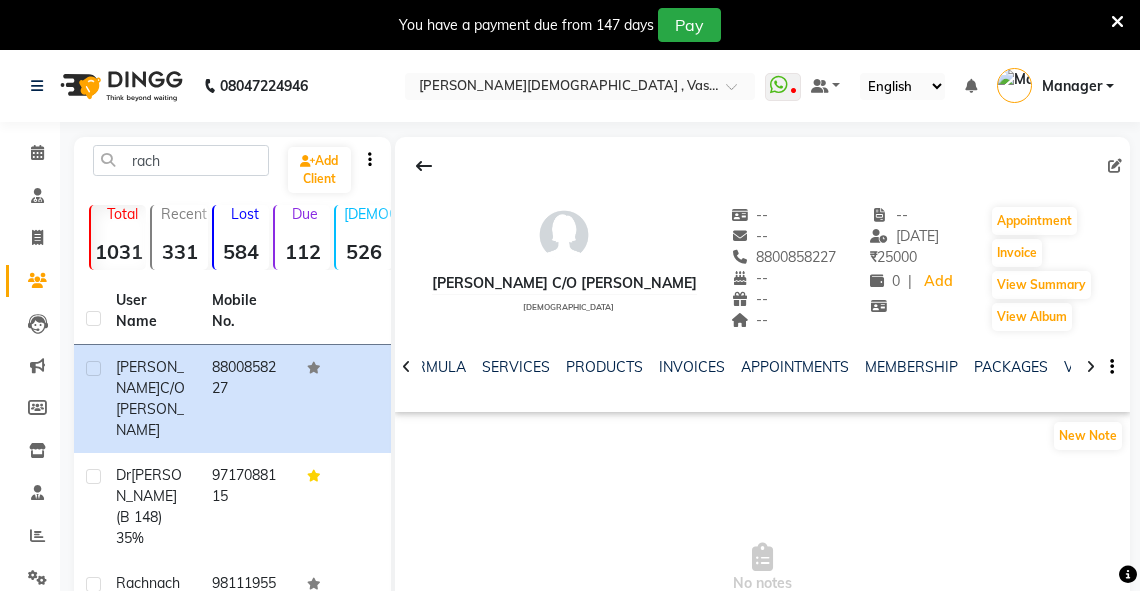 click 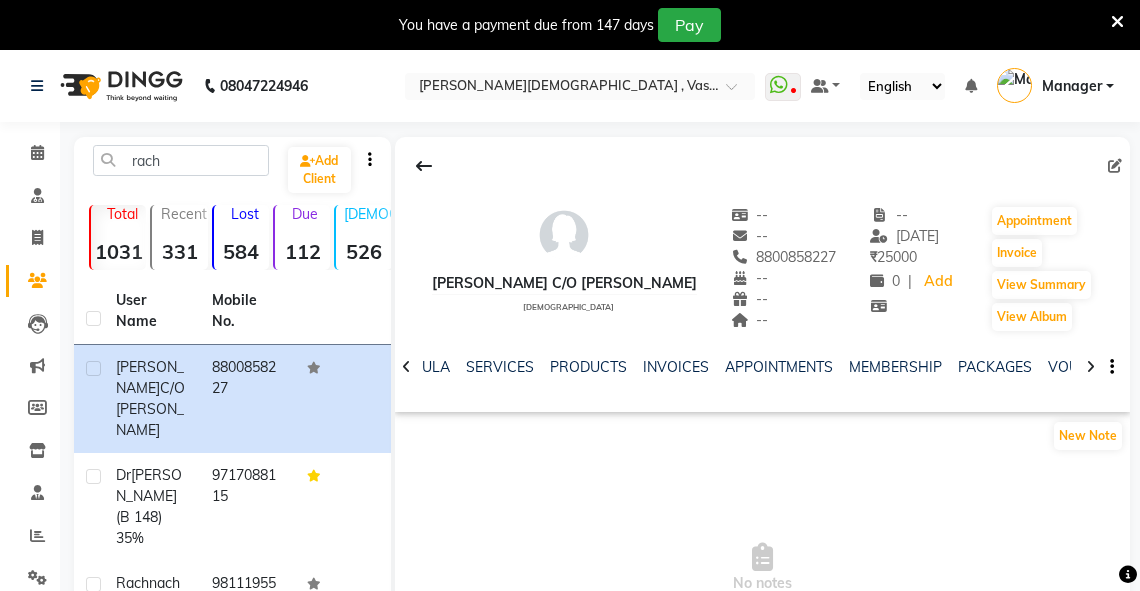 click 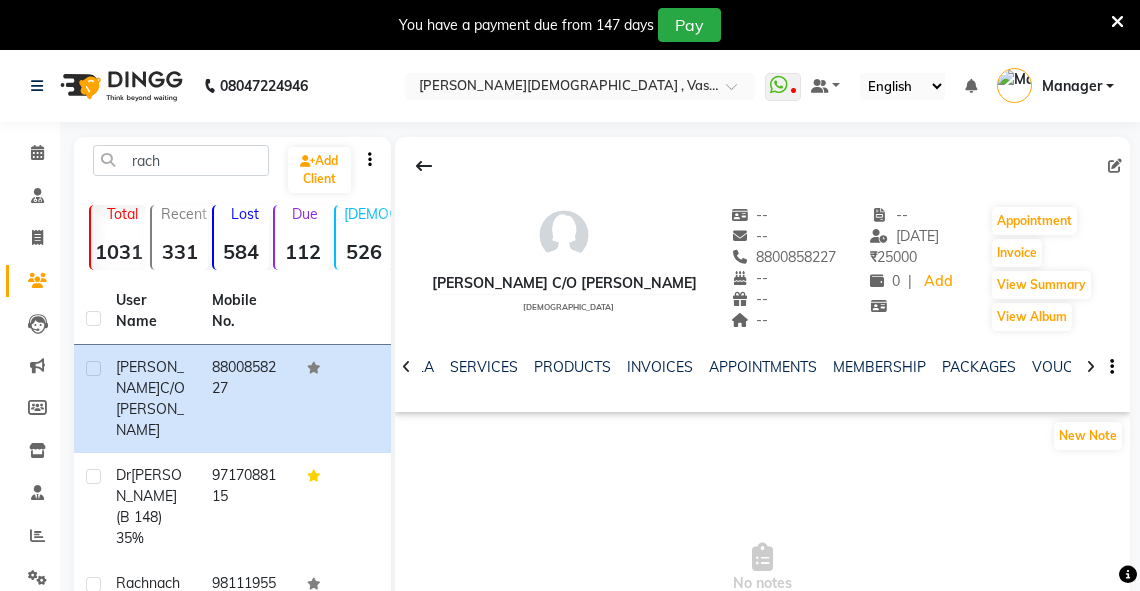 click 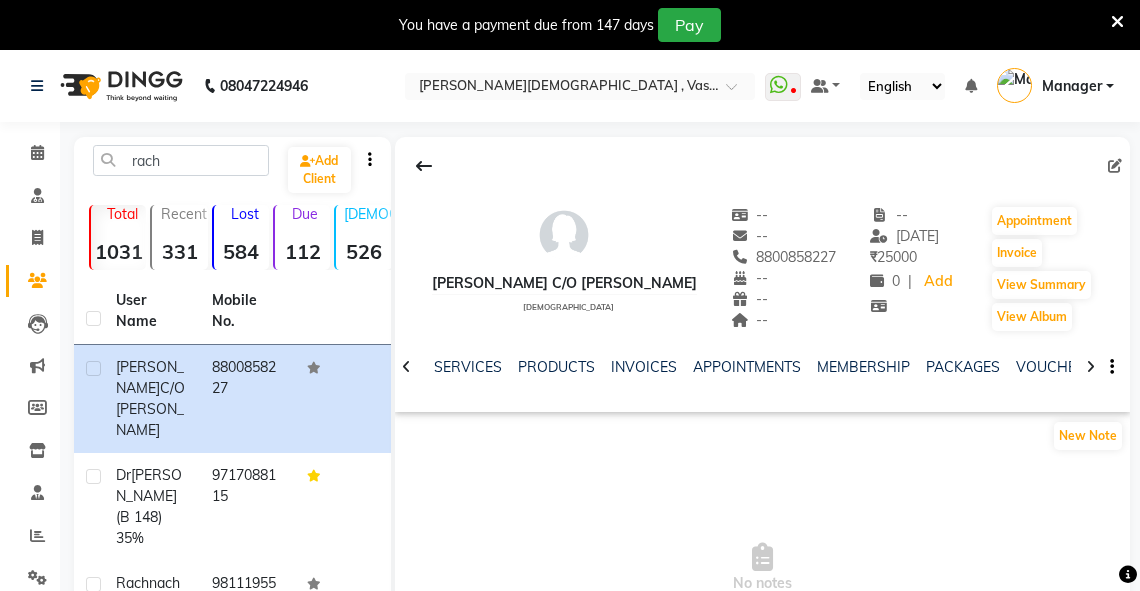 click 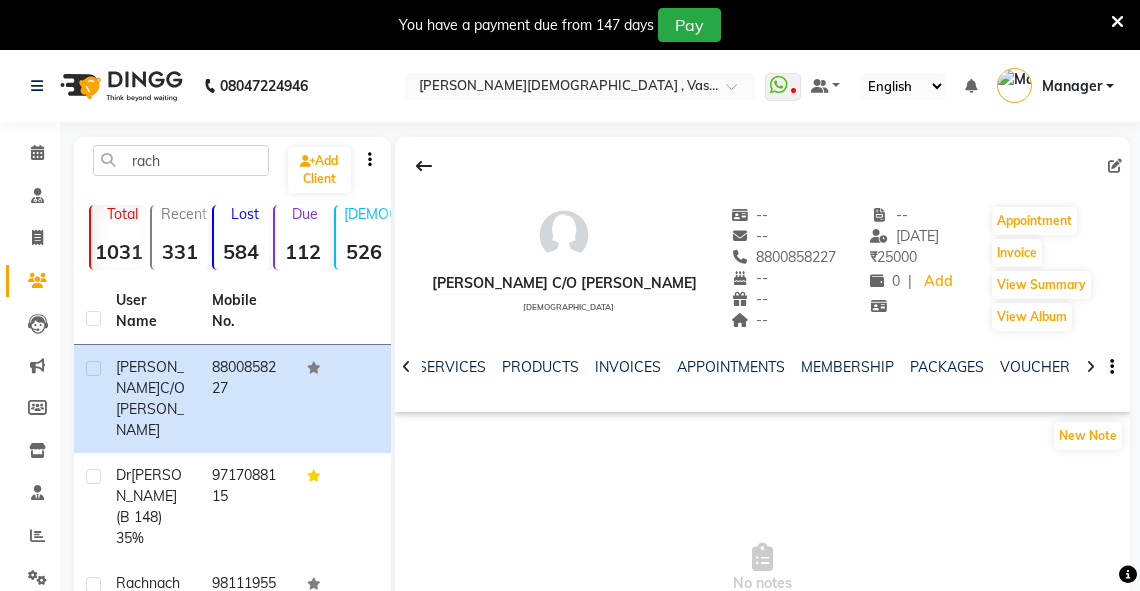 click 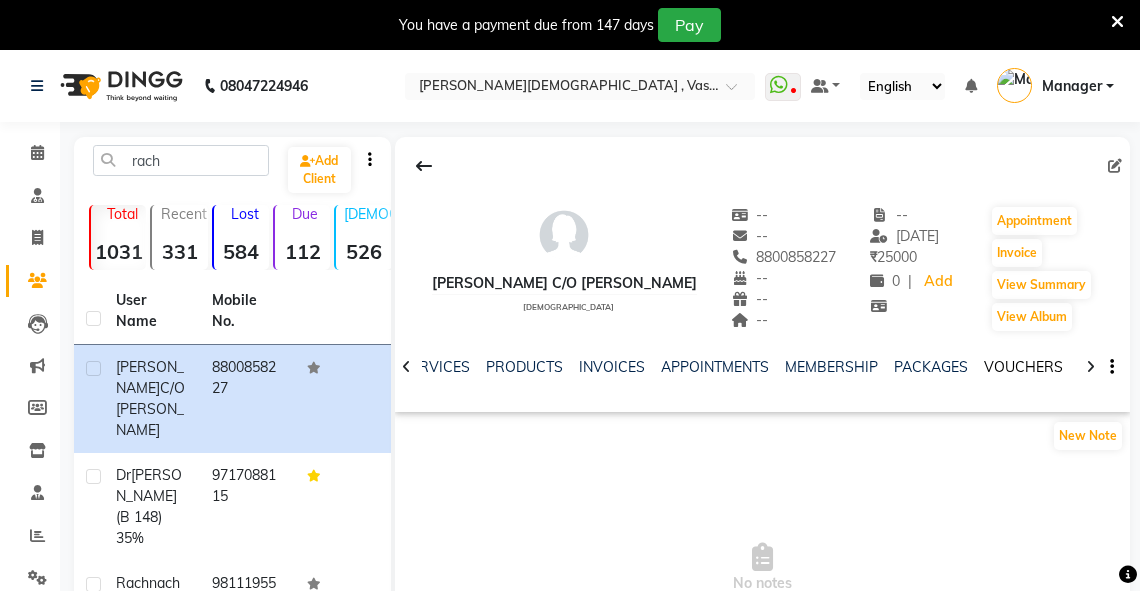 click on "VOUCHERS" 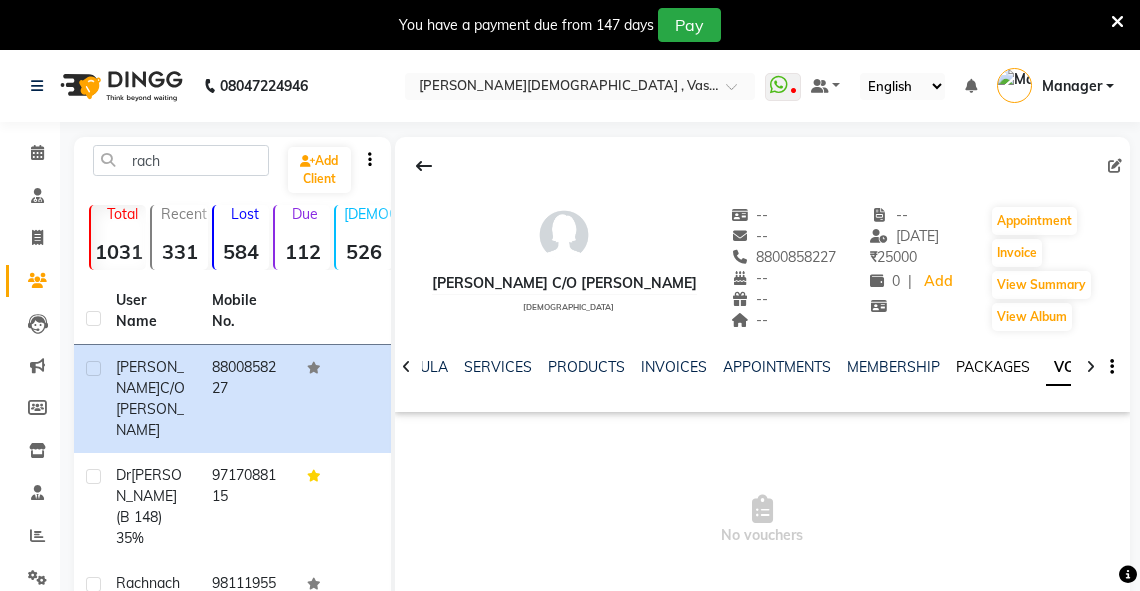 click on "PACKAGES" 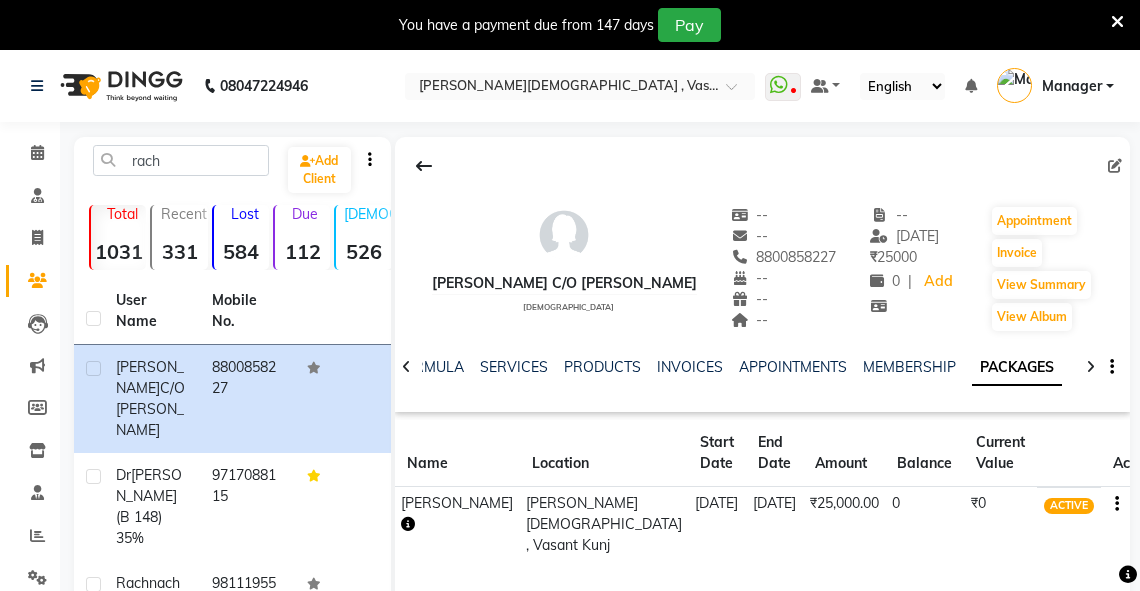 click 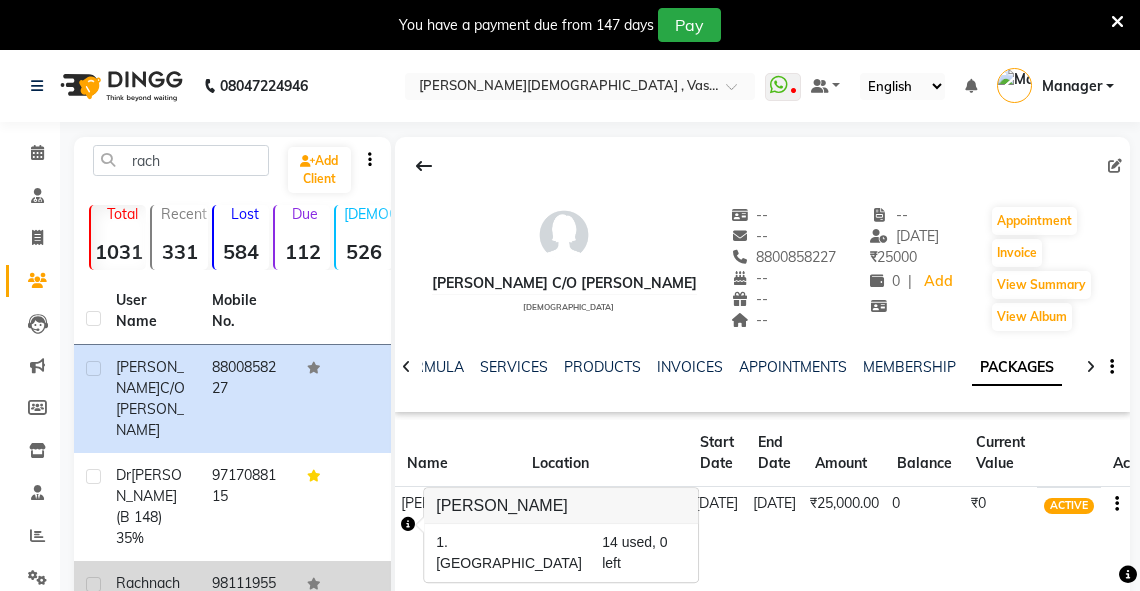 click on "9811195508" 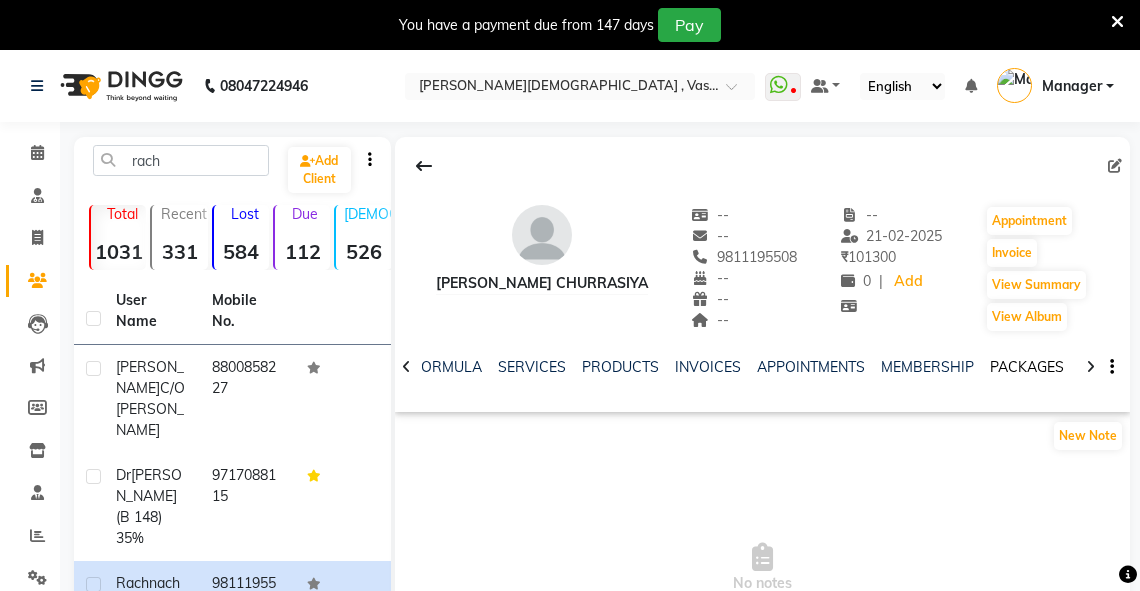 click on "PACKAGES" 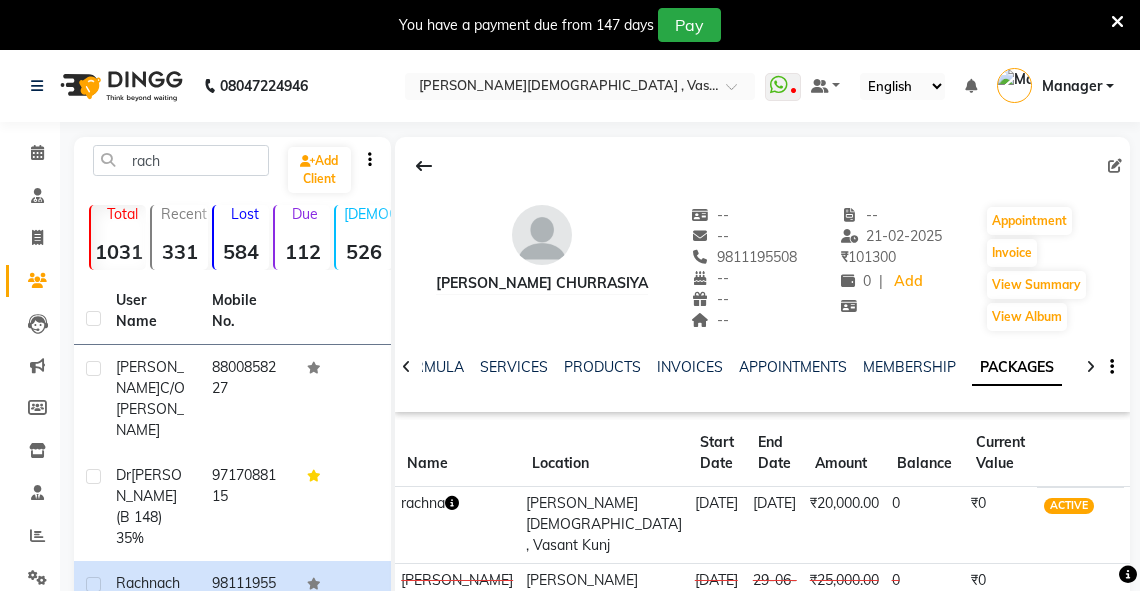 click 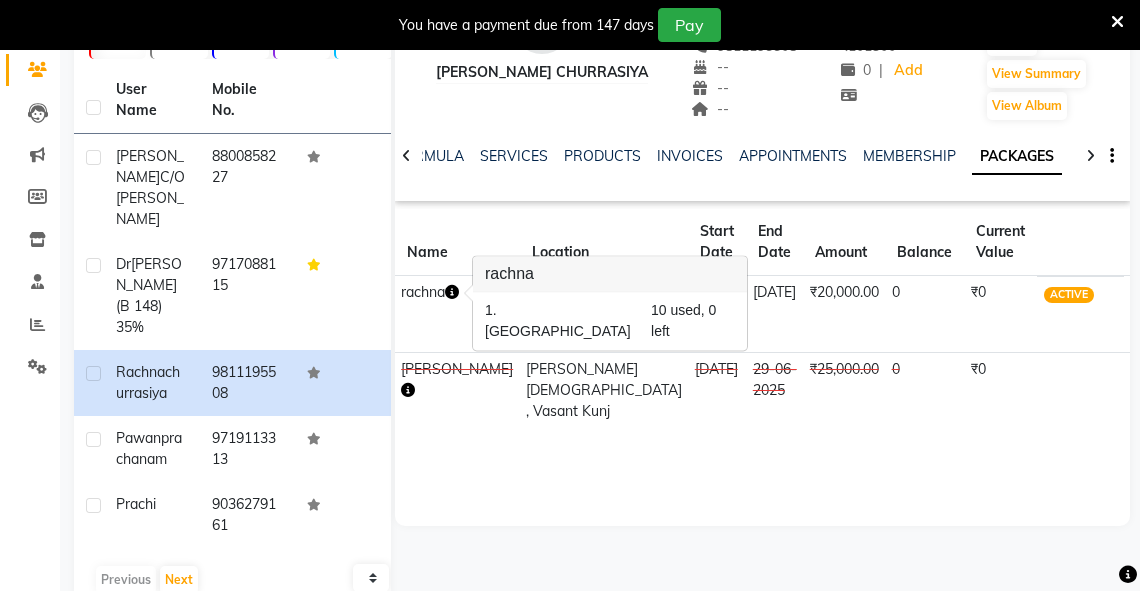 scroll, scrollTop: 229, scrollLeft: 0, axis: vertical 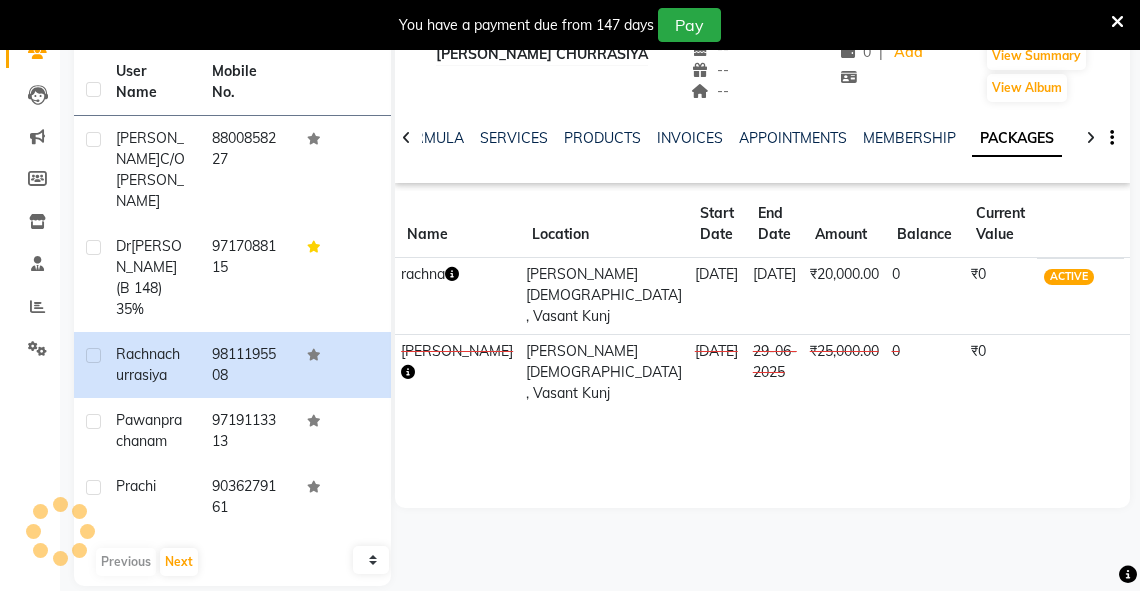 click 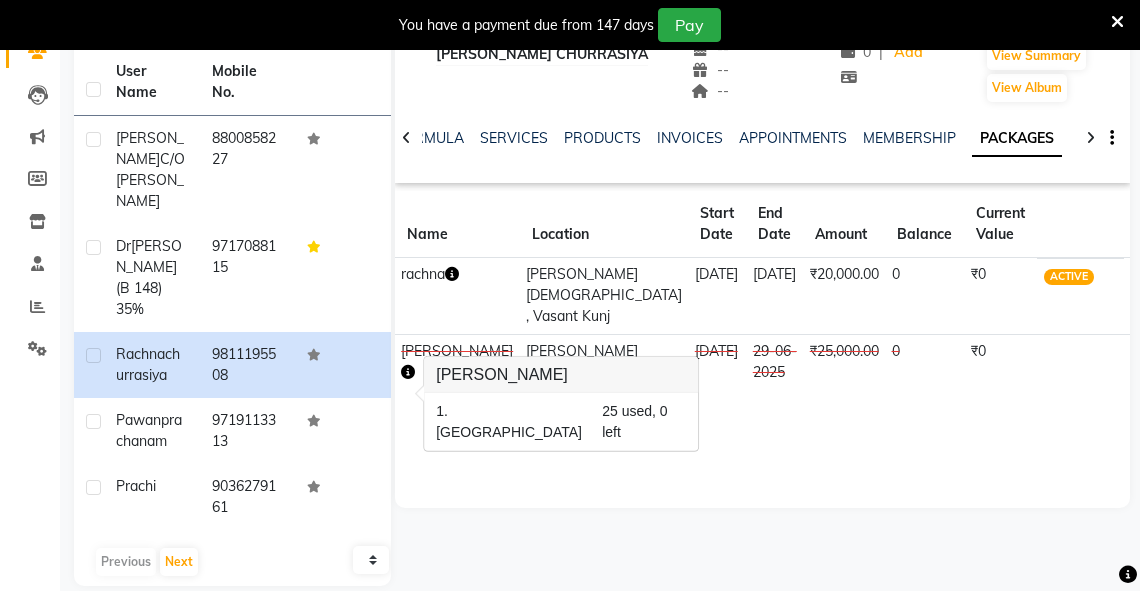 click on "rachna churrasiya   --   --   9811195508  --  --  --  -- 21-02-2025 ₹    101300 0 |  Add   Appointment   Invoice  View Summary  View Album  NOTES FORMULA SERVICES PRODUCTS INVOICES APPOINTMENTS MEMBERSHIP PACKAGES VOUCHERS GIFTCARDS POINTS FORMS FAMILY CARDS WALLET Name Location Start Date End Date Amount Balance Current Value Actions  rachna   Ayurnava Ayurveda , Vasant Kunj 13-10-2024 13-10-2025  ₹20,000.00   0  ₹0 ACTIVE  rachana chaurasya  Ayurnava Ayurveda , Vasant Kunj 29-06-2024 29-06-2025  ₹25,000.00   0  ₹0 CONSUMED" 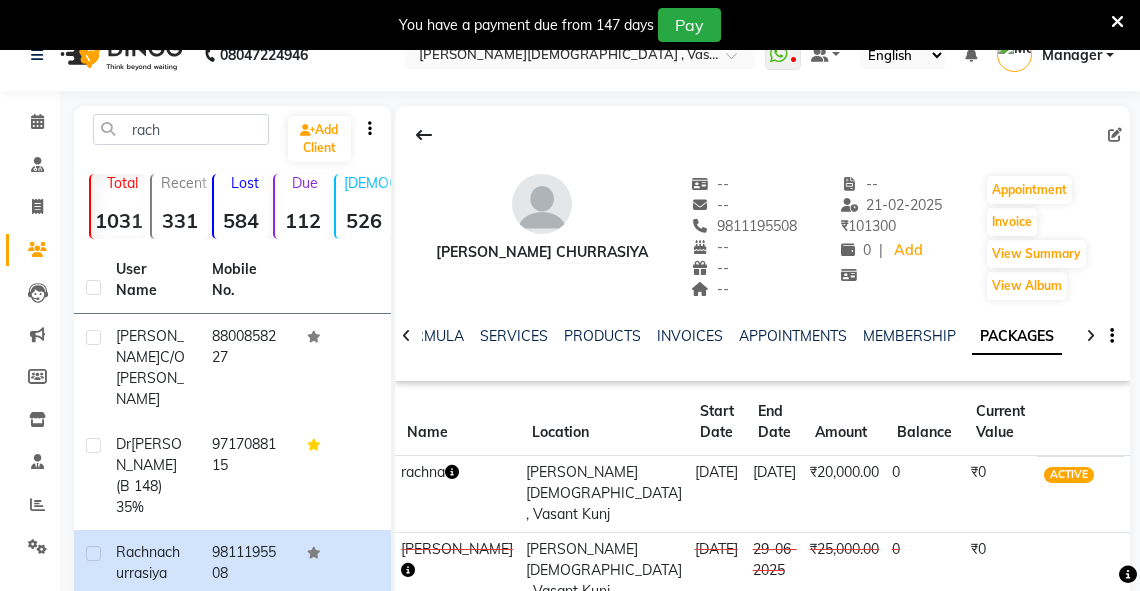 scroll, scrollTop: 0, scrollLeft: 0, axis: both 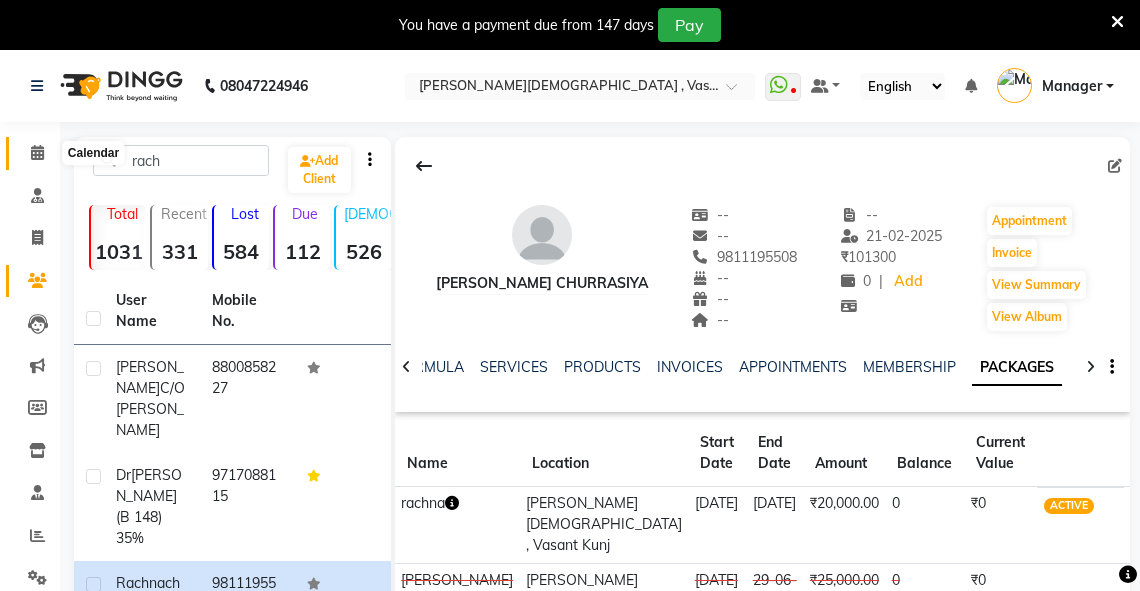 click 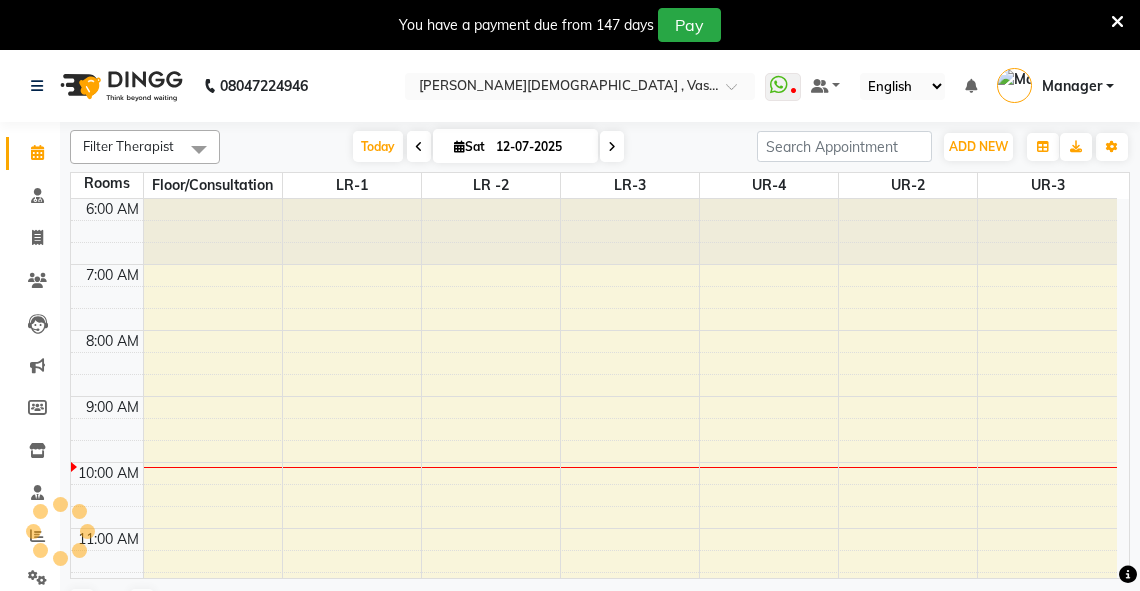 scroll, scrollTop: 0, scrollLeft: 0, axis: both 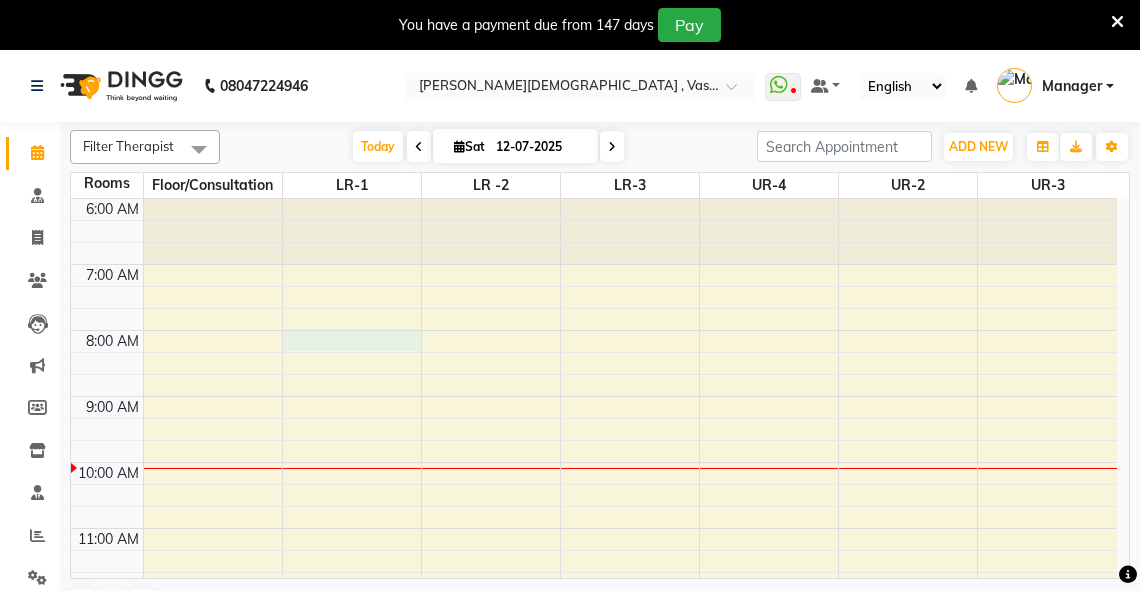 click on "6:00 AM 7:00 AM 8:00 AM 9:00 AM 10:00 AM 11:00 AM 12:00 PM 1:00 PM 2:00 PM 3:00 PM 4:00 PM 5:00 PM 6:00 PM 7:00 PM 8:00 PM" at bounding box center [594, 693] 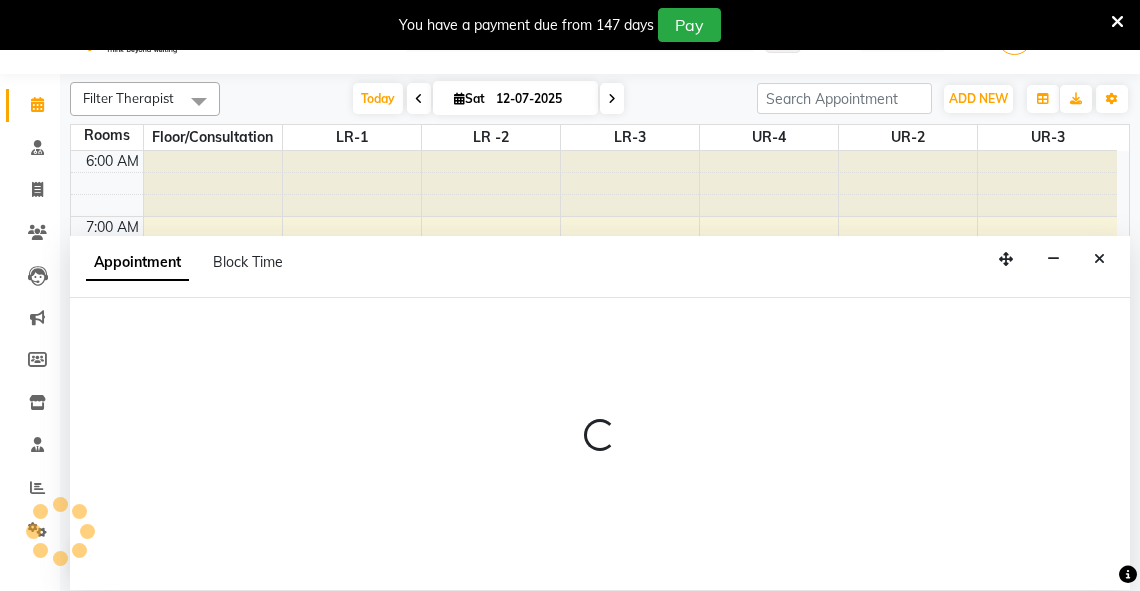 select on "480" 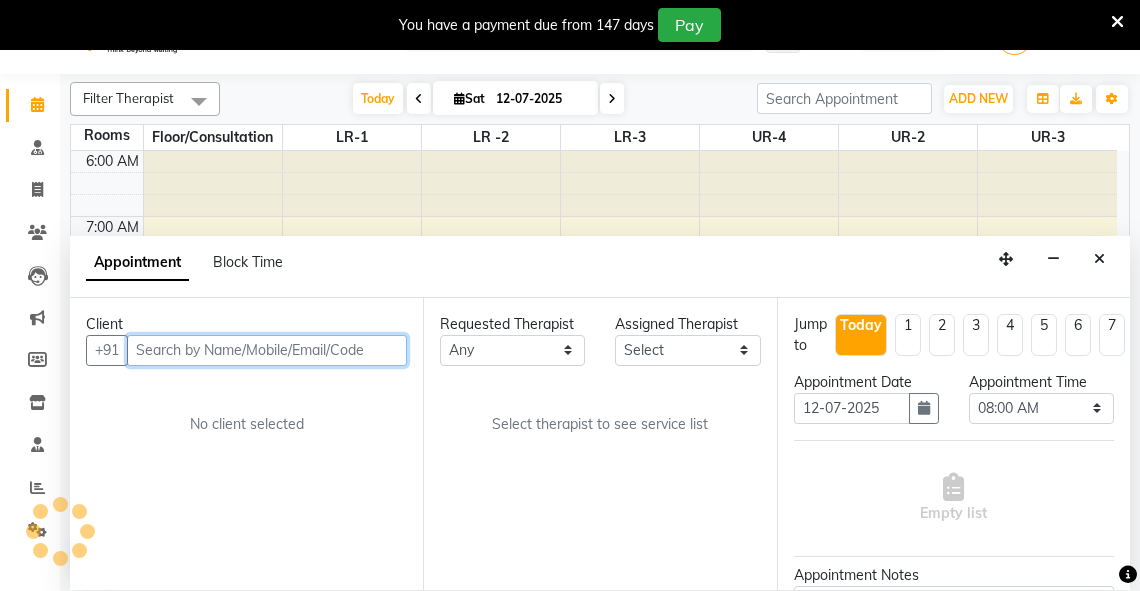 scroll, scrollTop: 50, scrollLeft: 0, axis: vertical 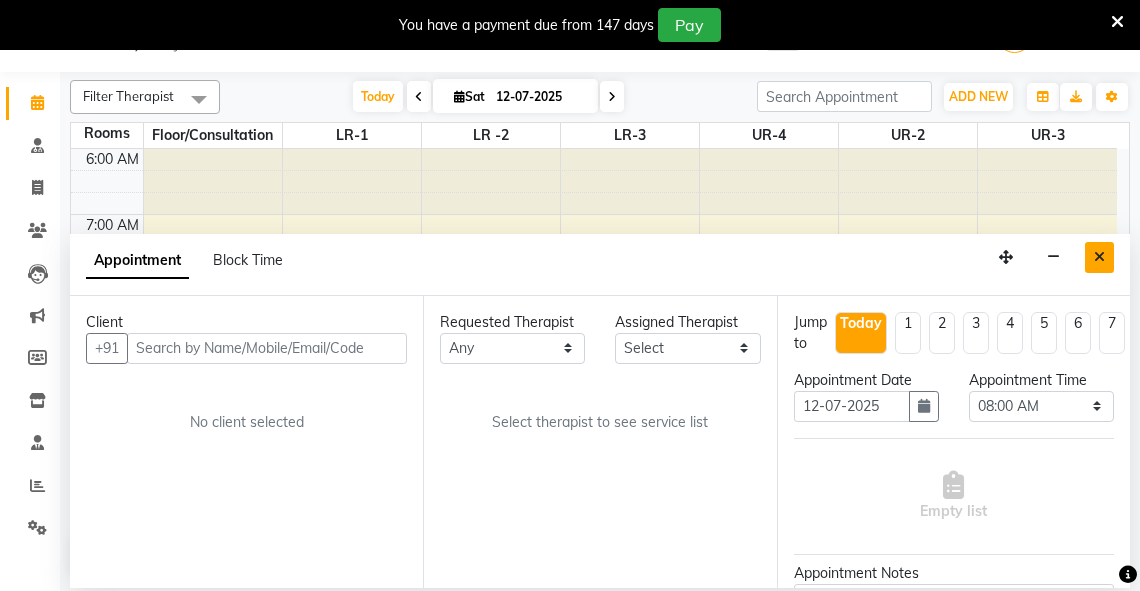click at bounding box center [1099, 257] 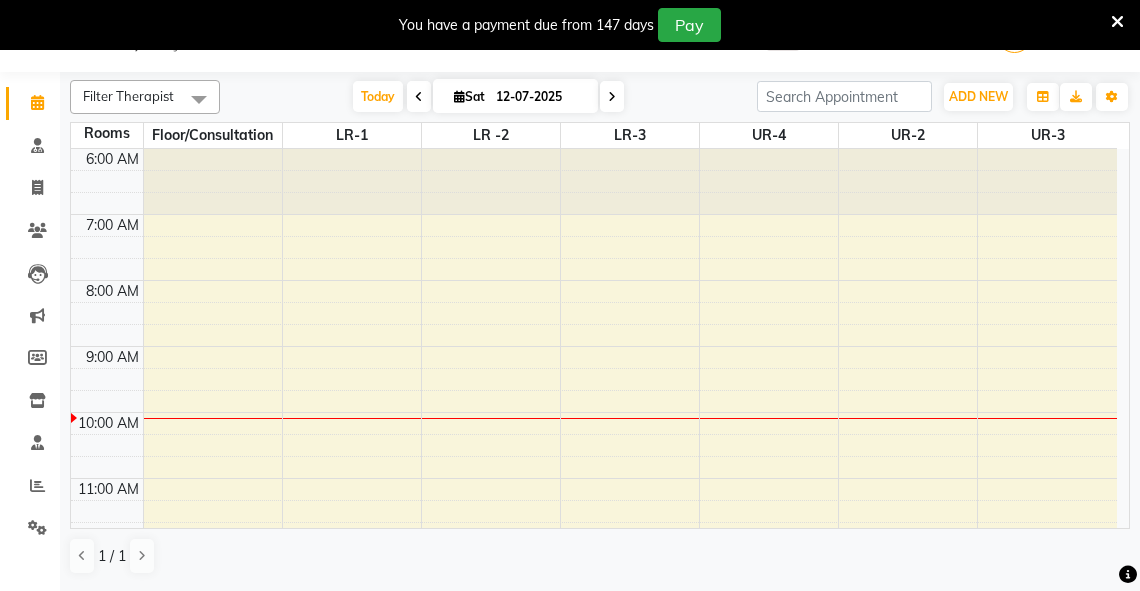 click on "6:00 AM 7:00 AM 8:00 AM 9:00 AM 10:00 AM 11:00 AM 12:00 PM 1:00 PM 2:00 PM 3:00 PM 4:00 PM 5:00 PM 6:00 PM 7:00 PM 8:00 PM" at bounding box center [594, 643] 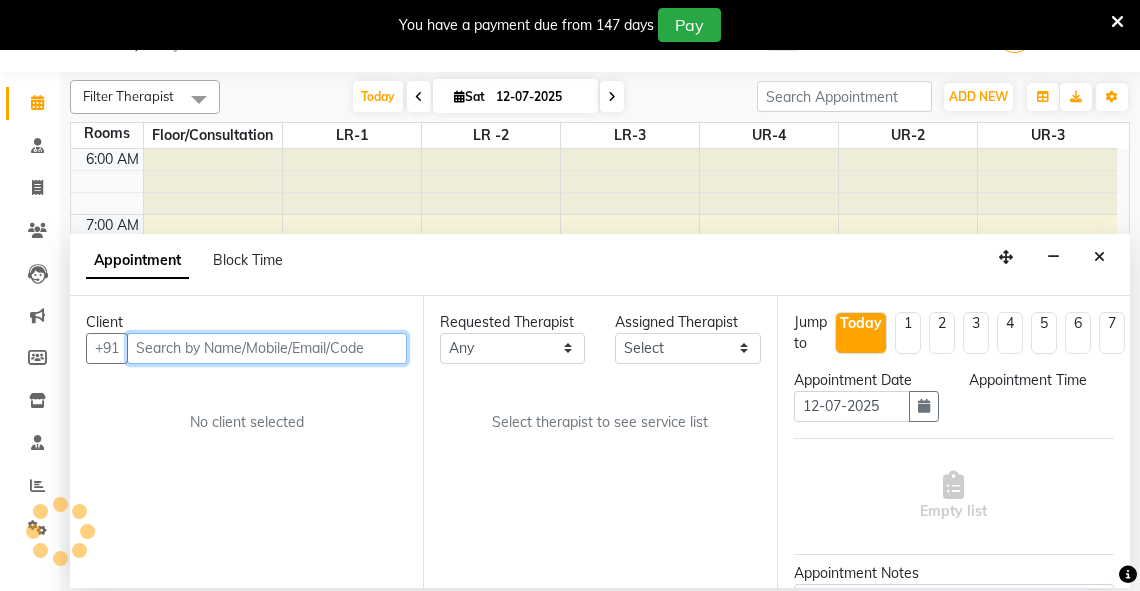 select on "480" 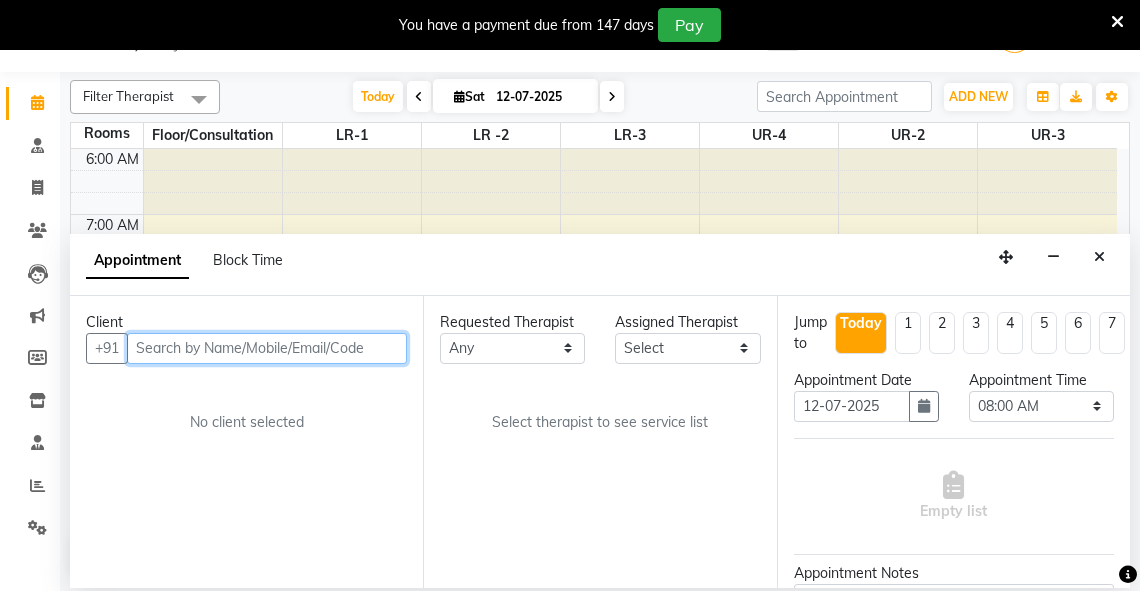 click at bounding box center [267, 348] 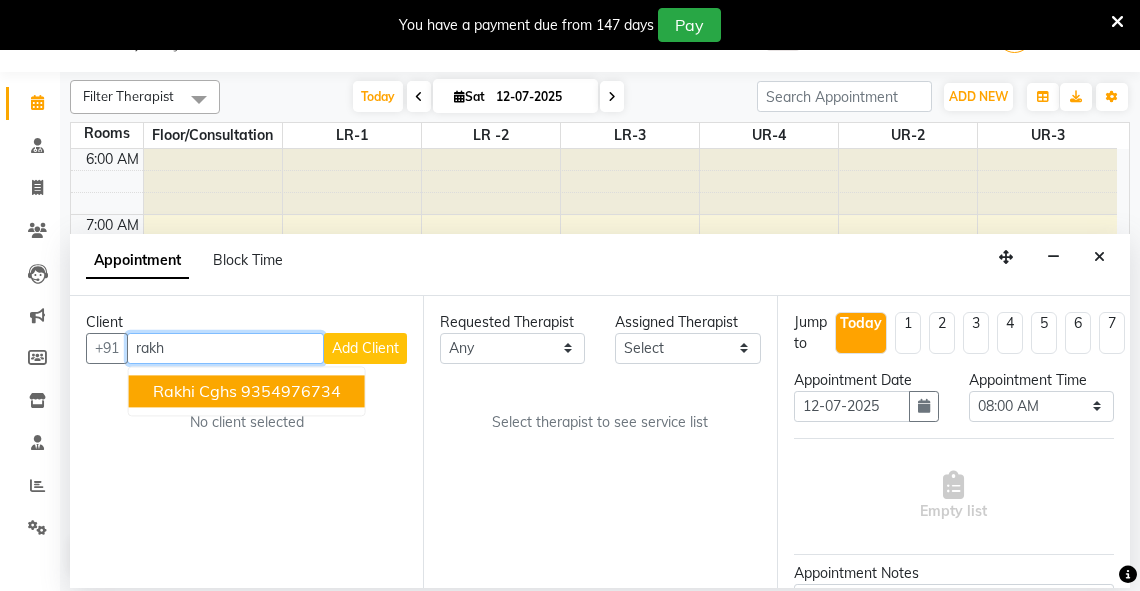 click on "Rakhi cghs" at bounding box center (195, 391) 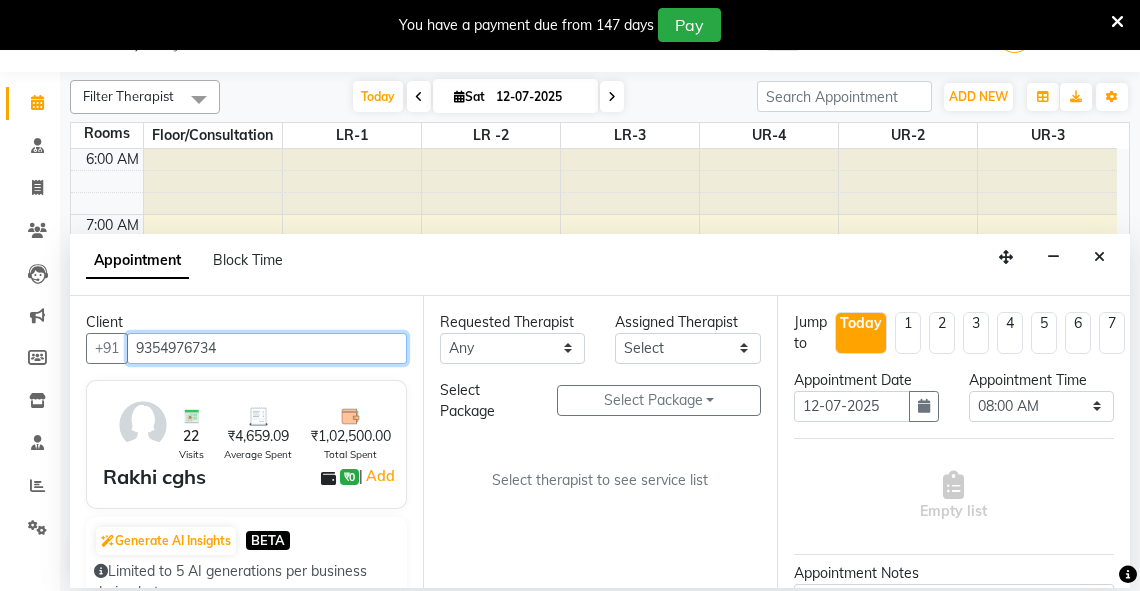 type on "9354976734" 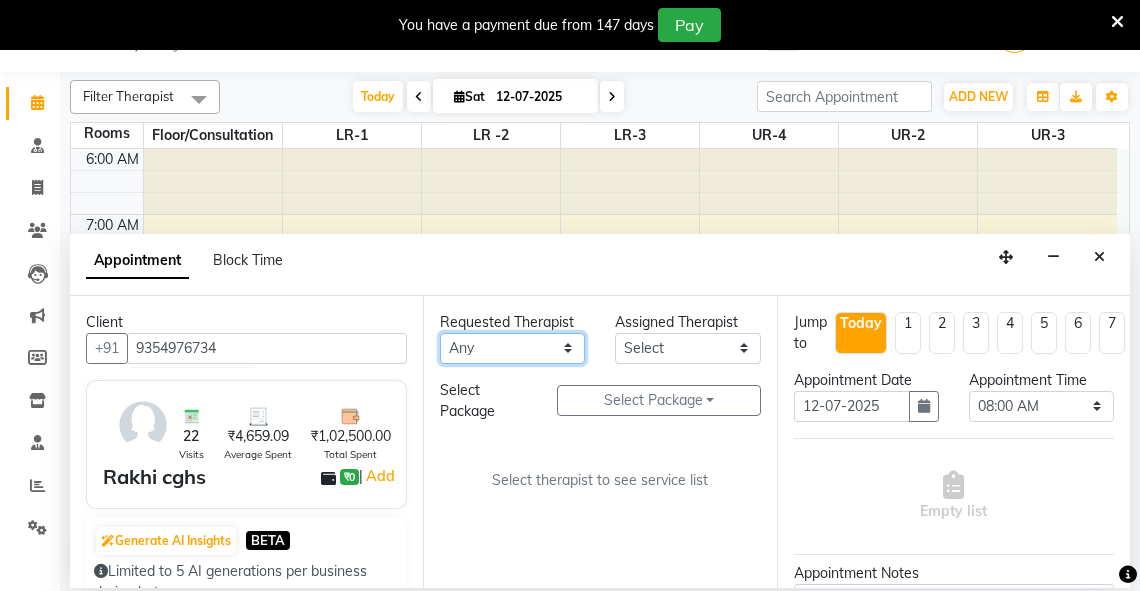 click on "Any [PERSON_NAME] V [PERSON_NAME] [PERSON_NAME] A K [PERSON_NAME] N [PERSON_NAME]  Dhaneesha [PERSON_NAME] K P [PERSON_NAME] [PERSON_NAME] [PERSON_NAME] [PERSON_NAME] [PERSON_NAME] a [PERSON_NAME] K M OTHER BRANCH Sardinia [PERSON_NAME] [PERSON_NAME] [PERSON_NAME] [PERSON_NAME]" at bounding box center (512, 348) 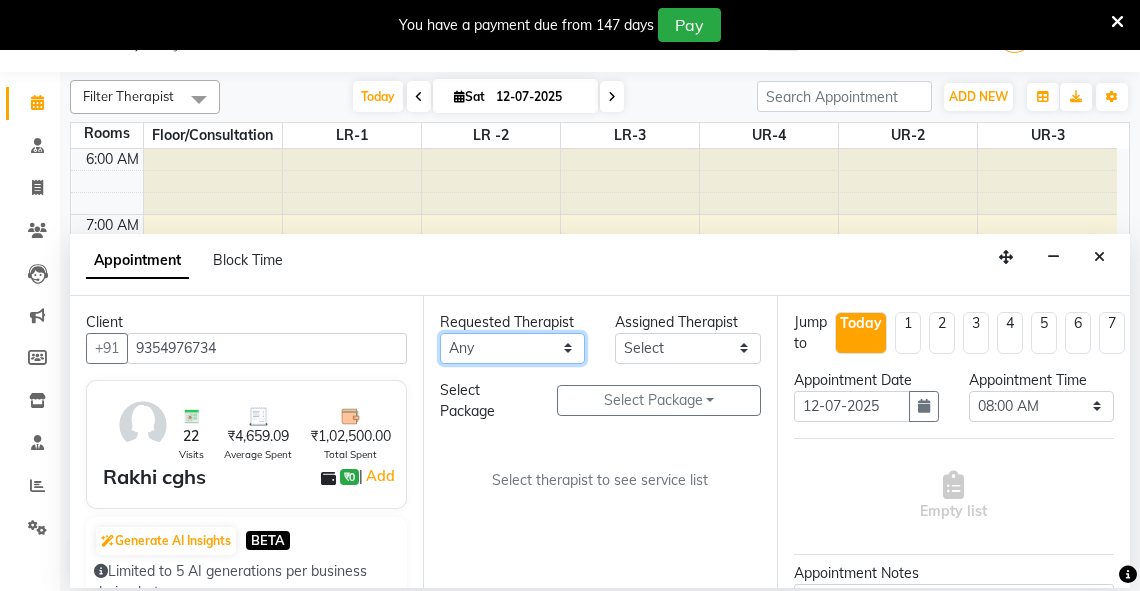 select on "79270" 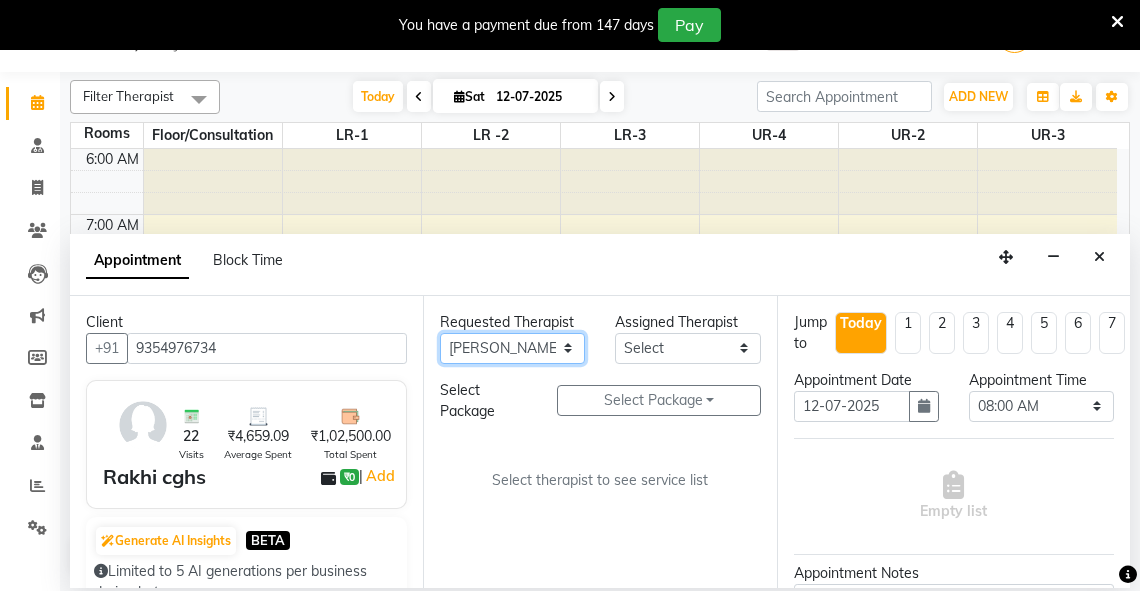 click on "Any [PERSON_NAME] V [PERSON_NAME] [PERSON_NAME] A K [PERSON_NAME] N [PERSON_NAME]  Dhaneesha [PERSON_NAME] K P [PERSON_NAME] [PERSON_NAME] [PERSON_NAME] [PERSON_NAME] [PERSON_NAME] a [PERSON_NAME] K M OTHER BRANCH Sardinia [PERSON_NAME] [PERSON_NAME] [PERSON_NAME] [PERSON_NAME]" at bounding box center [512, 348] 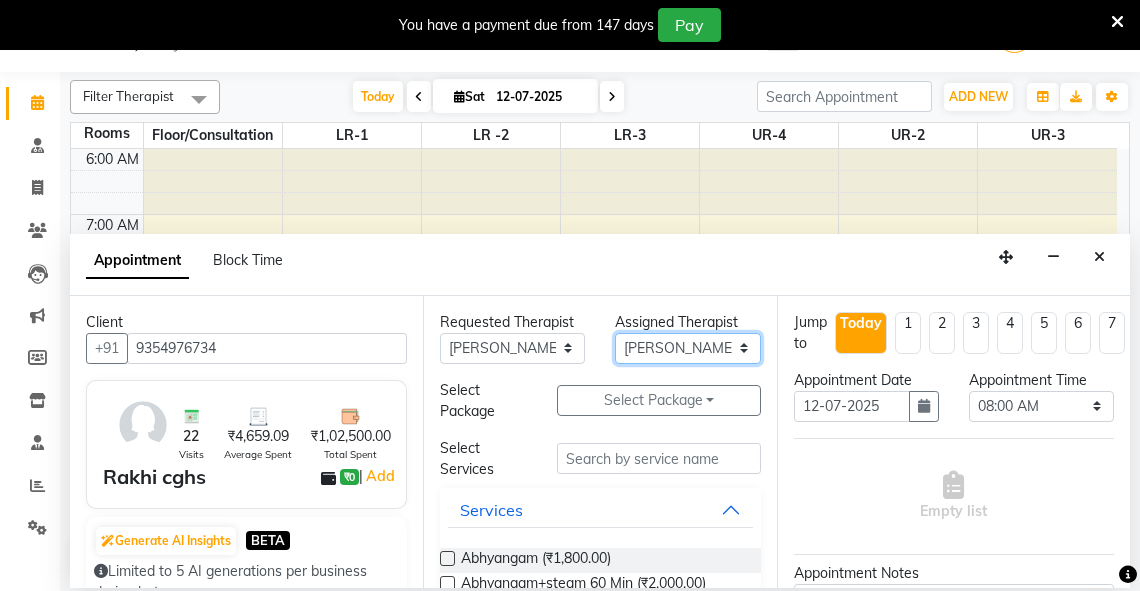 click on "Select [PERSON_NAME] V [PERSON_NAME] [PERSON_NAME] A K [PERSON_NAME] N [PERSON_NAME]  Dhaneesha [PERSON_NAME] K P [PERSON_NAME] [PERSON_NAME] [PERSON_NAME] [PERSON_NAME] [PERSON_NAME] a [PERSON_NAME] K M OTHER BRANCH Sardinia [PERSON_NAME] [PERSON_NAME] [PERSON_NAME] [PERSON_NAME]" at bounding box center (687, 348) 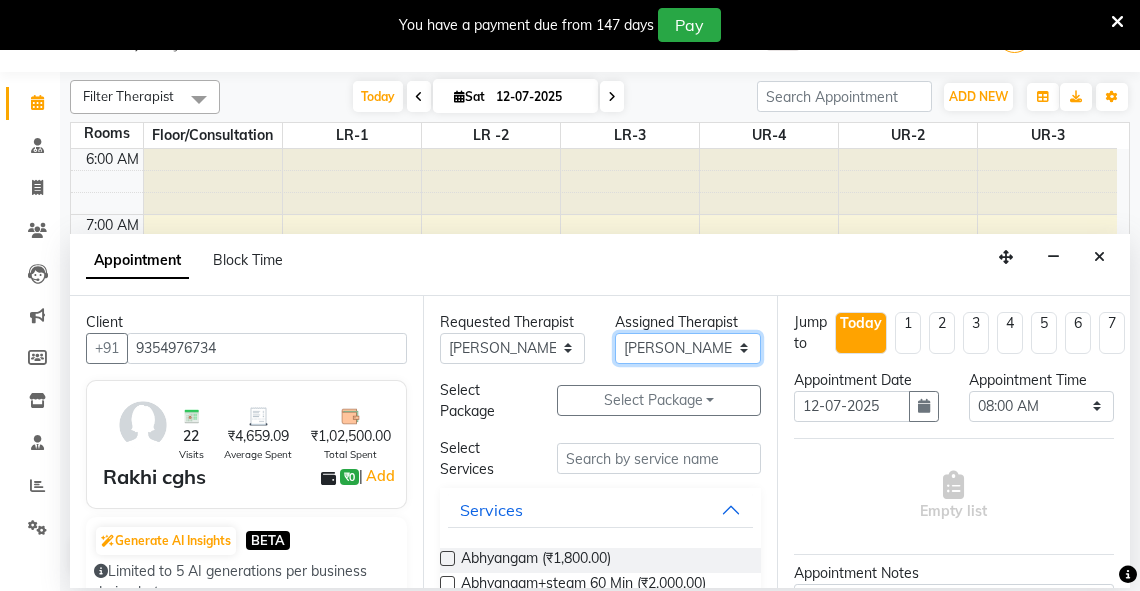select on "71499" 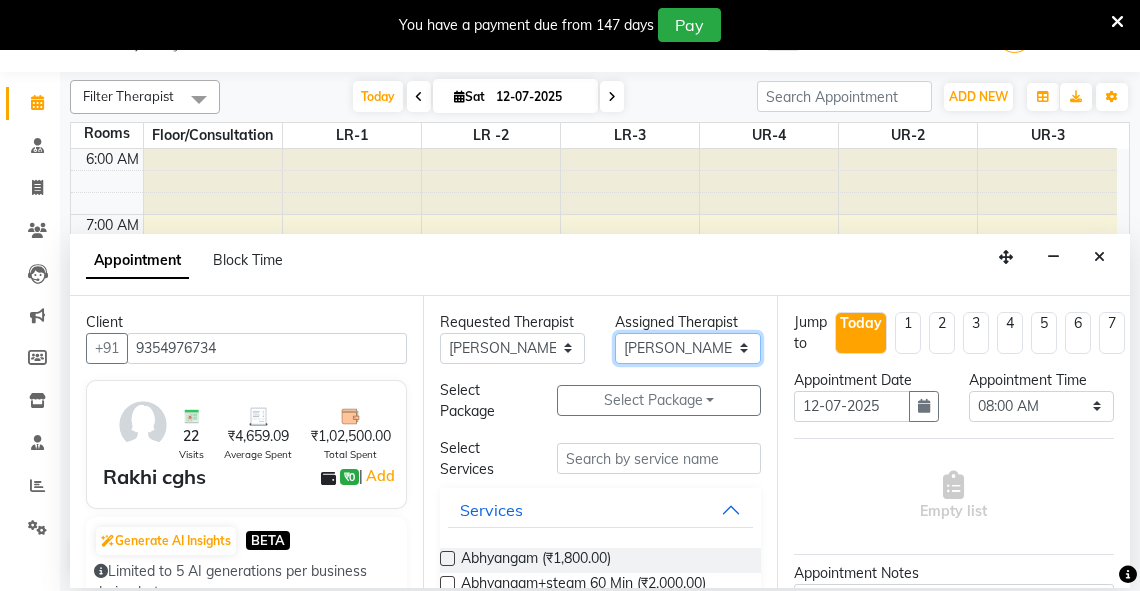 click on "Select [PERSON_NAME] V [PERSON_NAME] [PERSON_NAME] A K [PERSON_NAME] N [PERSON_NAME]  Dhaneesha [PERSON_NAME] K P [PERSON_NAME] [PERSON_NAME] [PERSON_NAME] [PERSON_NAME] [PERSON_NAME] a [PERSON_NAME] K M OTHER BRANCH Sardinia [PERSON_NAME] [PERSON_NAME] [PERSON_NAME] [PERSON_NAME]" at bounding box center (687, 348) 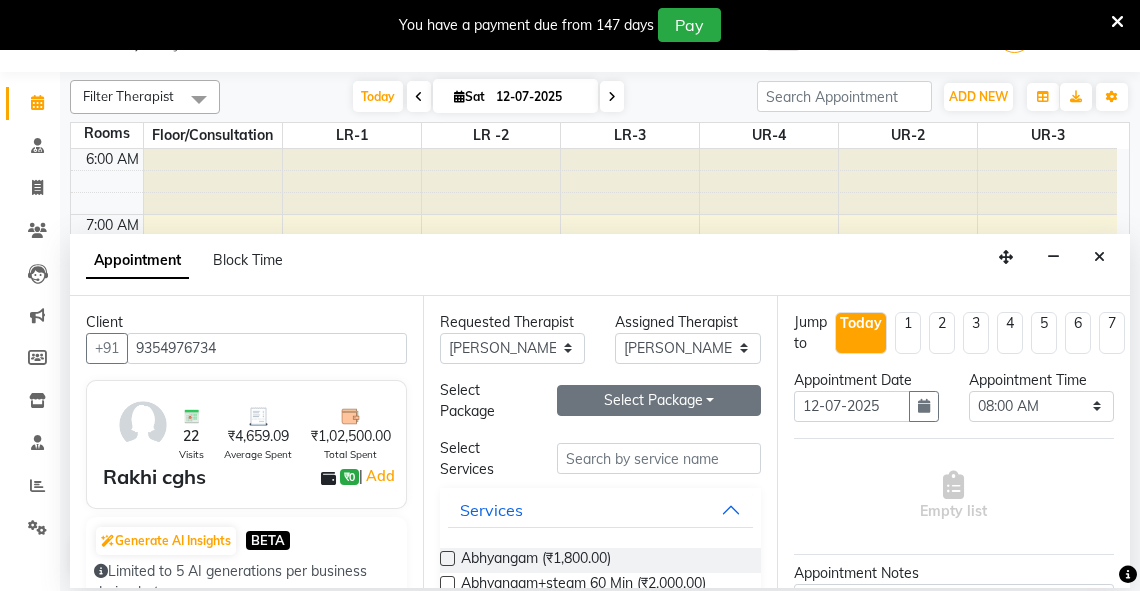 click on "Select Package  Toggle Dropdown" at bounding box center (659, 400) 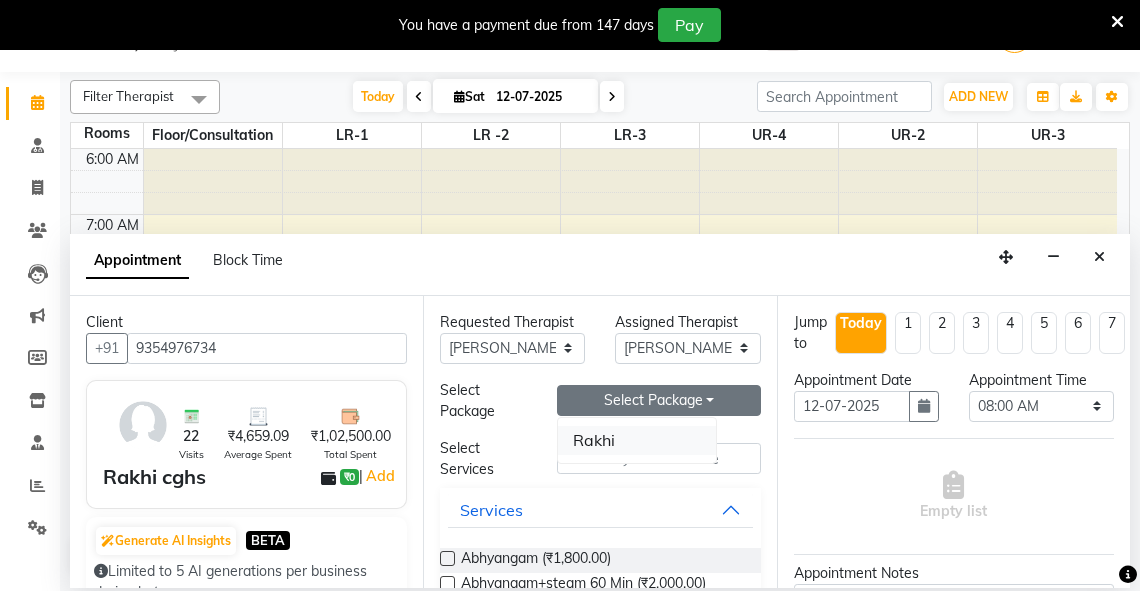 click on "Rakhi" at bounding box center [637, 440] 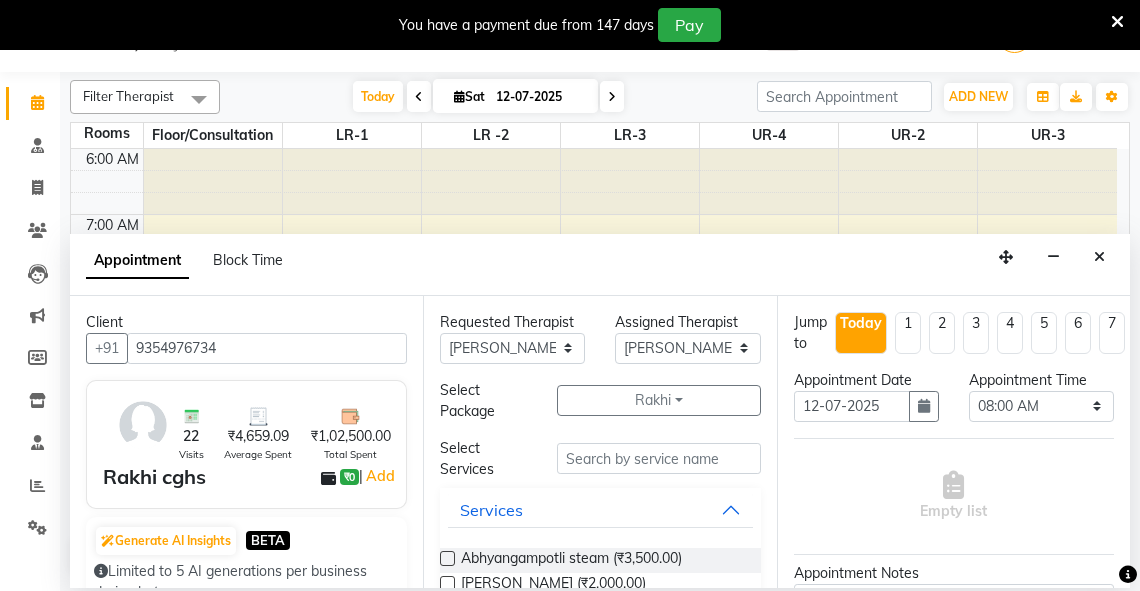 scroll, scrollTop: 165, scrollLeft: 0, axis: vertical 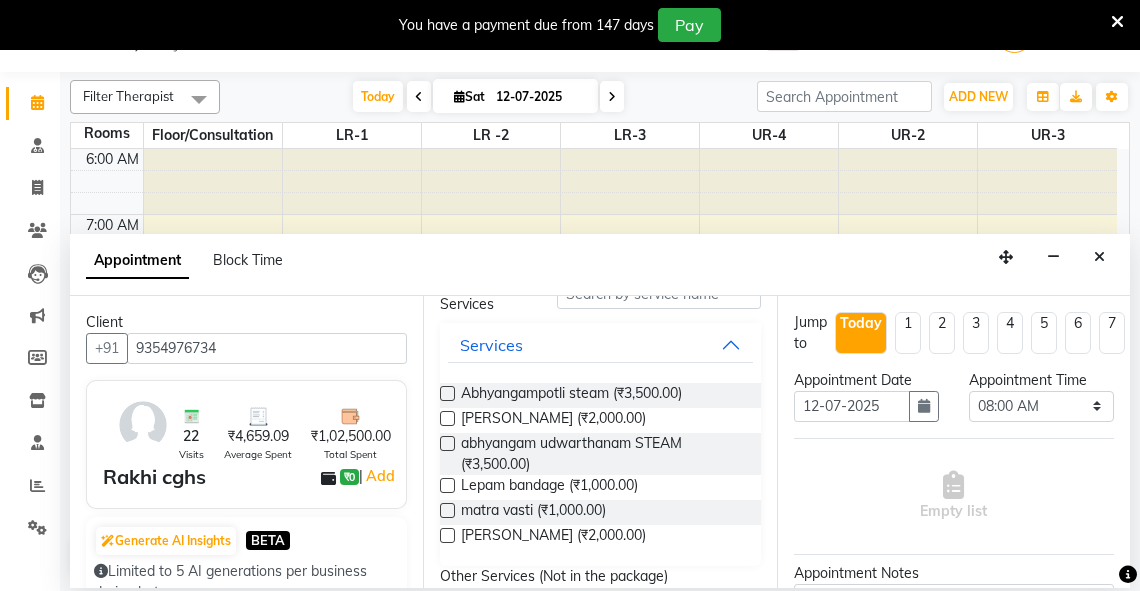 click at bounding box center (447, 443) 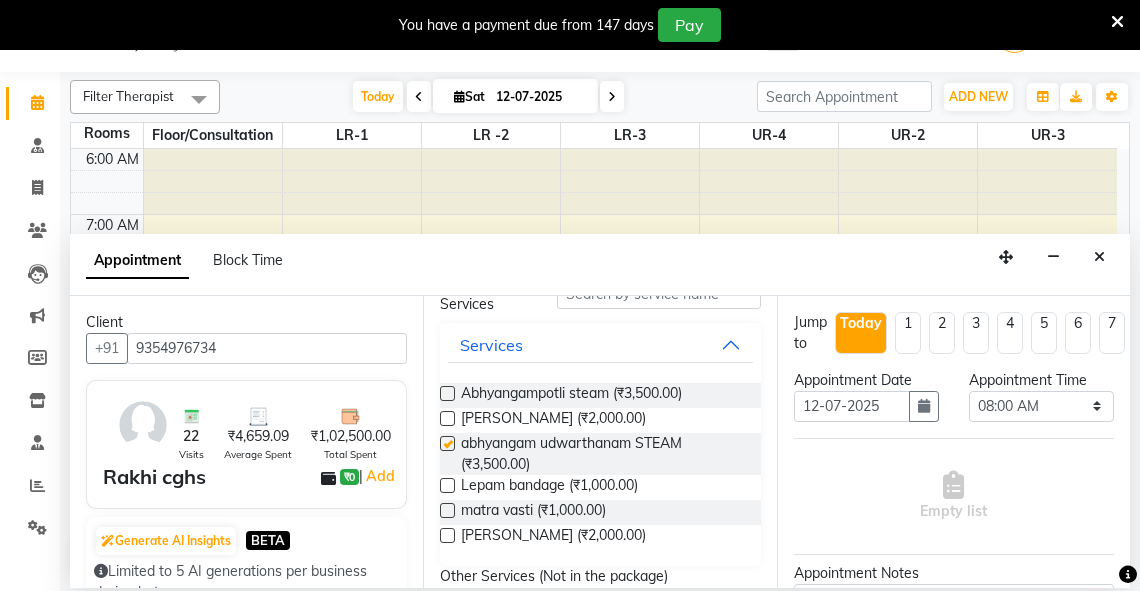 select on "2649" 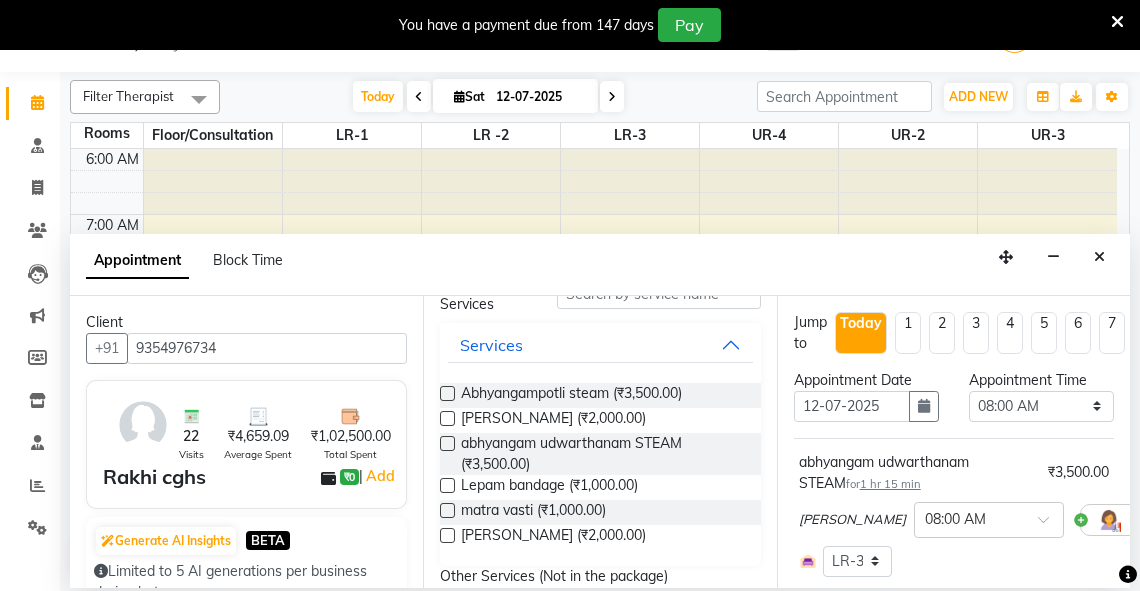 checkbox on "false" 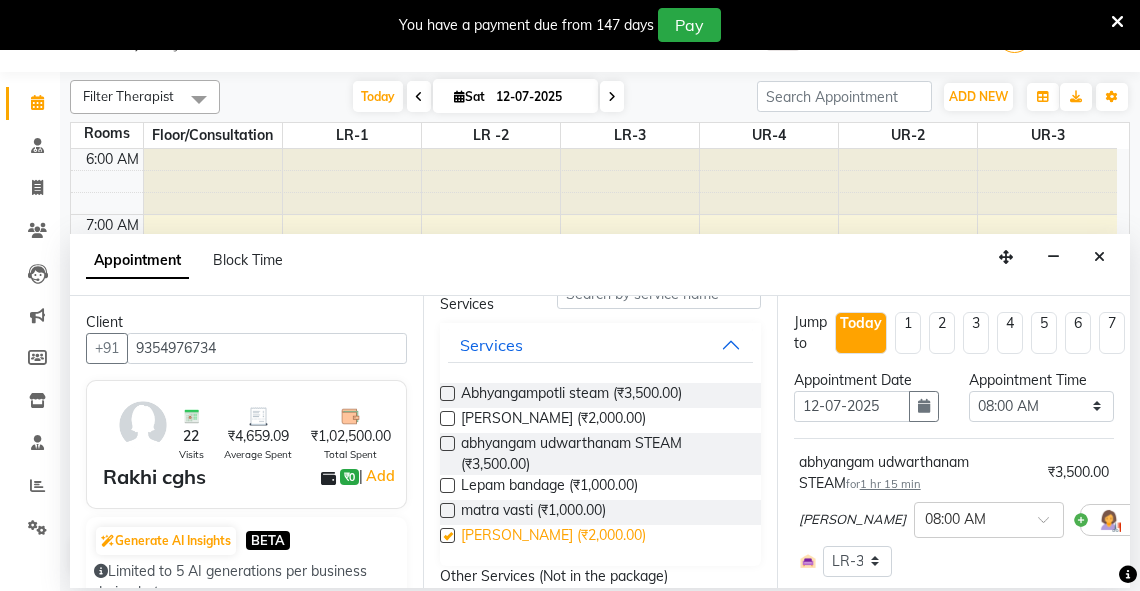 select on "2649" 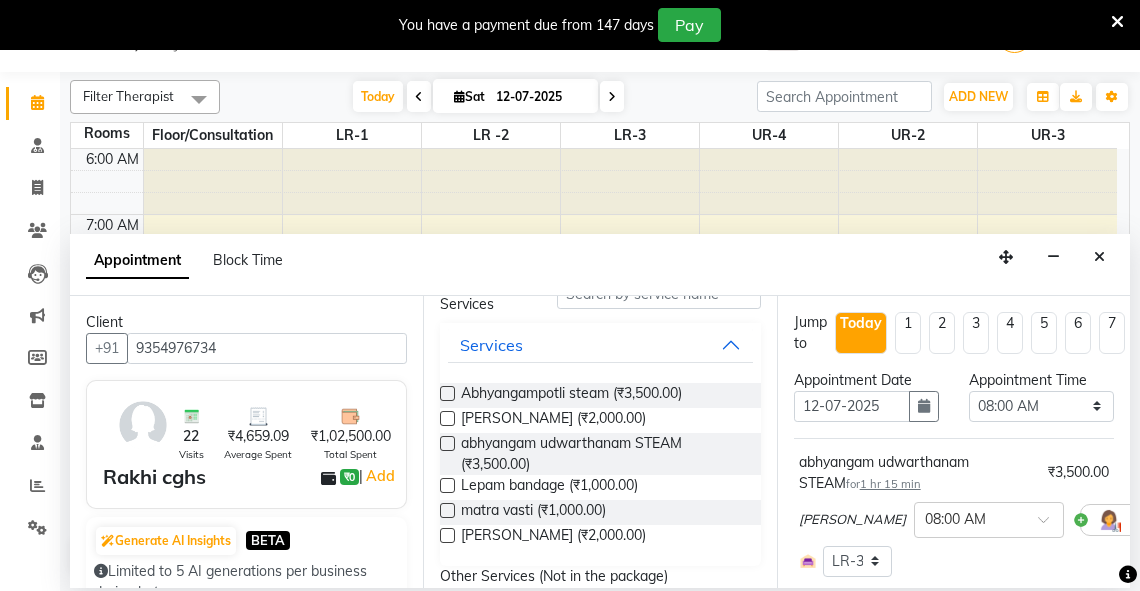 checkbox on "false" 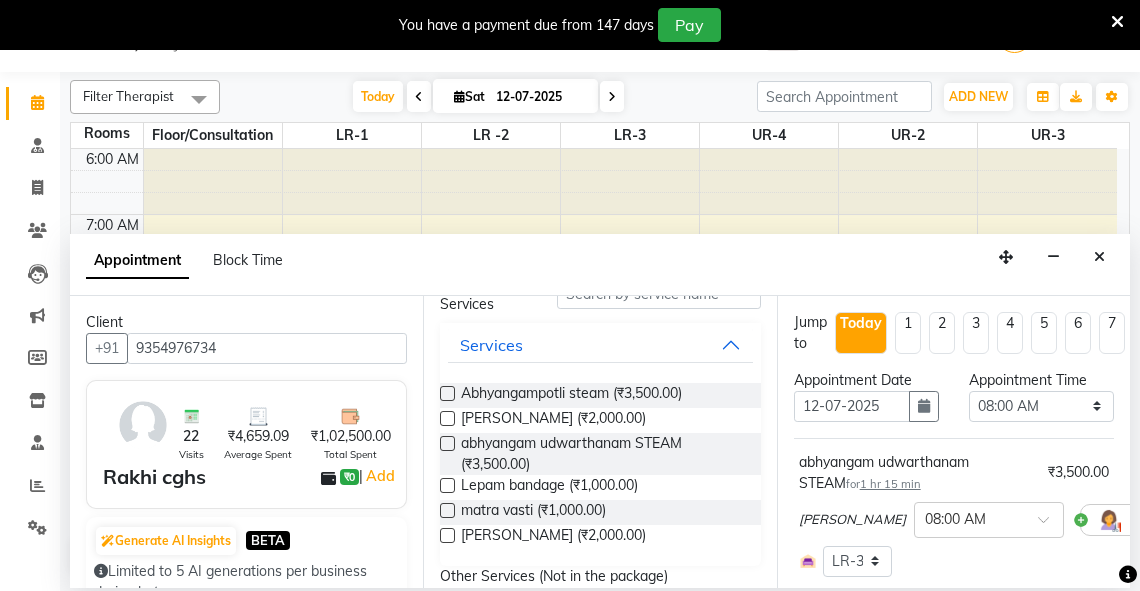 scroll, scrollTop: 456, scrollLeft: 0, axis: vertical 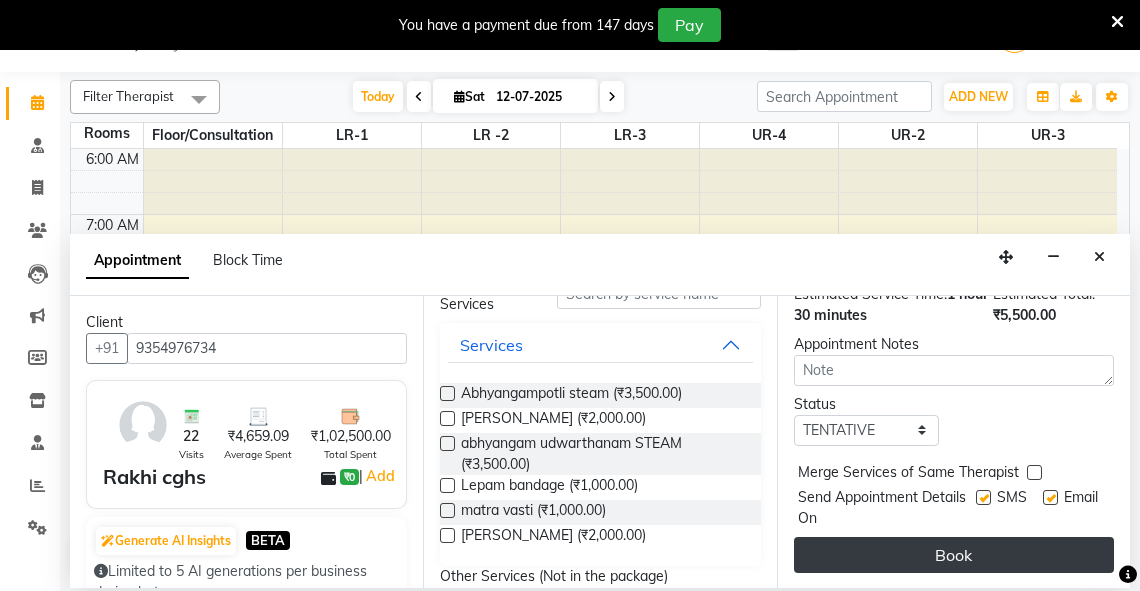 click on "Book" at bounding box center (954, 555) 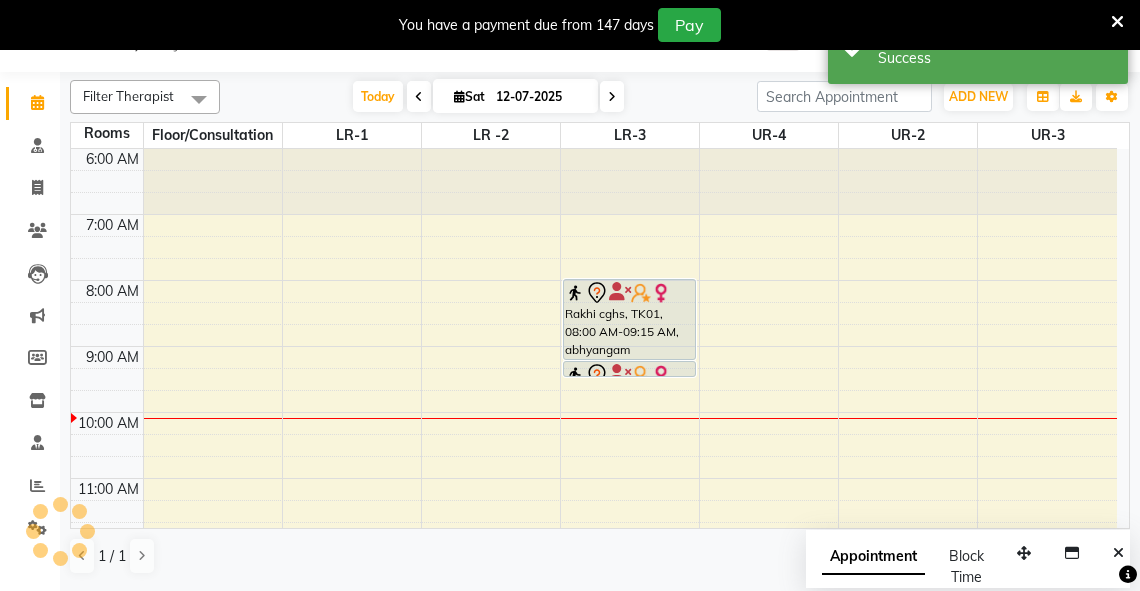 scroll, scrollTop: 0, scrollLeft: 0, axis: both 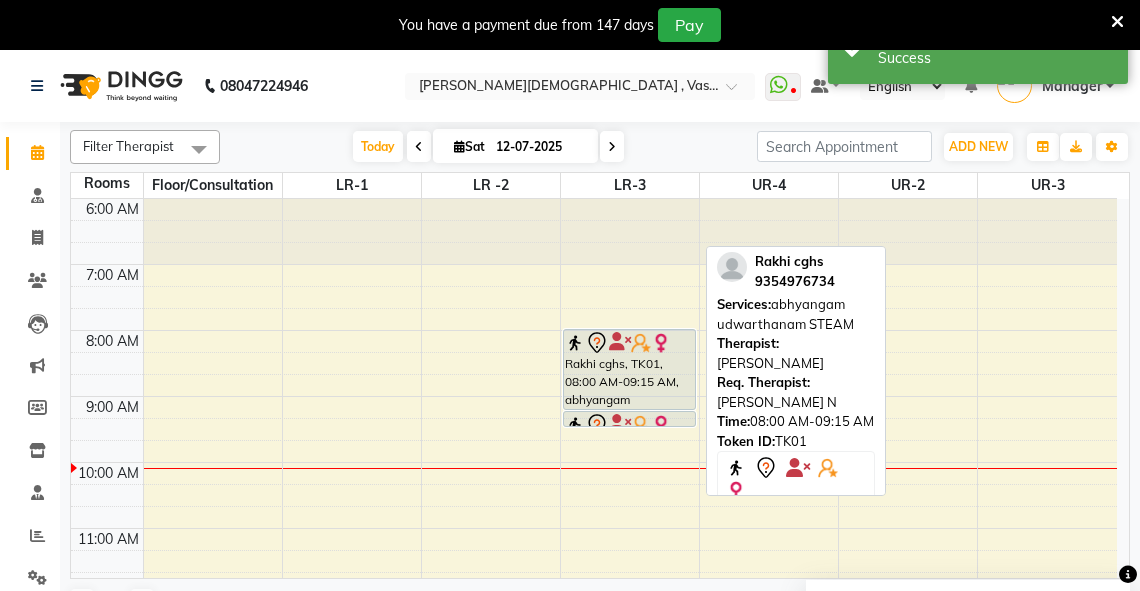 click on "Rakhi cghs, TK01, 08:00 AM-09:15 AM, abhyangam udwarthanam STEAM" at bounding box center [629, 369] 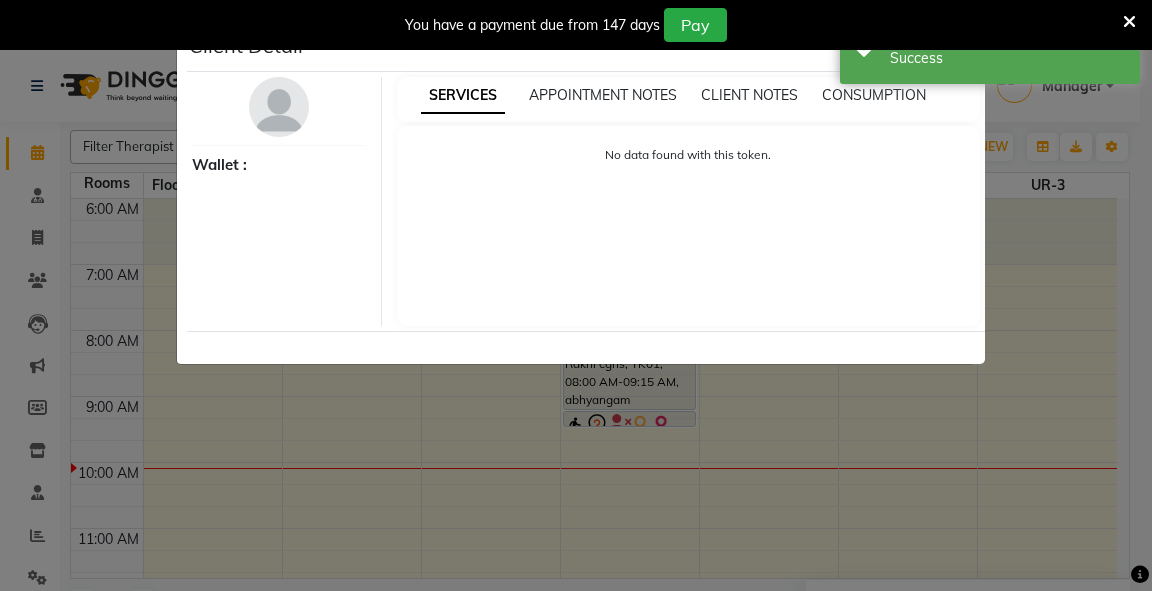 select on "7" 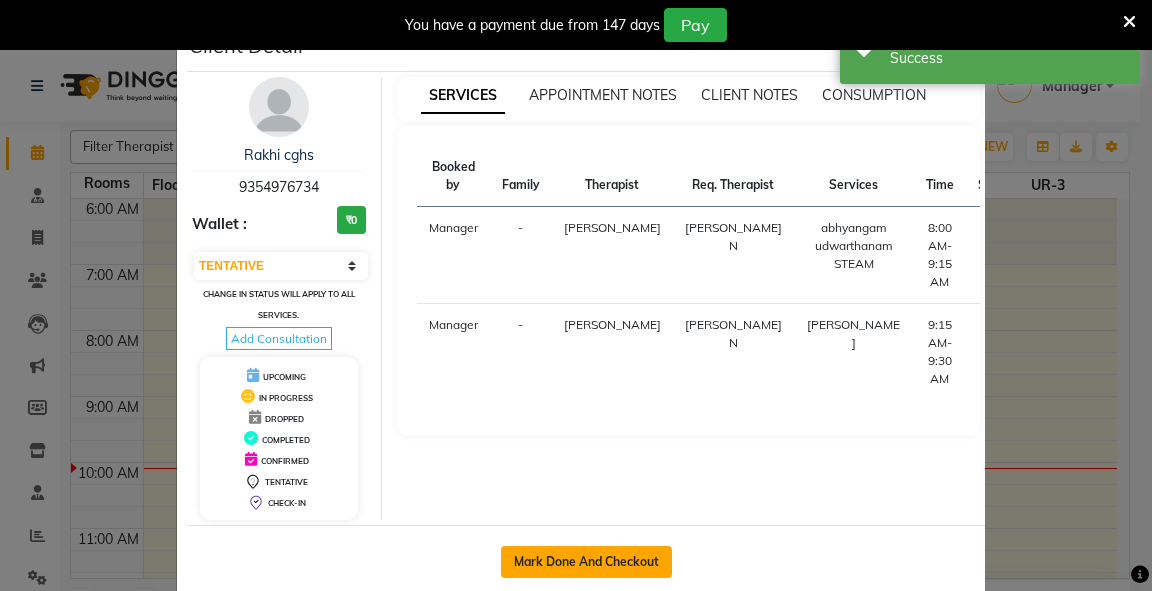 click on "Mark Done And Checkout" 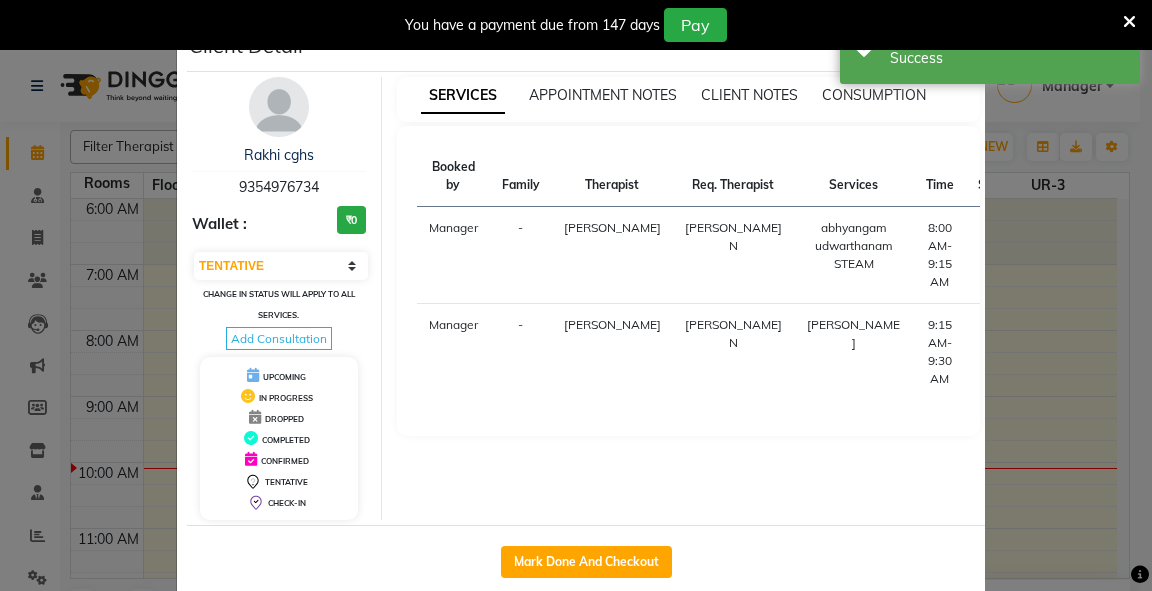 select on "5571" 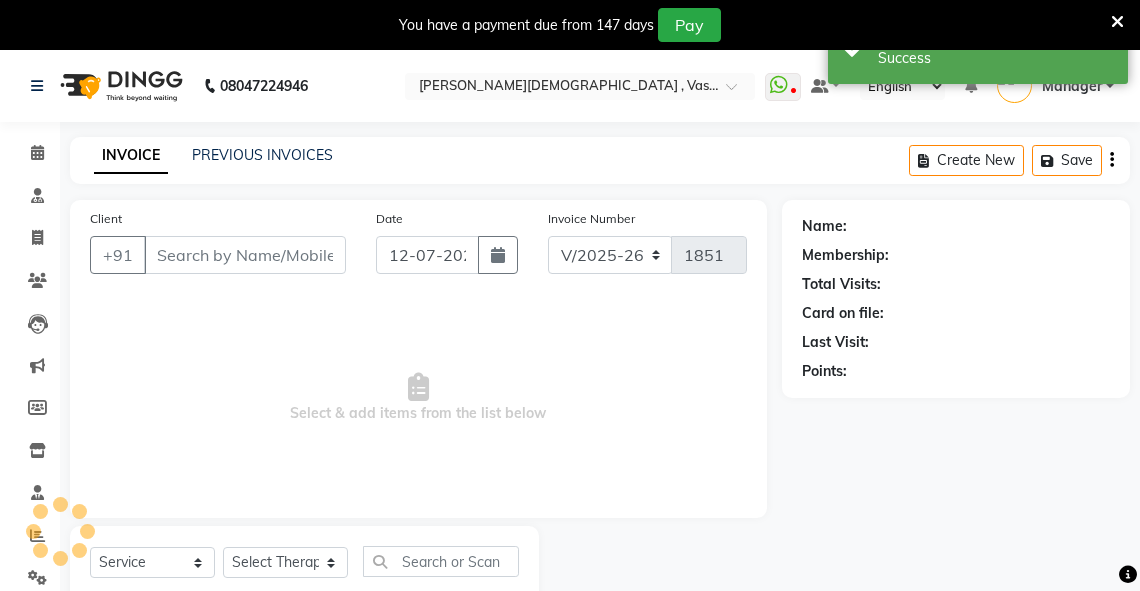 type on "9354976734" 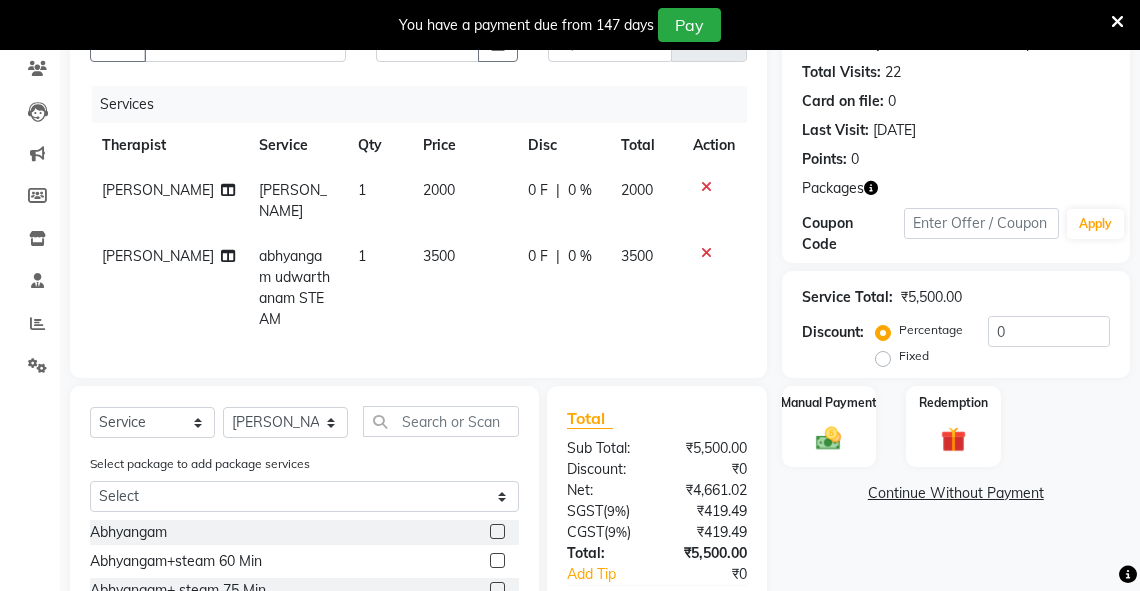 scroll, scrollTop: 259, scrollLeft: 0, axis: vertical 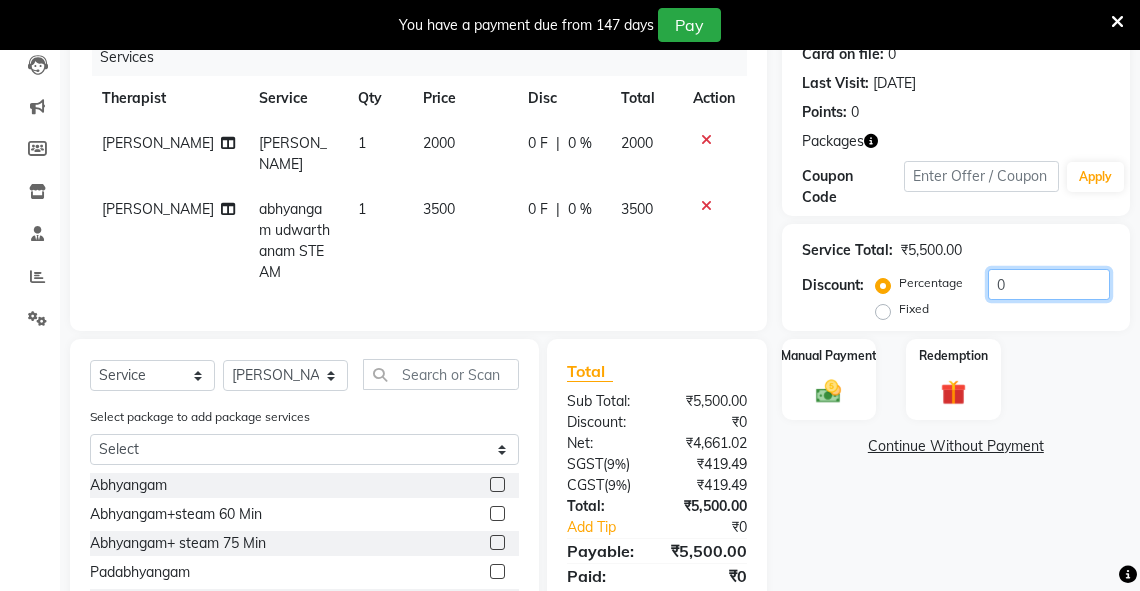 drag, startPoint x: 1036, startPoint y: 284, endPoint x: 977, endPoint y: 292, distance: 59.5399 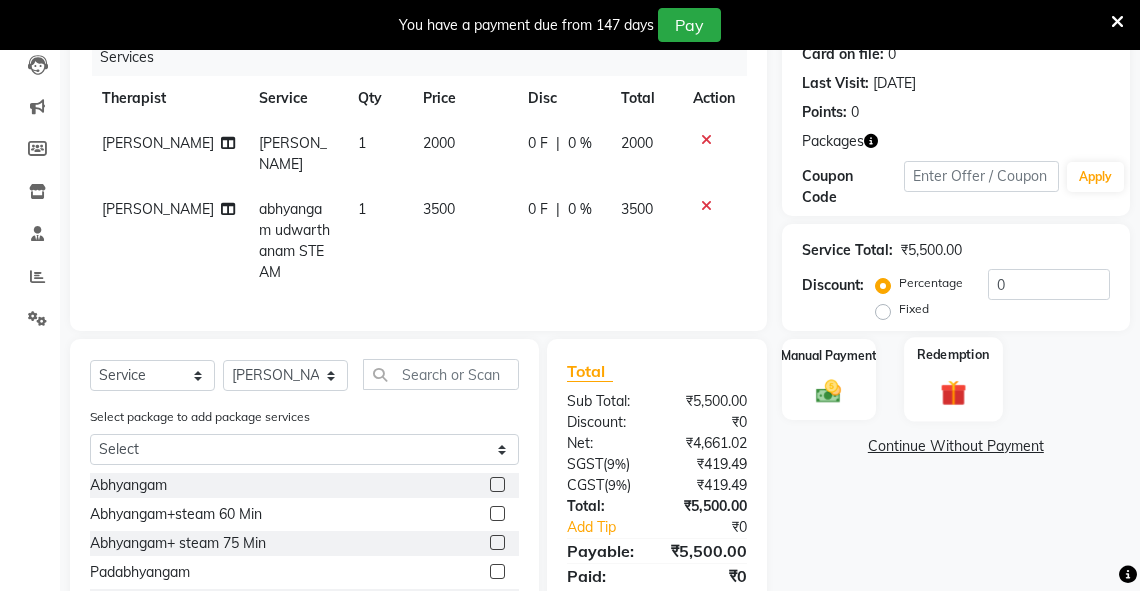 click 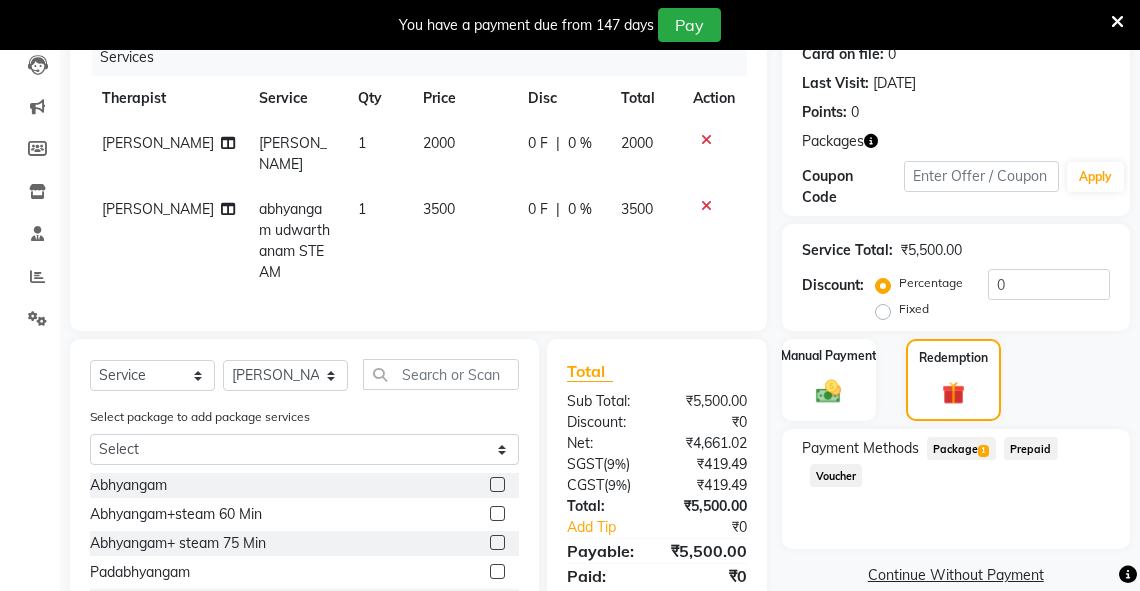 click on "Package  1" 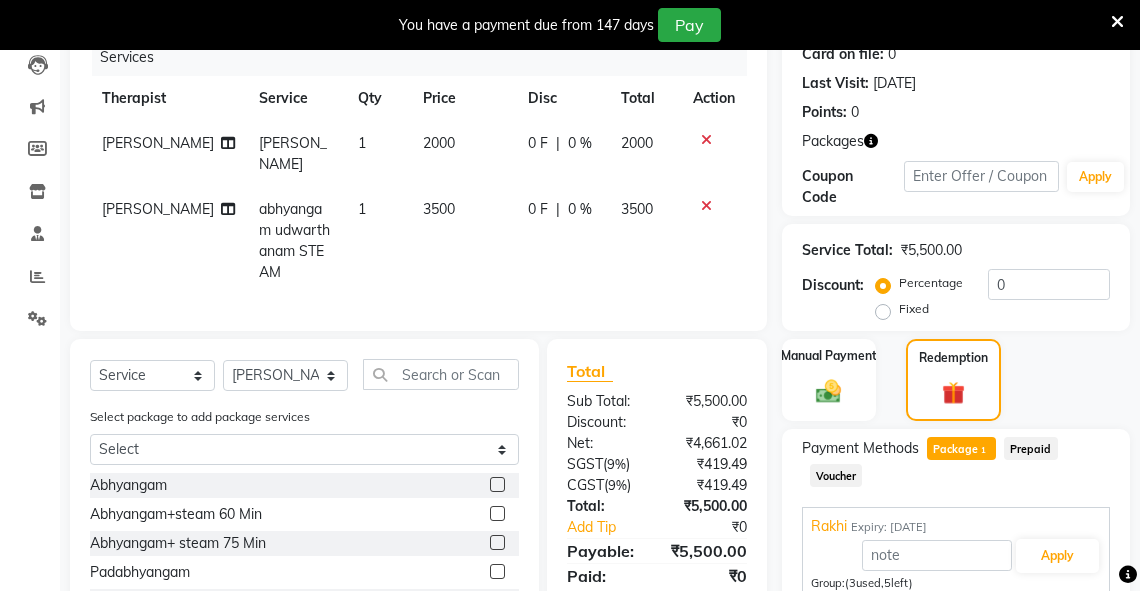 scroll, scrollTop: 476, scrollLeft: 0, axis: vertical 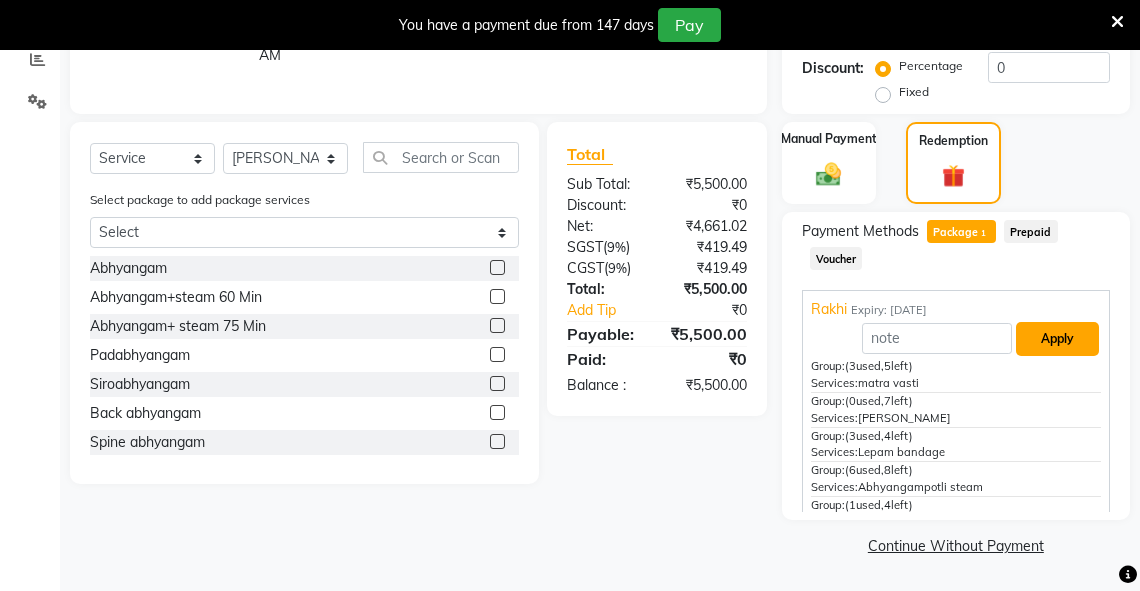 click on "Apply" at bounding box center [1057, 339] 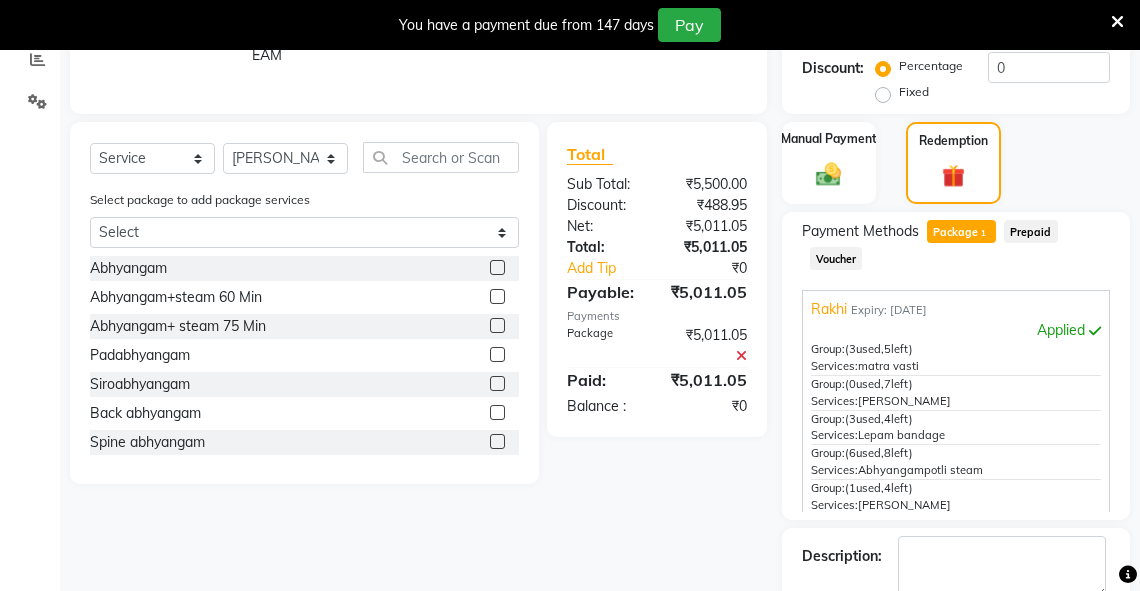 scroll, scrollTop: 588, scrollLeft: 0, axis: vertical 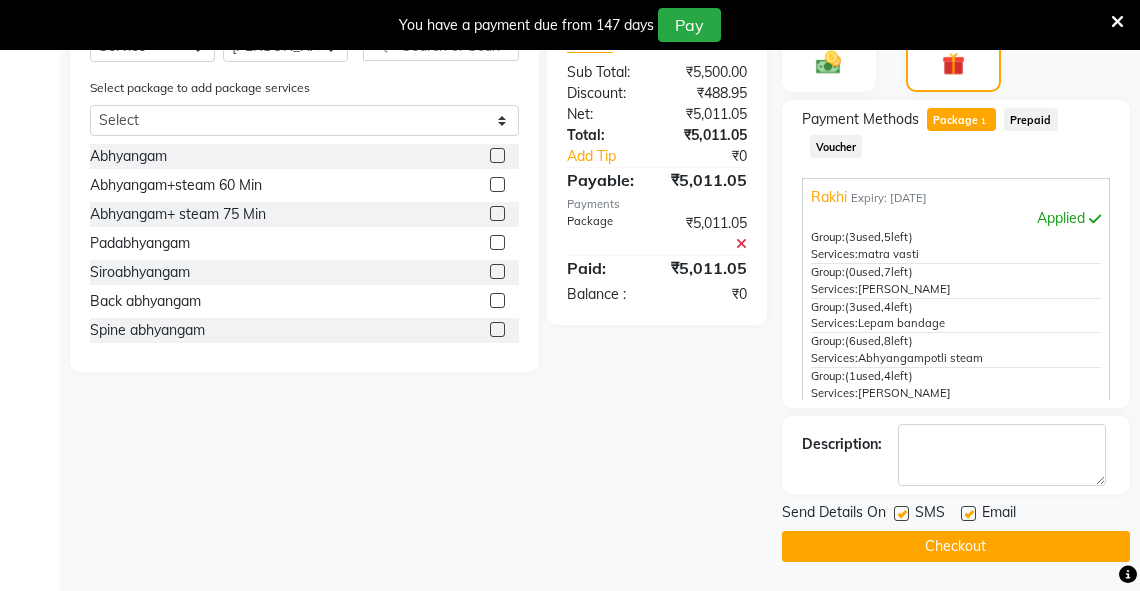click on "Checkout" 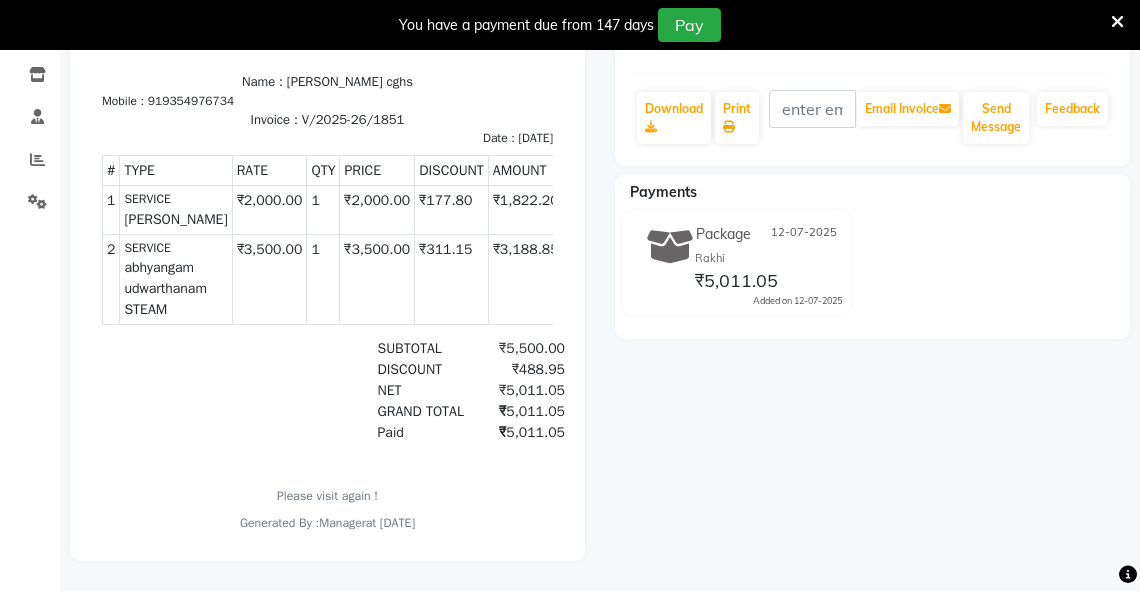 scroll, scrollTop: 0, scrollLeft: 0, axis: both 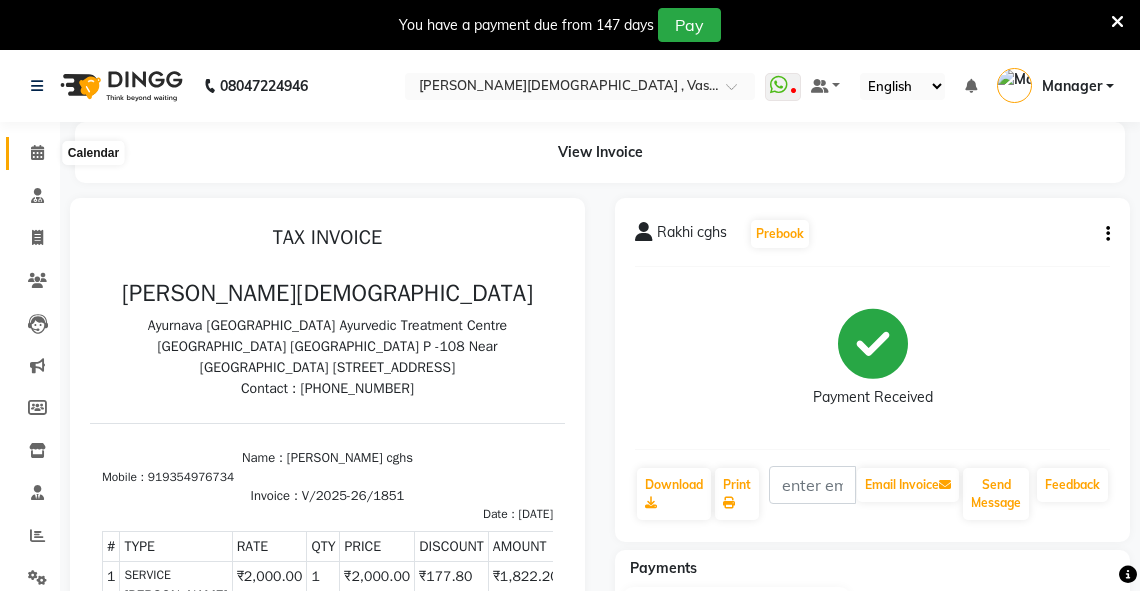 click 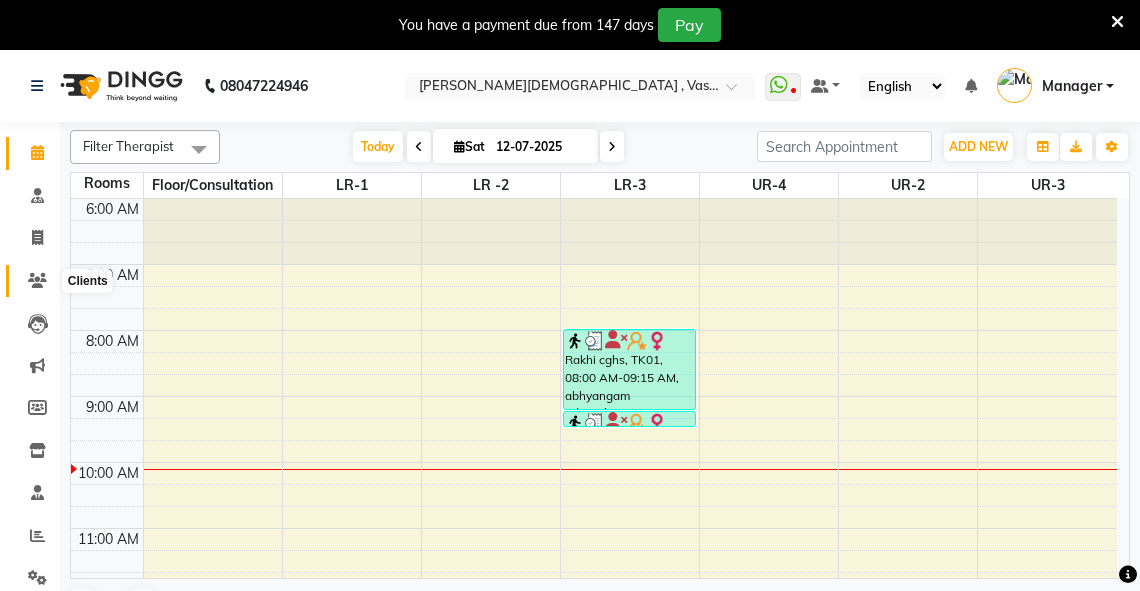 click 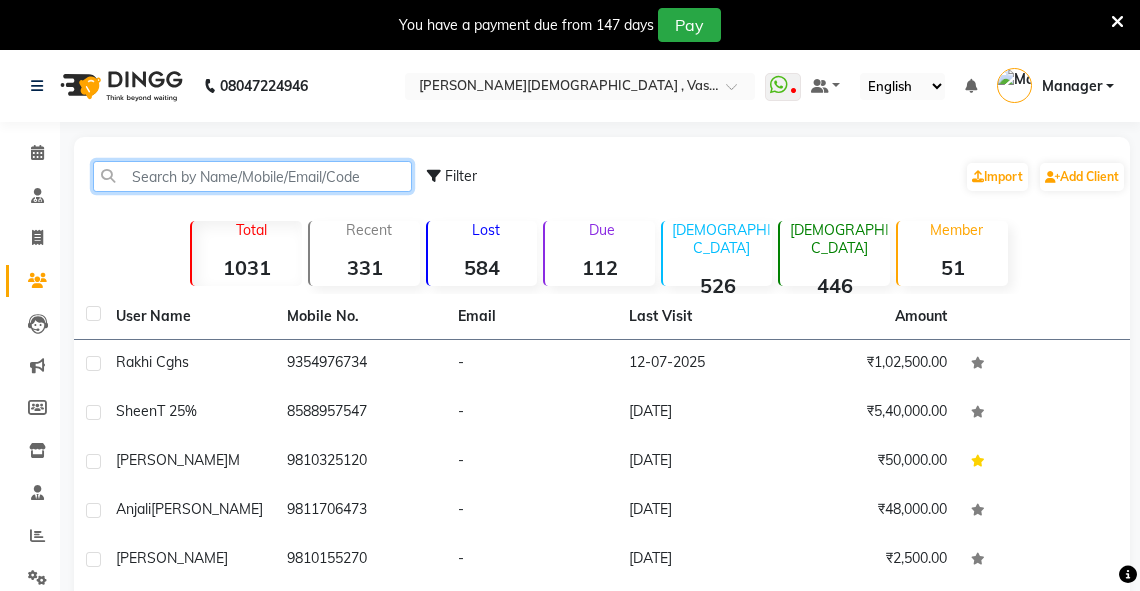 click 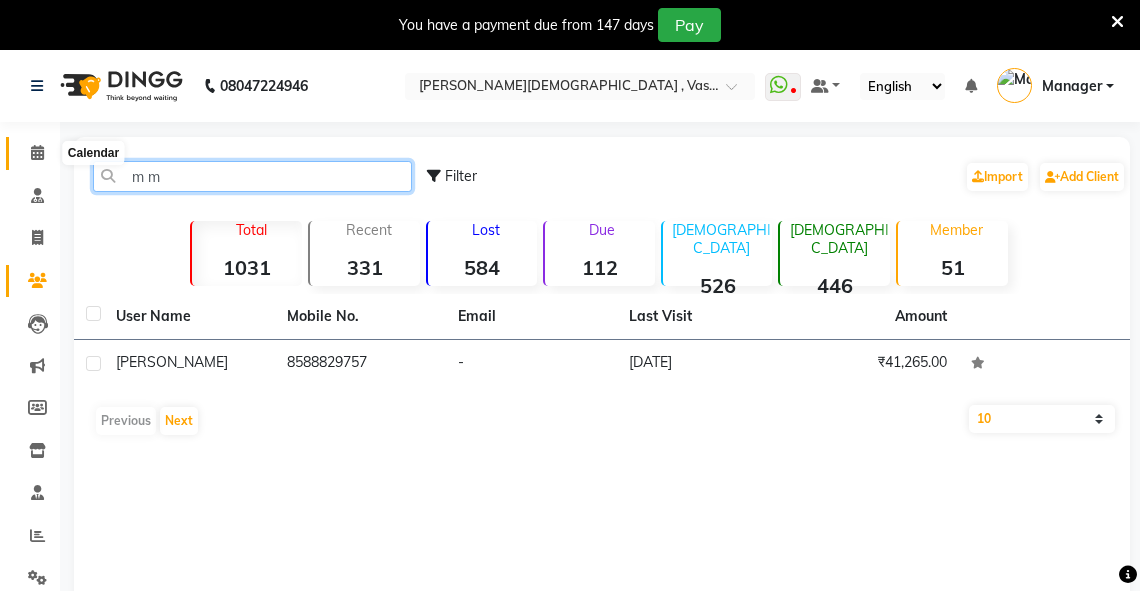 type on "m m" 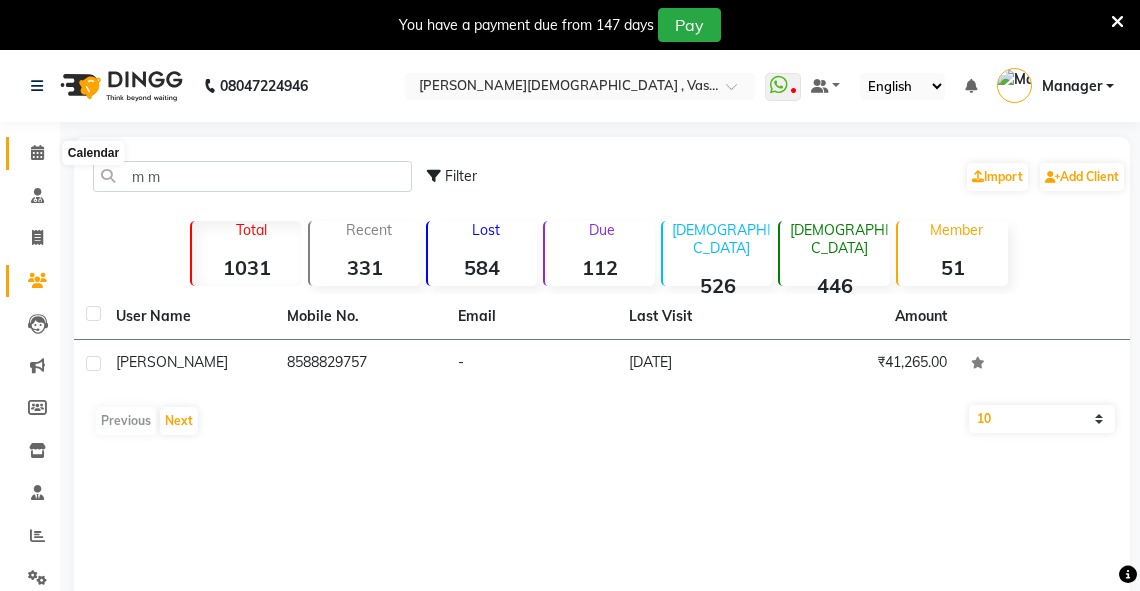 click 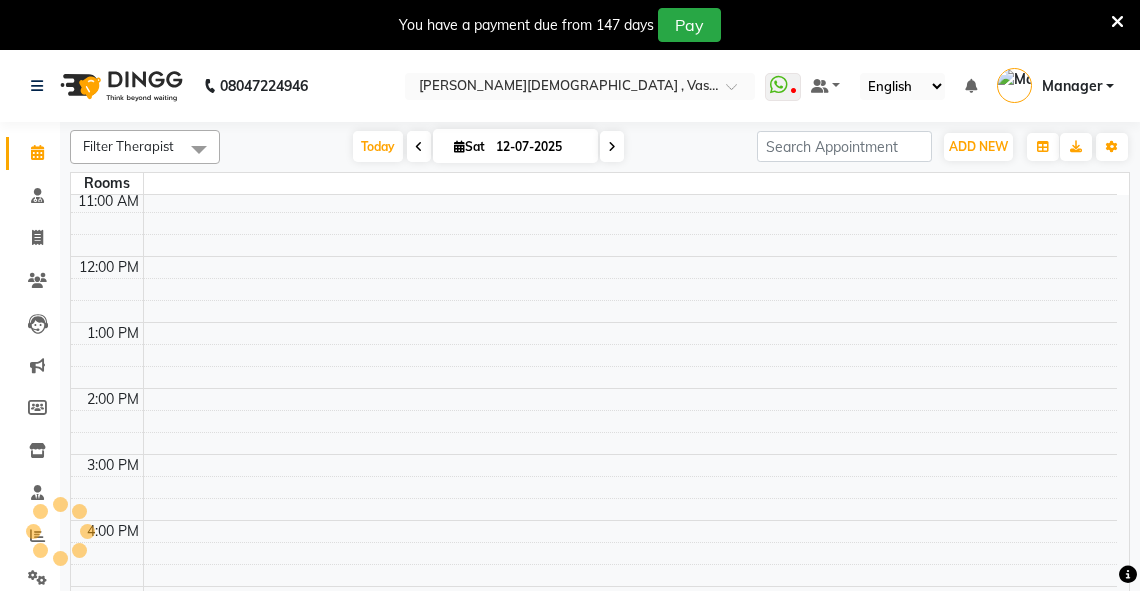 scroll, scrollTop: 0, scrollLeft: 0, axis: both 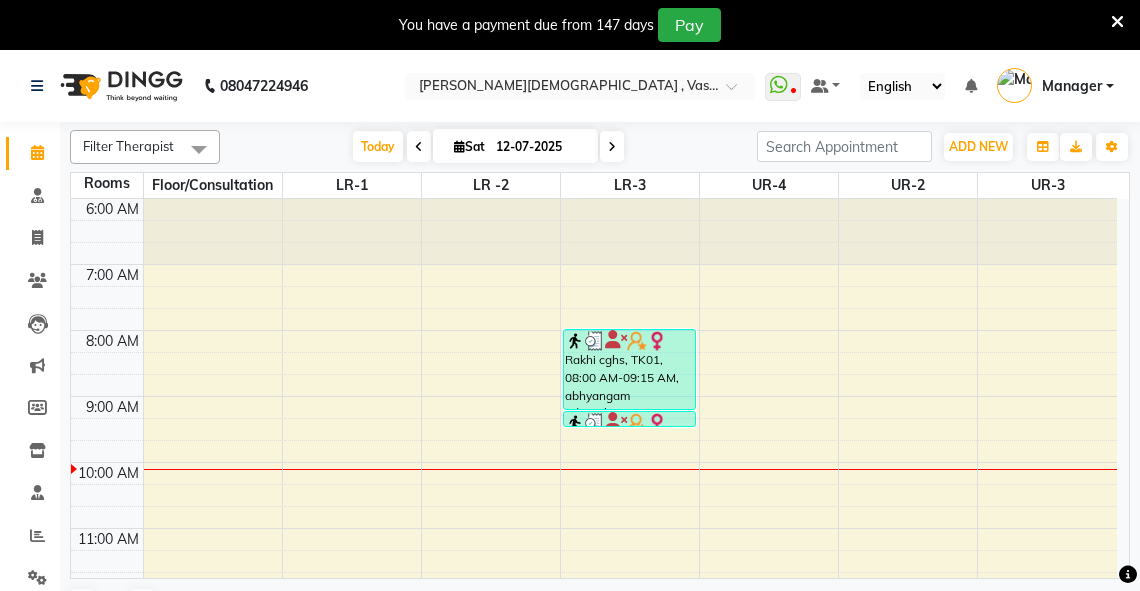 click on "6:00 AM 7:00 AM 8:00 AM 9:00 AM 10:00 AM 11:00 AM 12:00 PM 1:00 PM 2:00 PM 3:00 PM 4:00 PM 5:00 PM 6:00 PM 7:00 PM 8:00 PM     Rakhi cghs, TK01, 08:00 AM-09:15 AM, abhyangam udwarthanam STEAM     Rakhi cghs, TK01, 09:15 AM-09:30 AM, kashay vasti" at bounding box center (594, 693) 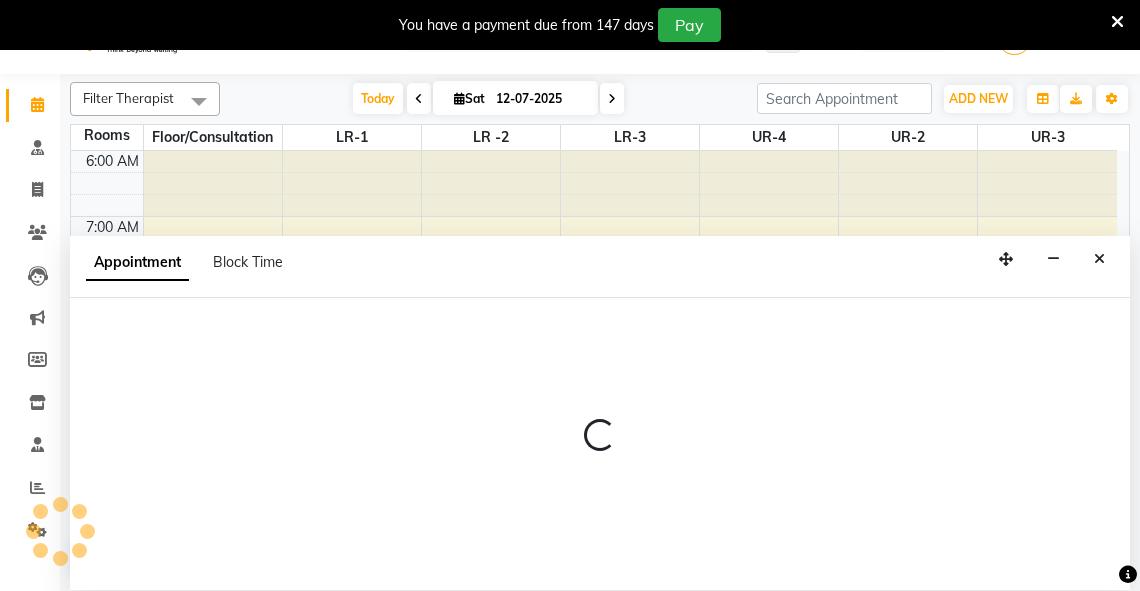 scroll, scrollTop: 50, scrollLeft: 0, axis: vertical 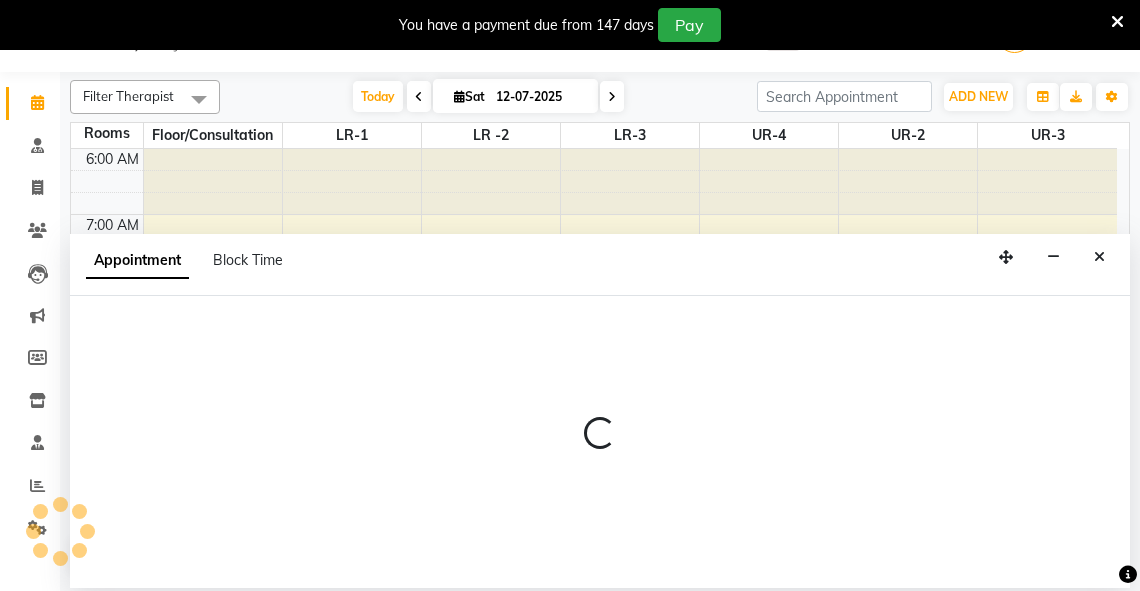 select on "tentative" 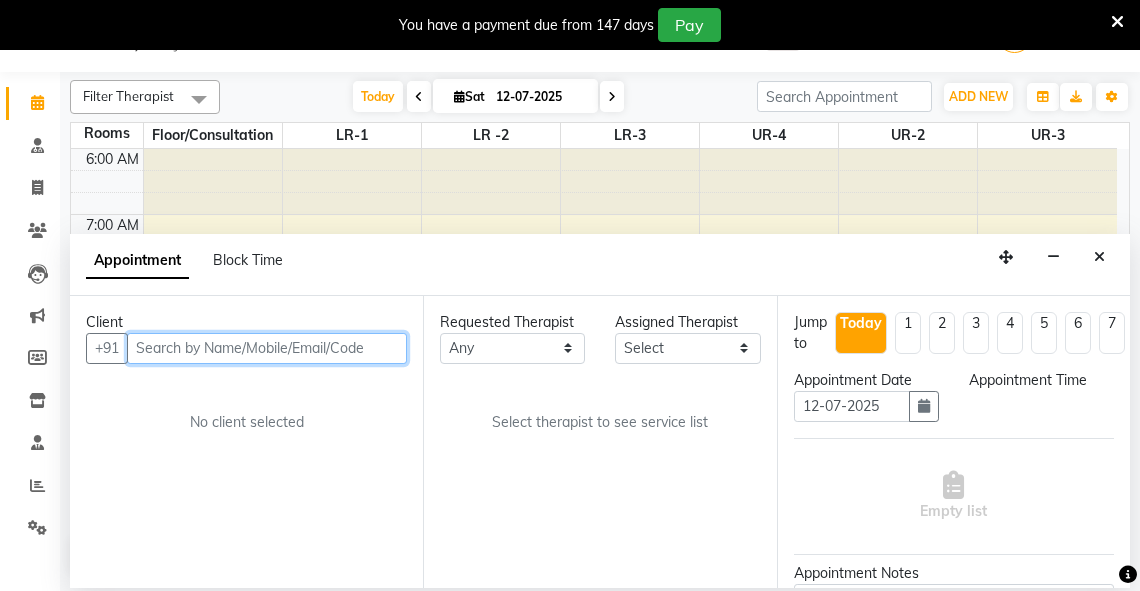 select on "555" 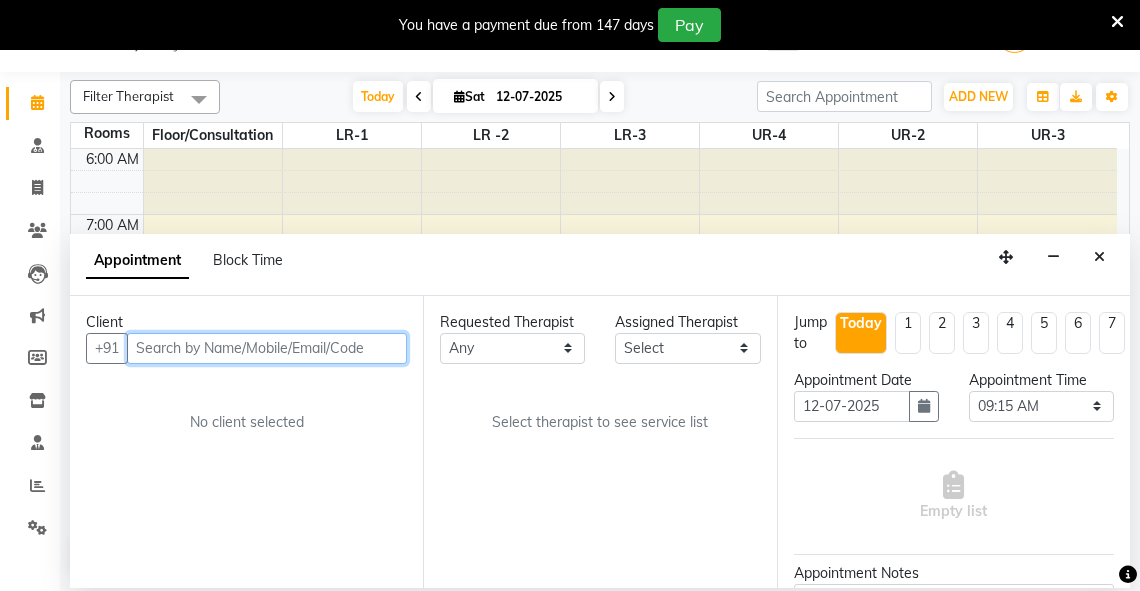 click at bounding box center (267, 348) 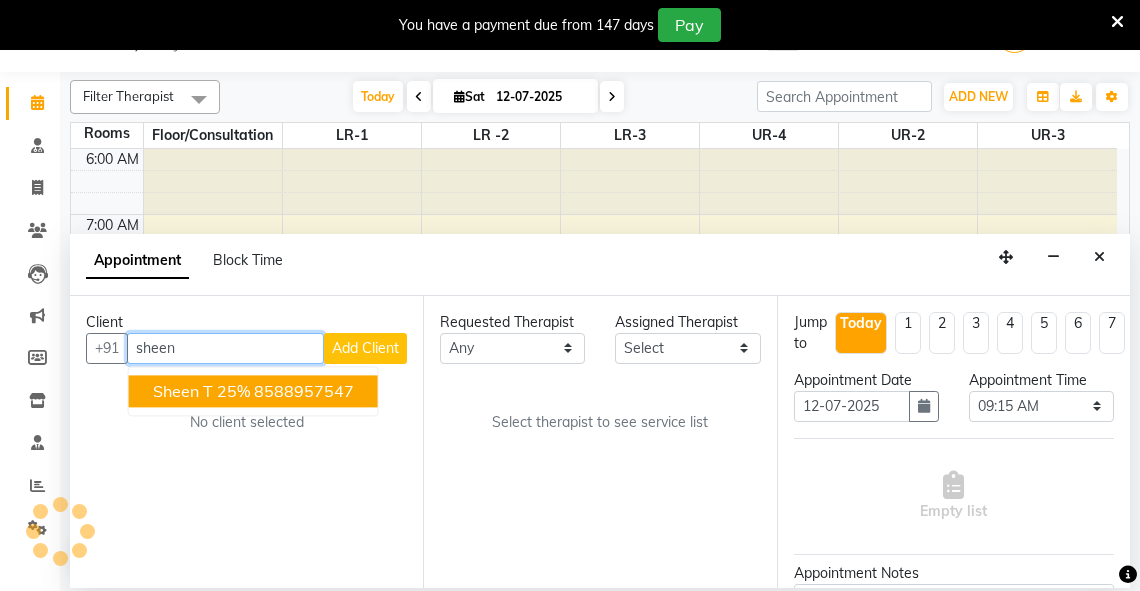 click on "sheen T 25%" at bounding box center (201, 391) 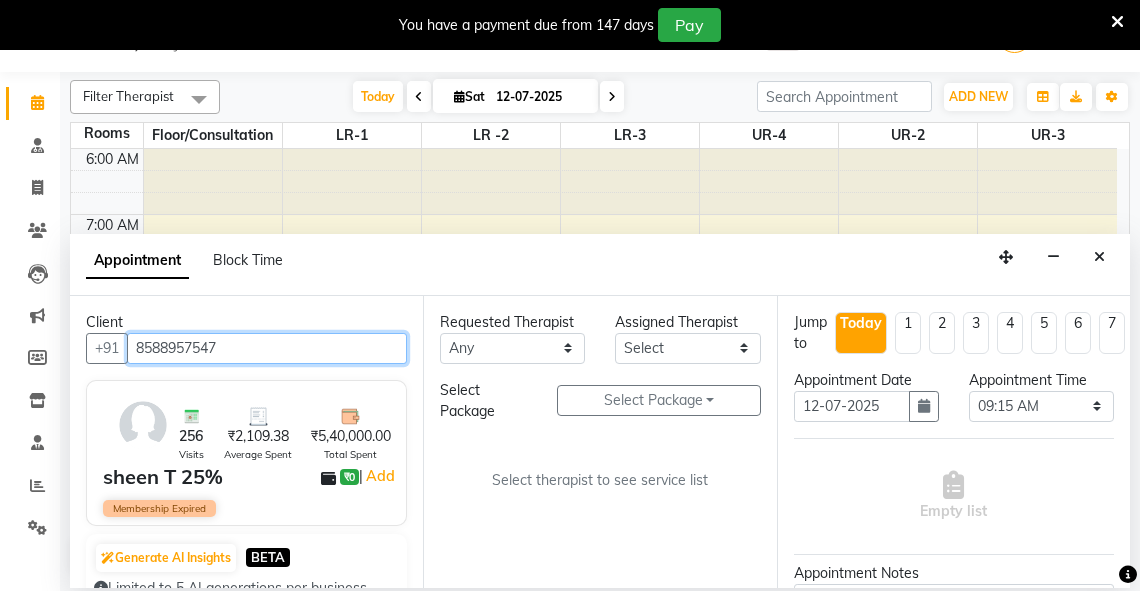 type on "8588957547" 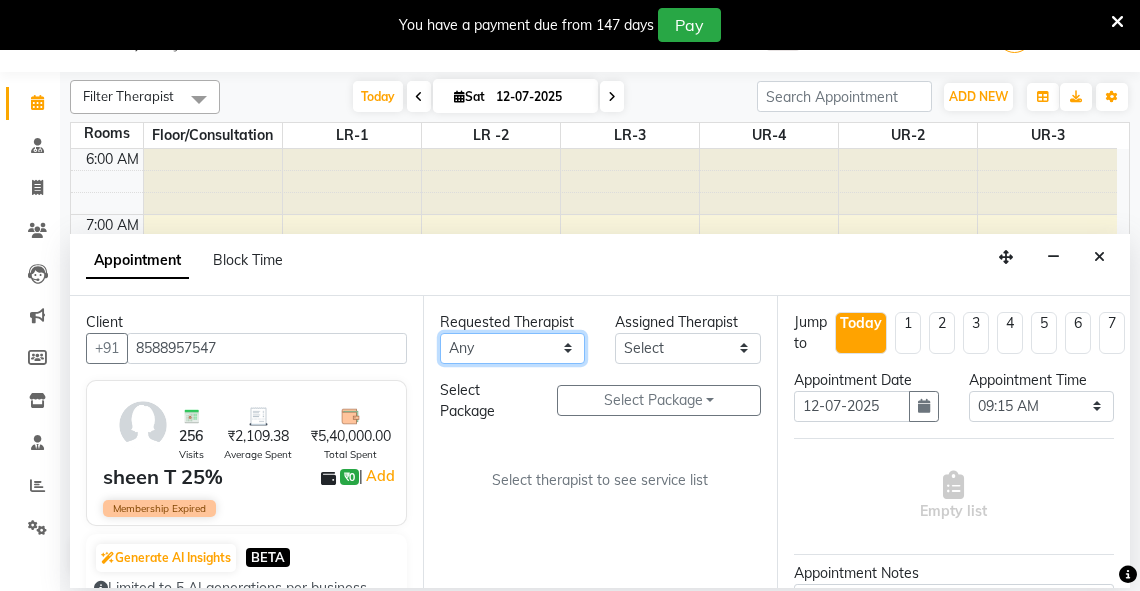 click on "Any [PERSON_NAME] V [PERSON_NAME] [PERSON_NAME] A K [PERSON_NAME] N [PERSON_NAME]  Dhaneesha [PERSON_NAME] K P [PERSON_NAME] [PERSON_NAME] [PERSON_NAME] [PERSON_NAME] [PERSON_NAME] a [PERSON_NAME] K M OTHER BRANCH Sardinia [PERSON_NAME] [PERSON_NAME] [PERSON_NAME] [PERSON_NAME]" at bounding box center (512, 348) 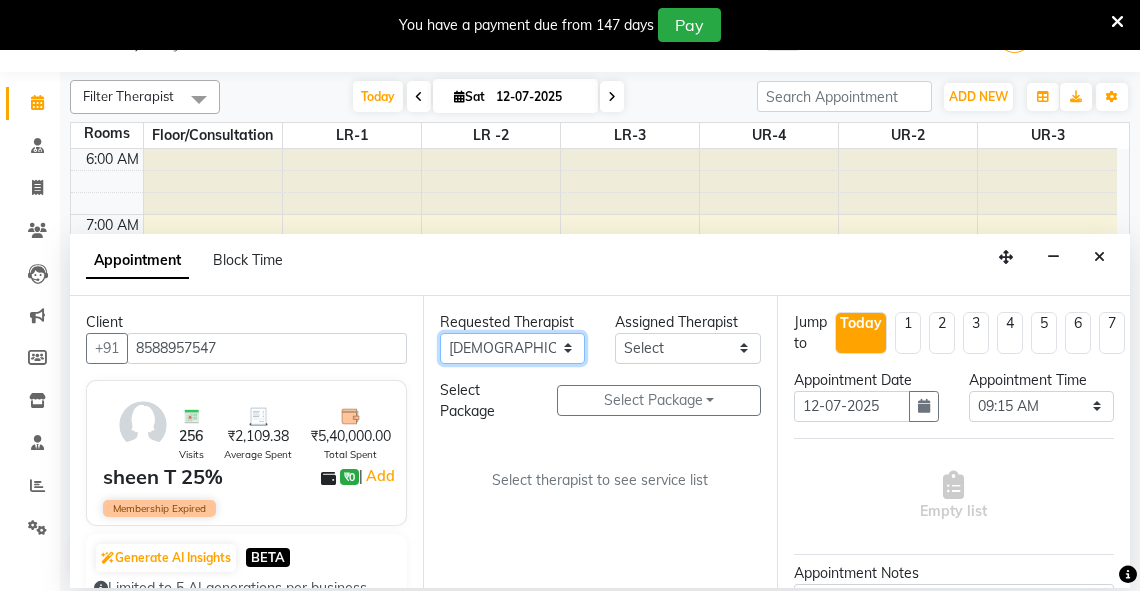 click on "Any [PERSON_NAME] V [PERSON_NAME] [PERSON_NAME] A K [PERSON_NAME] N [PERSON_NAME]  Dhaneesha [PERSON_NAME] K P [PERSON_NAME] [PERSON_NAME] [PERSON_NAME] [PERSON_NAME] [PERSON_NAME] a [PERSON_NAME] K M OTHER BRANCH Sardinia [PERSON_NAME] [PERSON_NAME] [PERSON_NAME] [PERSON_NAME]" at bounding box center (512, 348) 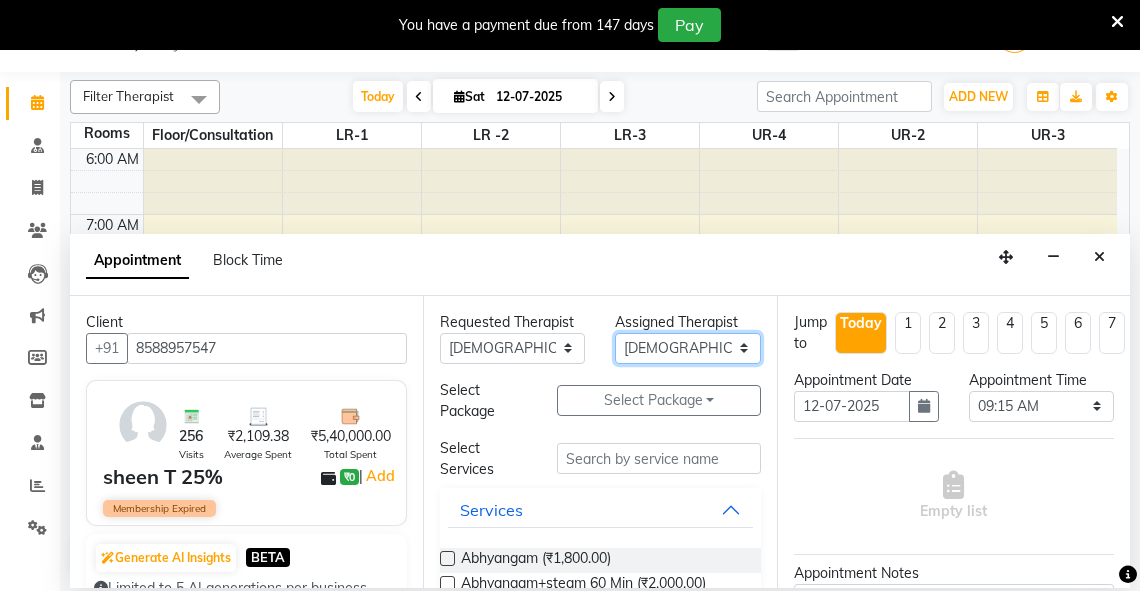 click on "Select [PERSON_NAME] V [PERSON_NAME] [PERSON_NAME] A K [PERSON_NAME] N [PERSON_NAME]  Dhaneesha [PERSON_NAME] K P [PERSON_NAME] [PERSON_NAME] [PERSON_NAME] [PERSON_NAME] [PERSON_NAME] a [PERSON_NAME] K M OTHER BRANCH Sardinia [PERSON_NAME] [PERSON_NAME] [PERSON_NAME] [PERSON_NAME]" at bounding box center (687, 348) 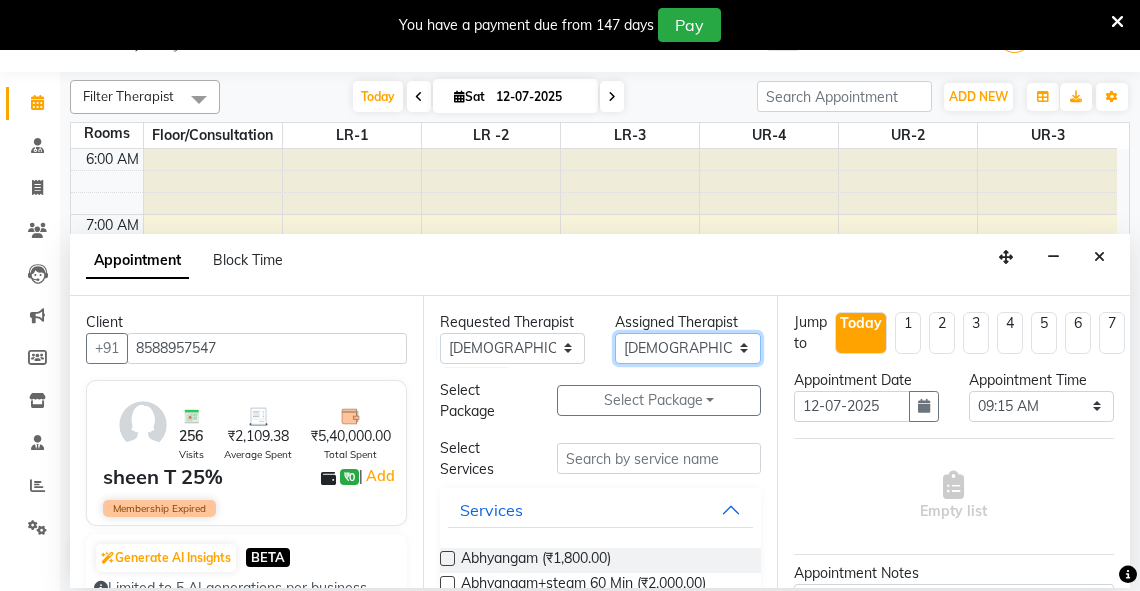 select on "71499" 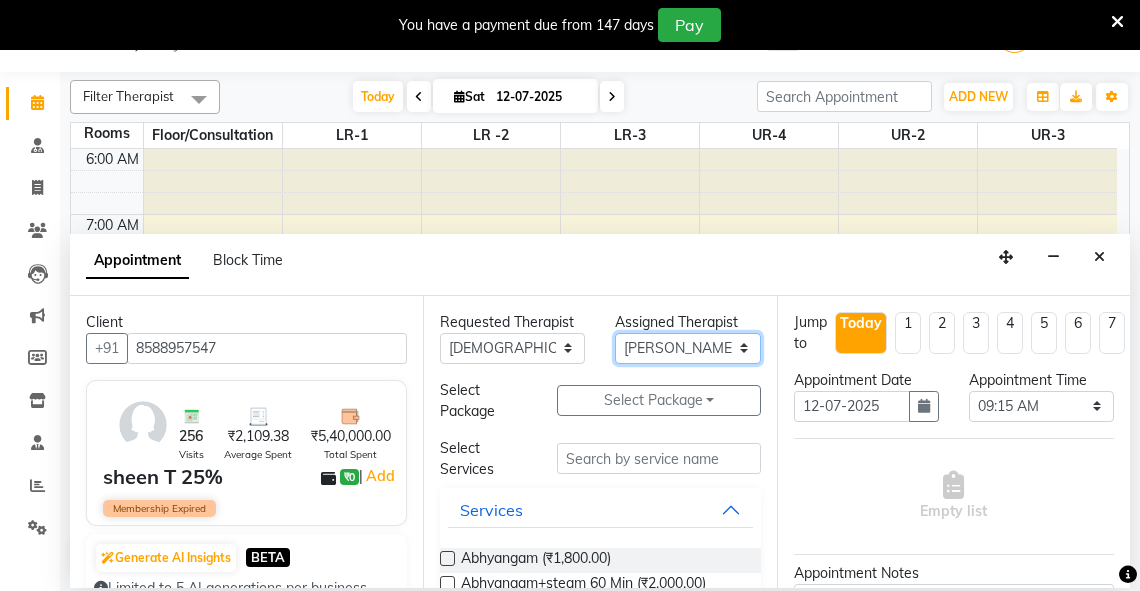click on "Select [PERSON_NAME] V [PERSON_NAME] [PERSON_NAME] A K [PERSON_NAME] N [PERSON_NAME]  Dhaneesha [PERSON_NAME] K P [PERSON_NAME] [PERSON_NAME] [PERSON_NAME] [PERSON_NAME] [PERSON_NAME] a [PERSON_NAME] K M OTHER BRANCH Sardinia [PERSON_NAME] [PERSON_NAME] [PERSON_NAME] [PERSON_NAME]" at bounding box center (687, 348) 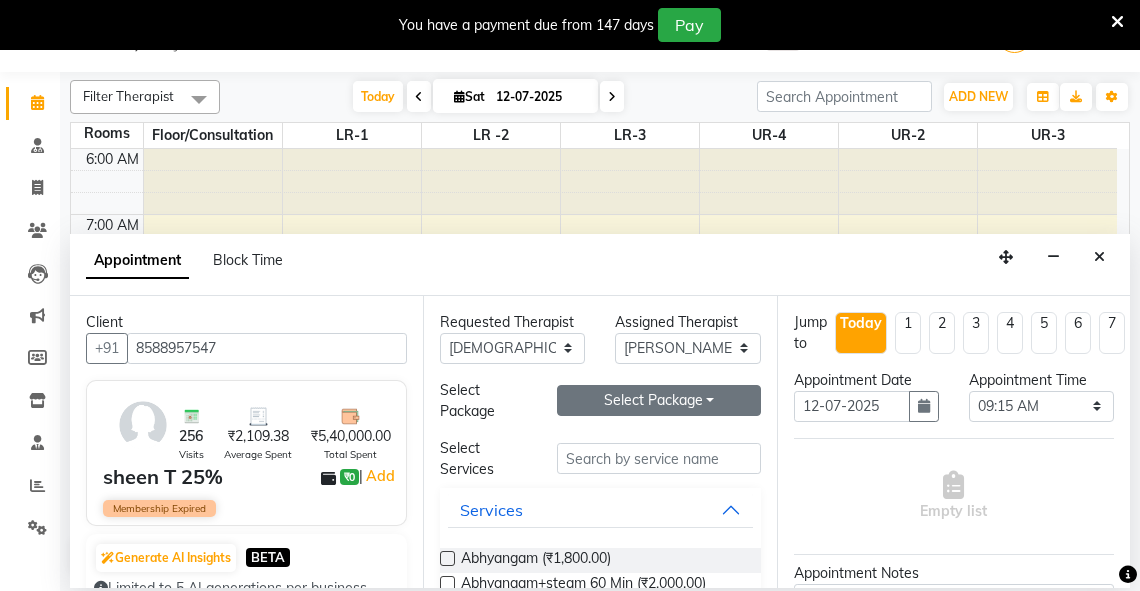 click on "Select Package  Toggle Dropdown" at bounding box center [659, 400] 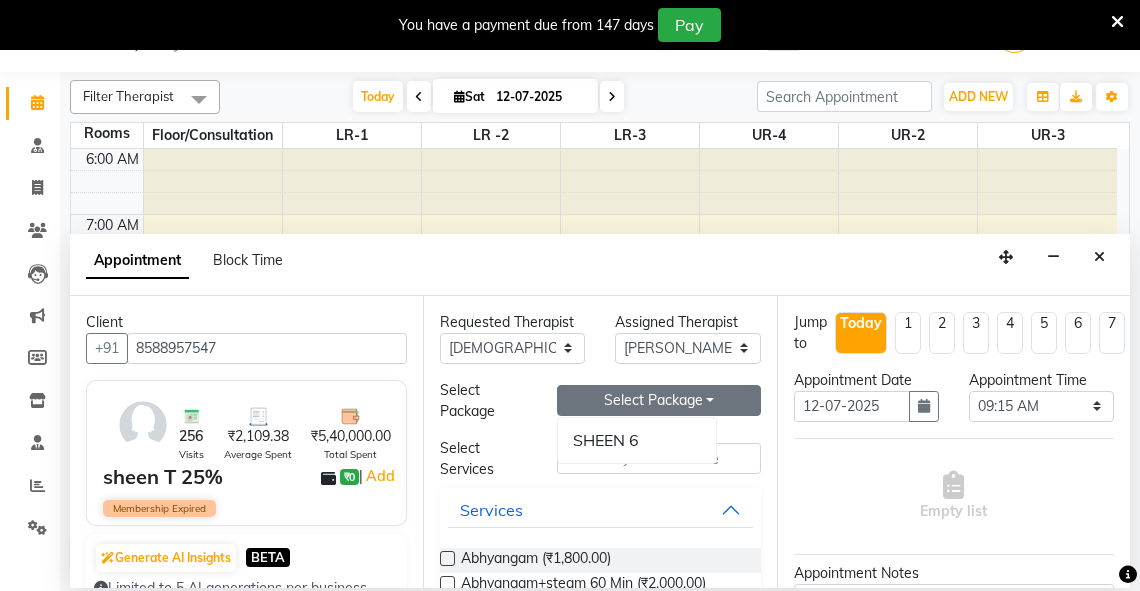 click on "SHEEN 6" at bounding box center (637, 440) 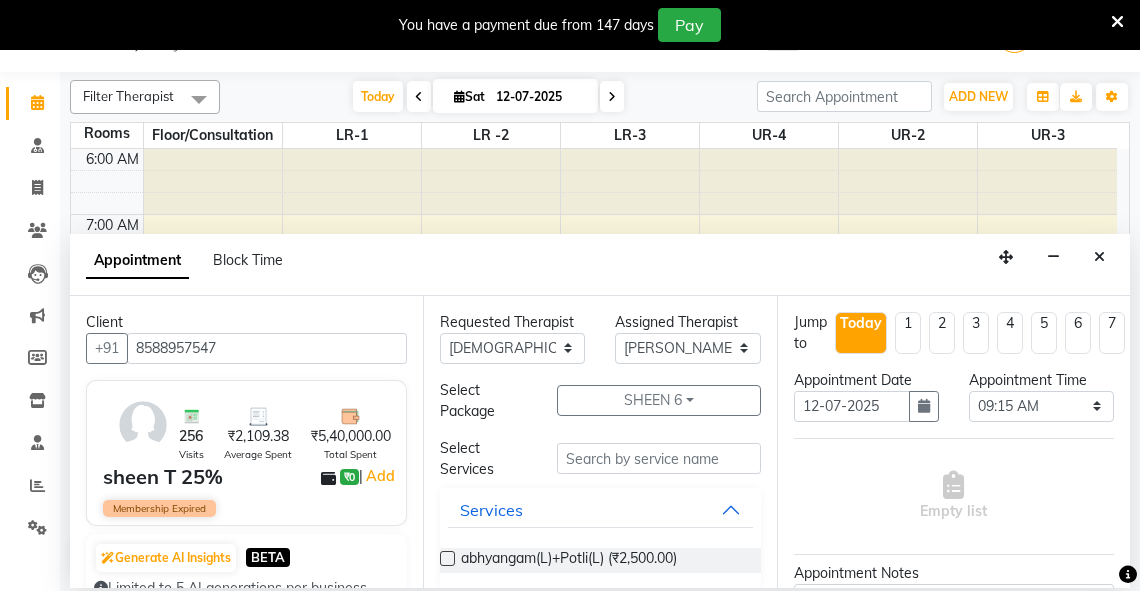 click at bounding box center (447, 558) 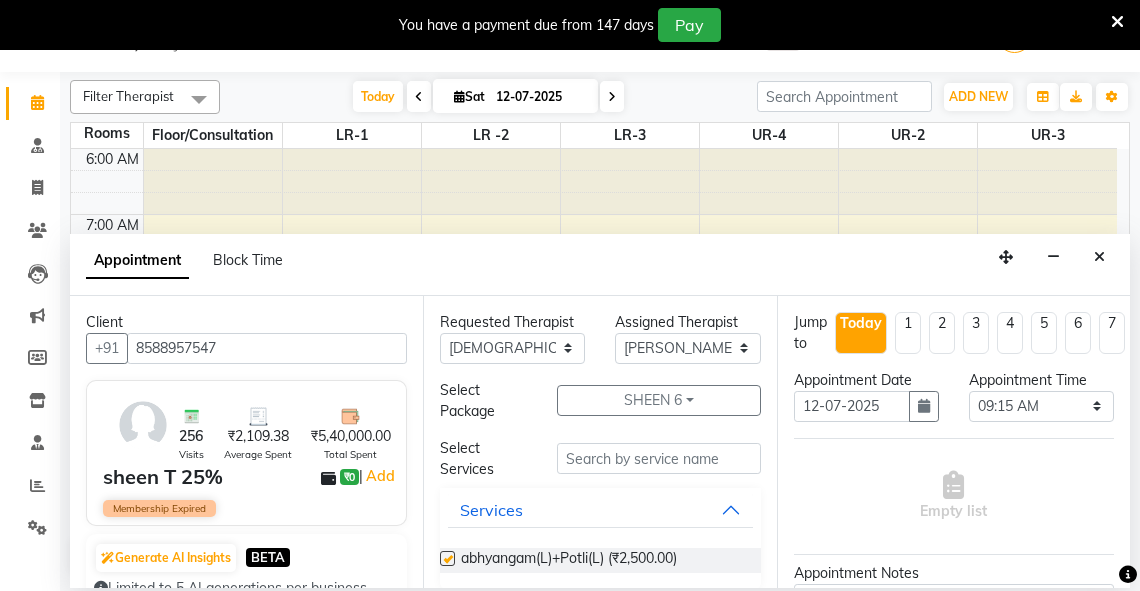 select on "2610" 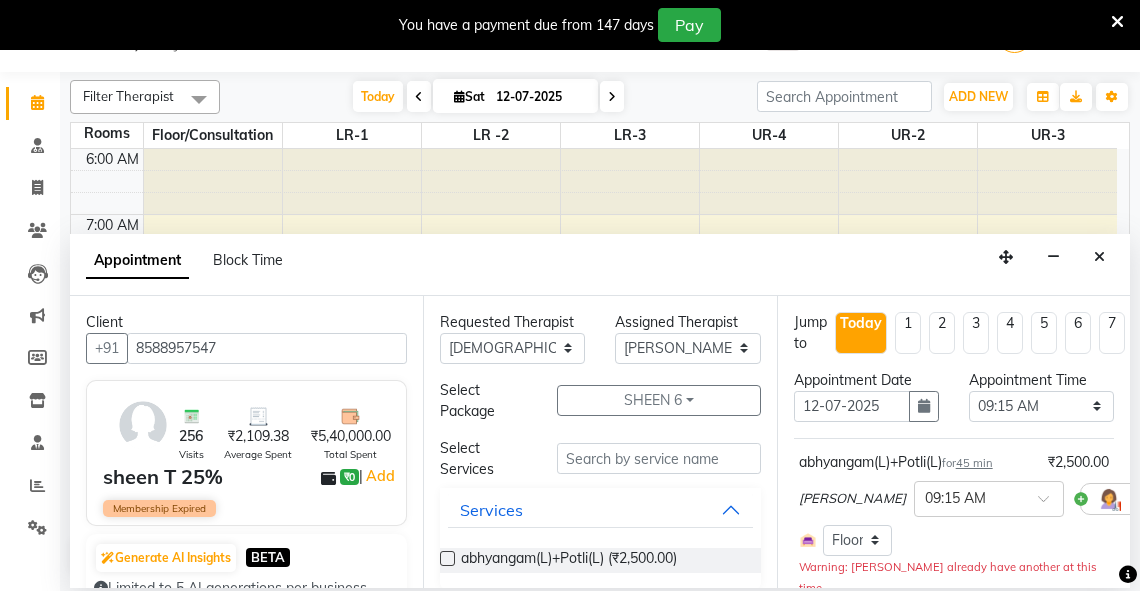 checkbox on "false" 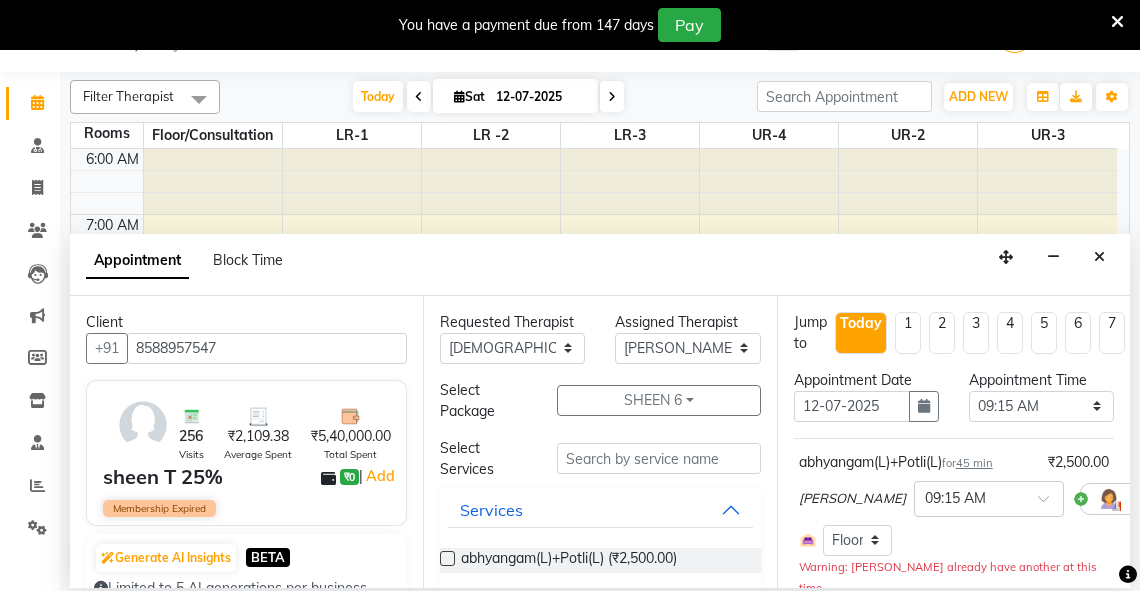 scroll, scrollTop: 334, scrollLeft: 0, axis: vertical 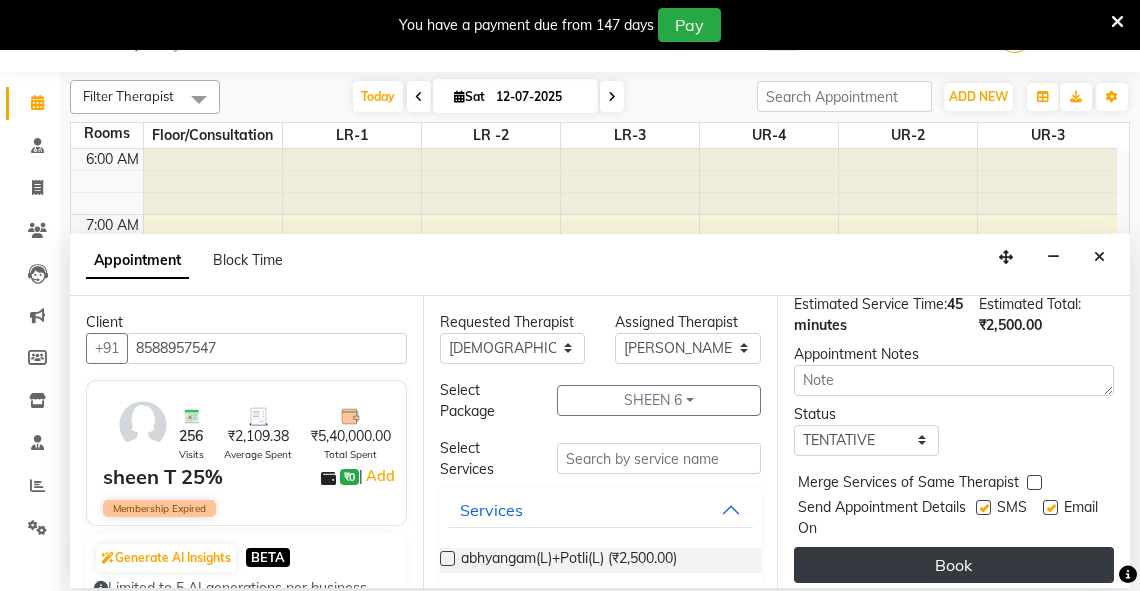 click on "Book" at bounding box center [954, 565] 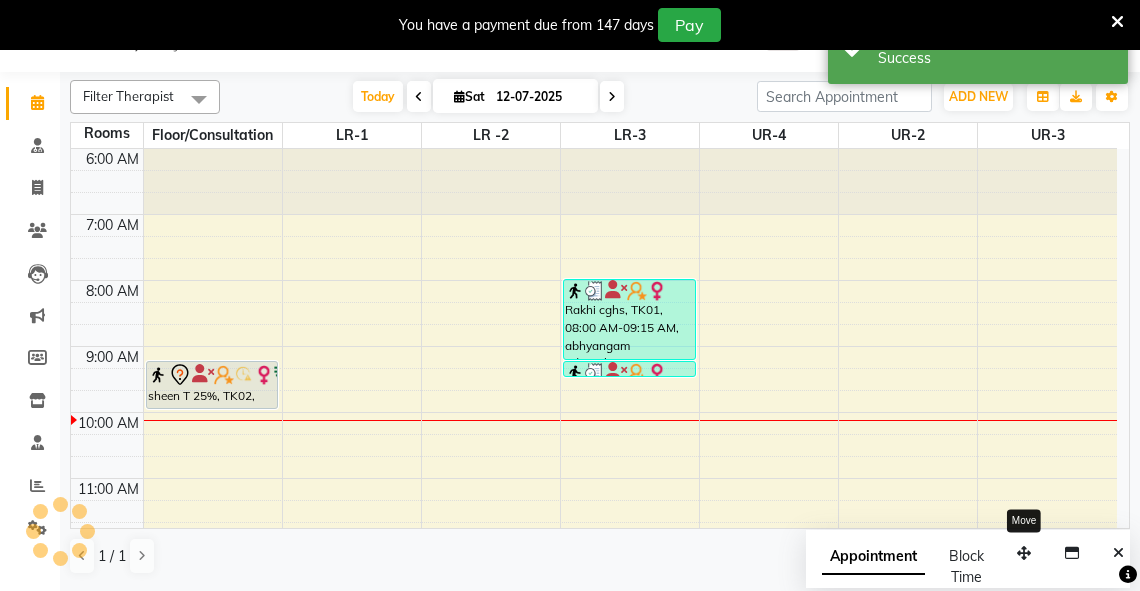 scroll, scrollTop: 0, scrollLeft: 0, axis: both 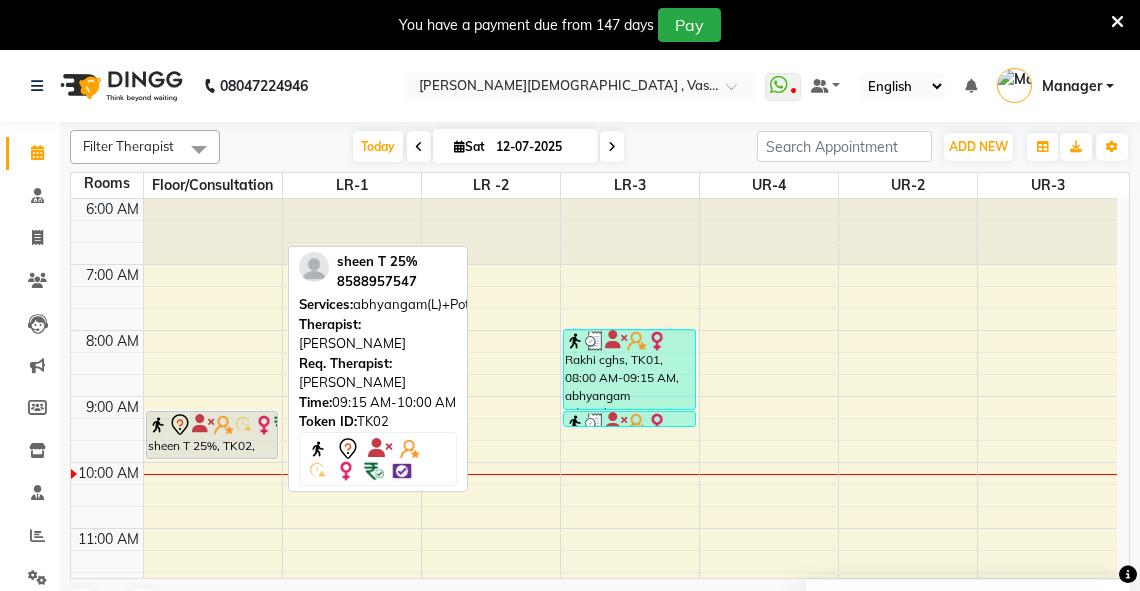 click on "sheen T 25%, TK02, 09:15 AM-10:00 AM,  abhyangam(L)+Potli(L)" at bounding box center (212, 435) 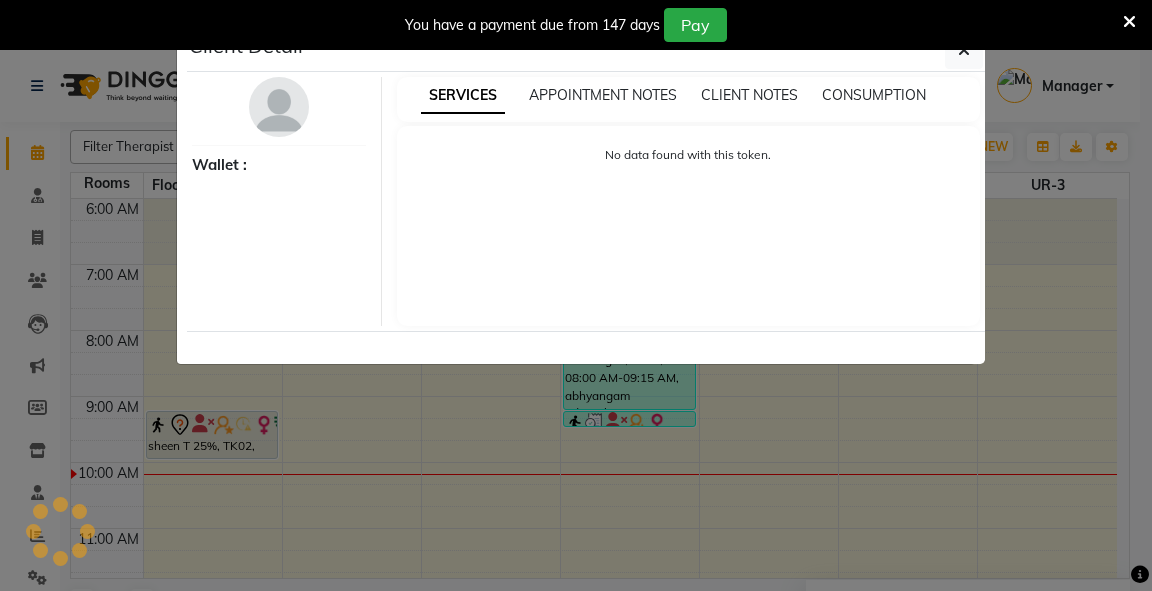 select on "7" 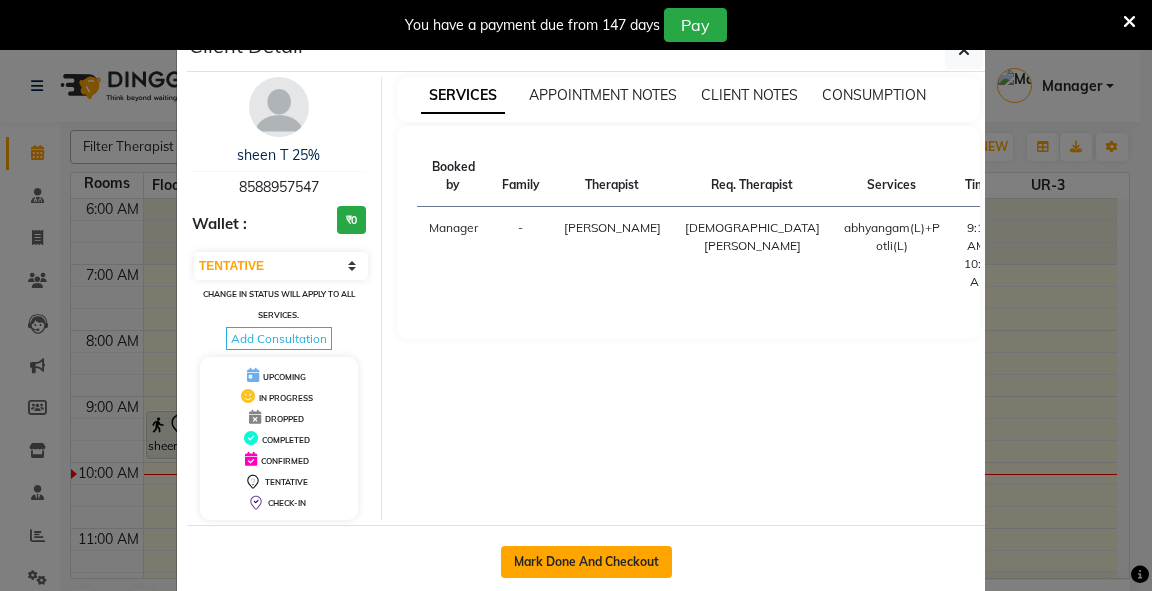 click on "Mark Done And Checkout" 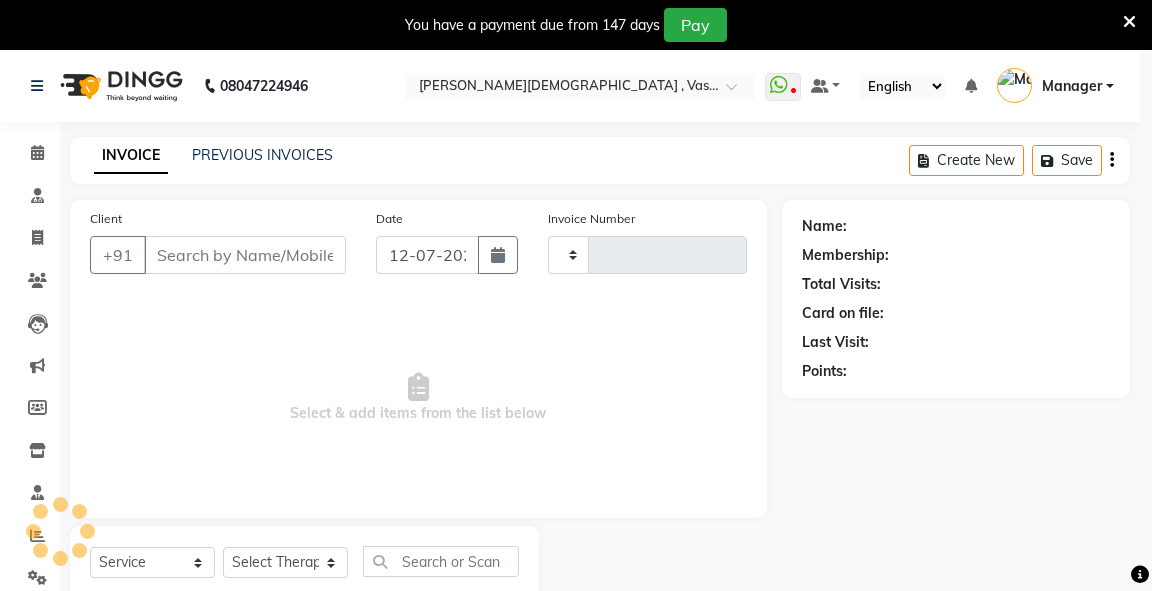 select on "3" 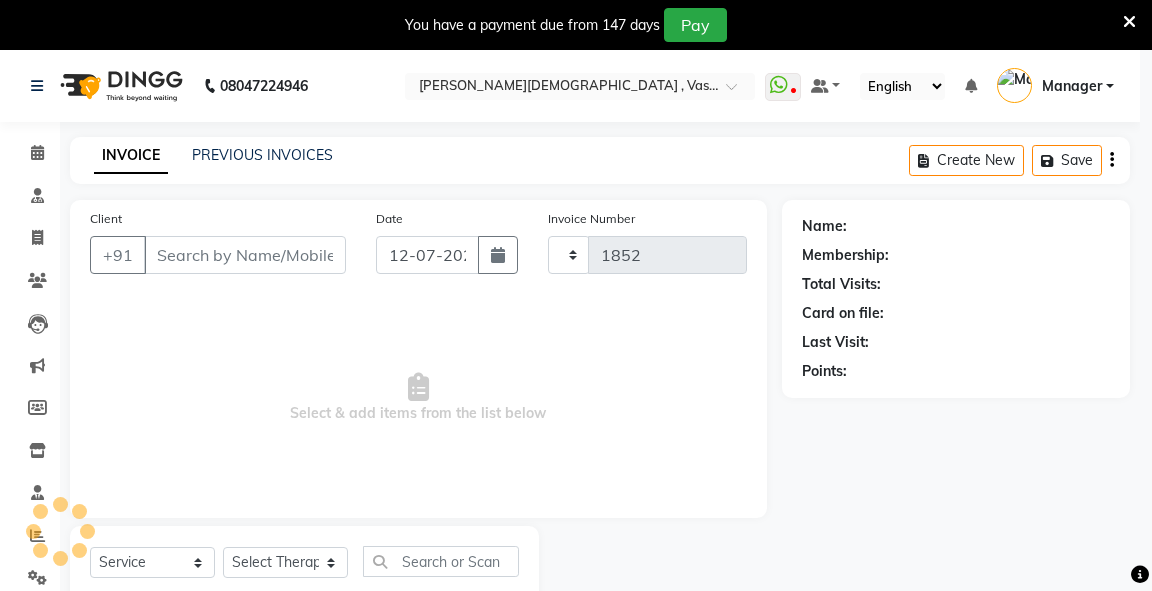 select on "5571" 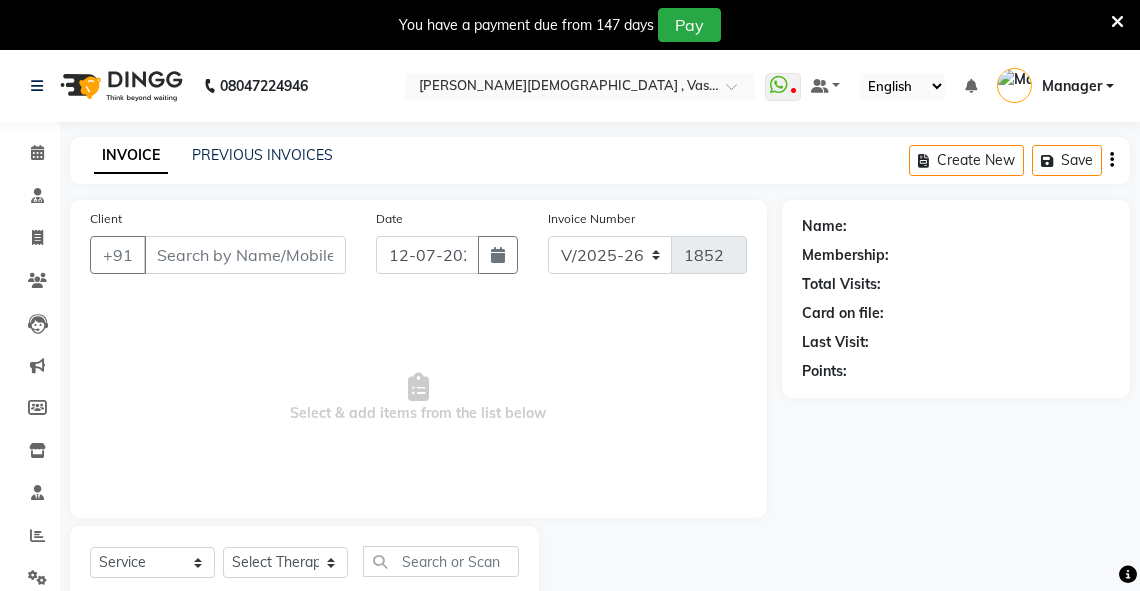 type on "8588957547" 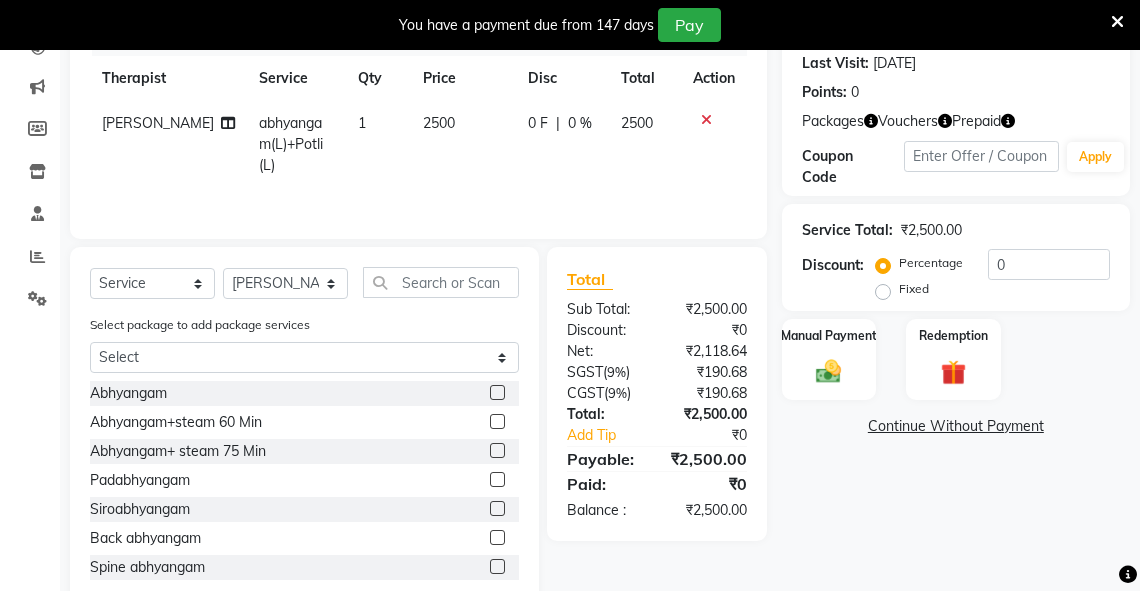 scroll, scrollTop: 328, scrollLeft: 0, axis: vertical 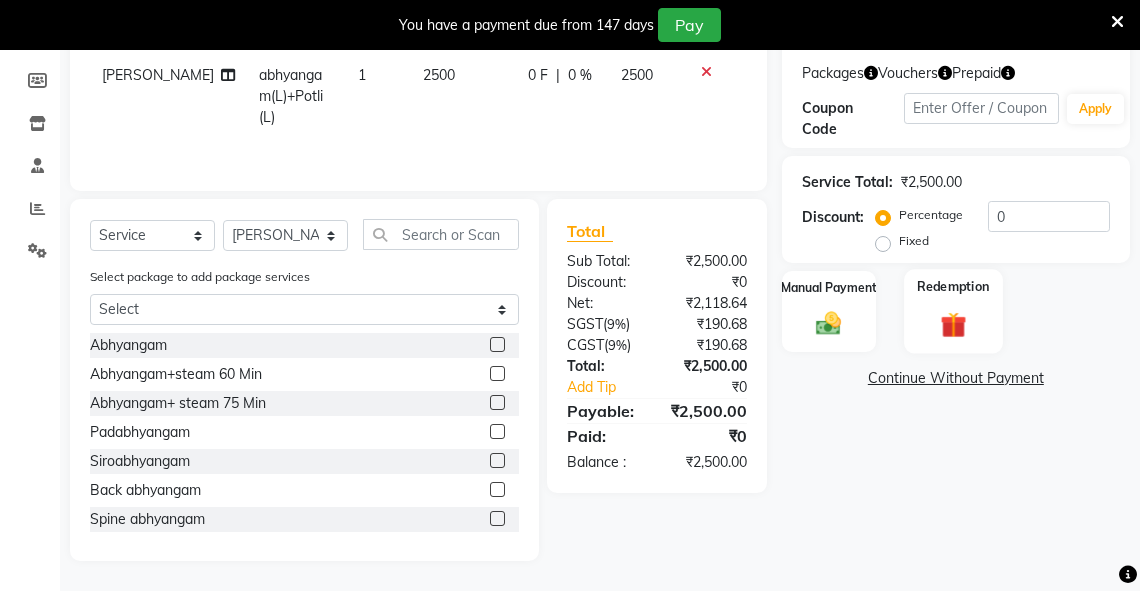 click 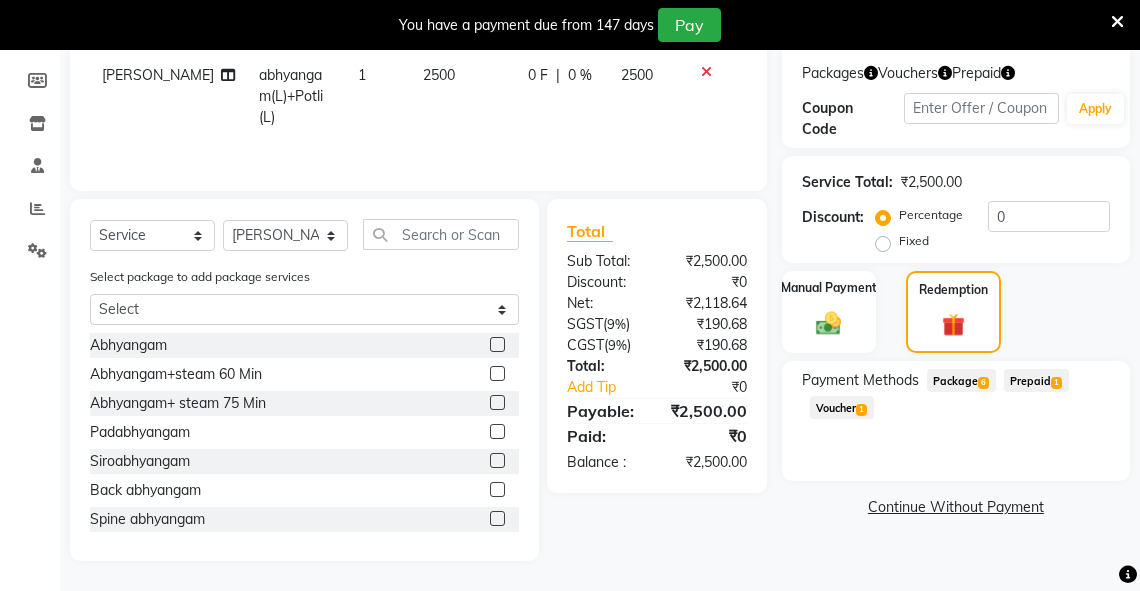 click on "Package  6" 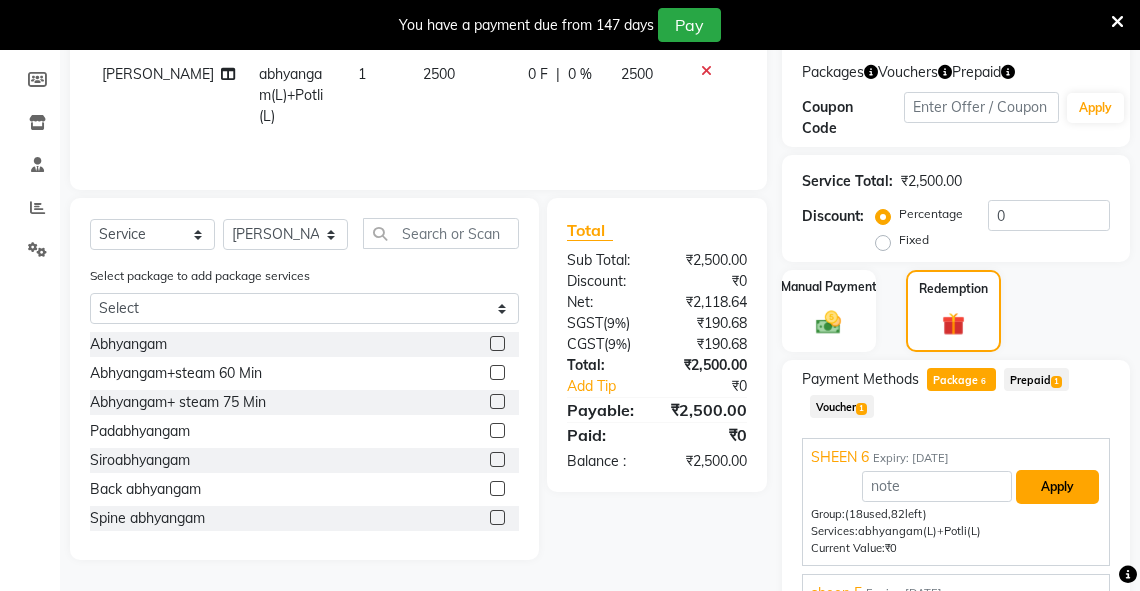 click on "Apply" at bounding box center [1057, 487] 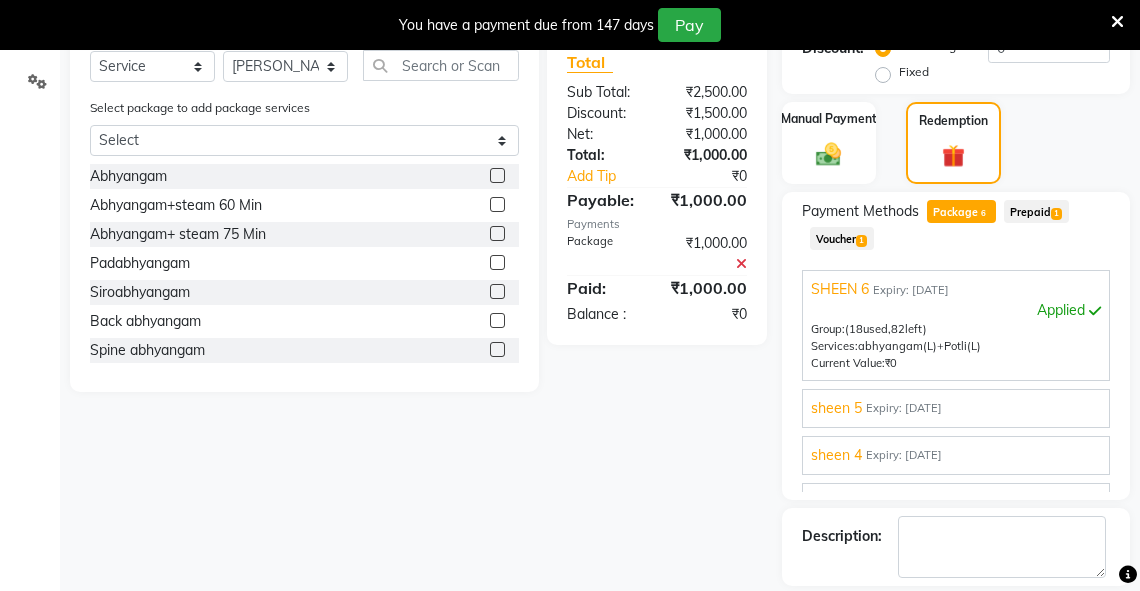 scroll, scrollTop: 588, scrollLeft: 0, axis: vertical 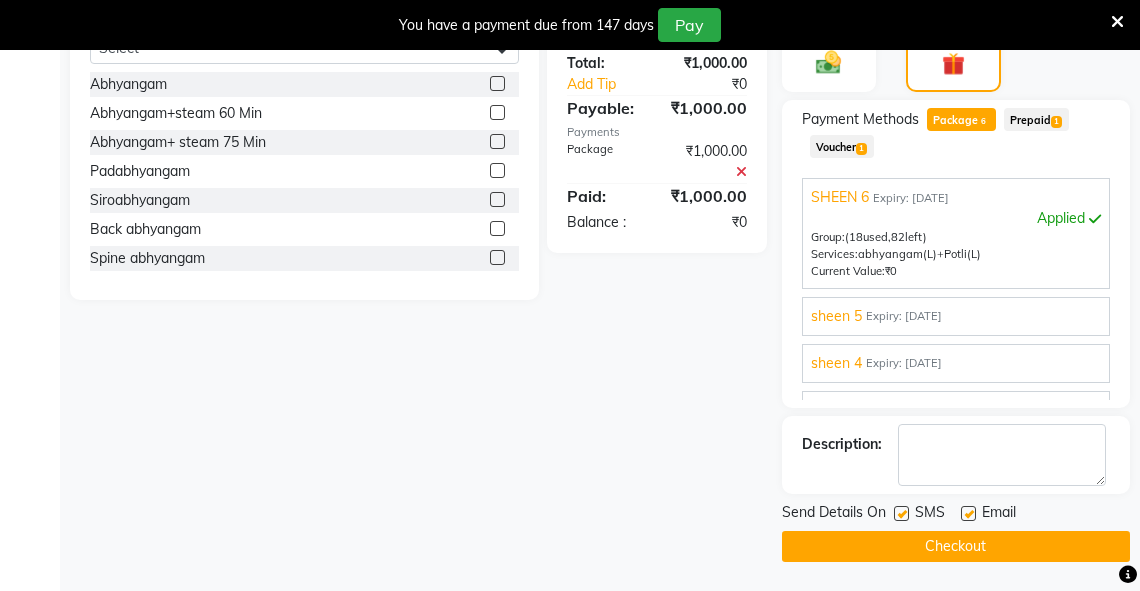 click on "Checkout" 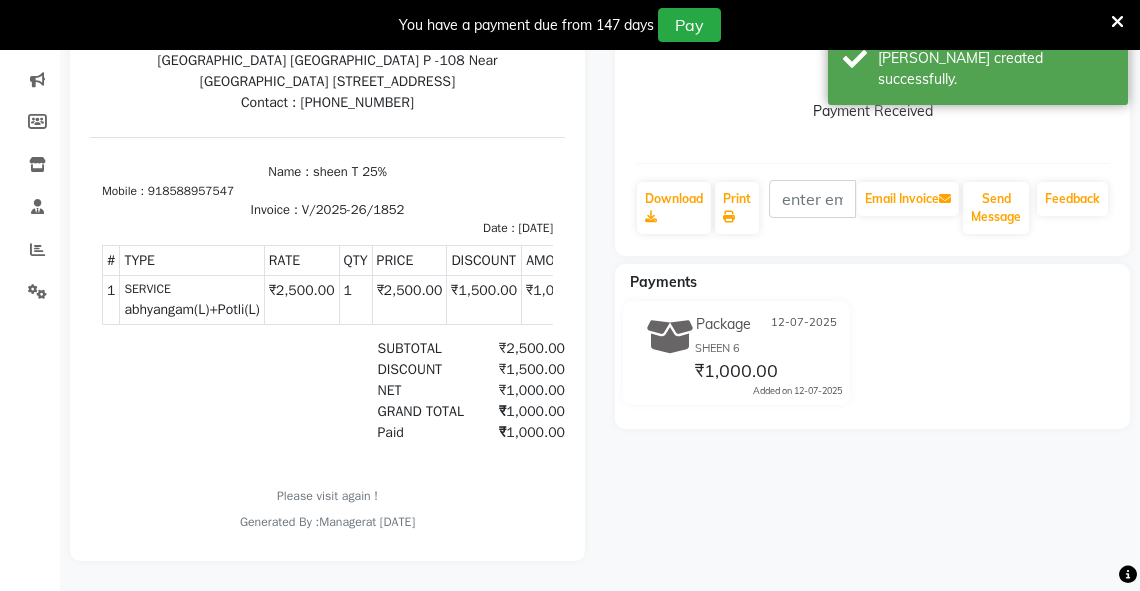 scroll, scrollTop: 0, scrollLeft: 0, axis: both 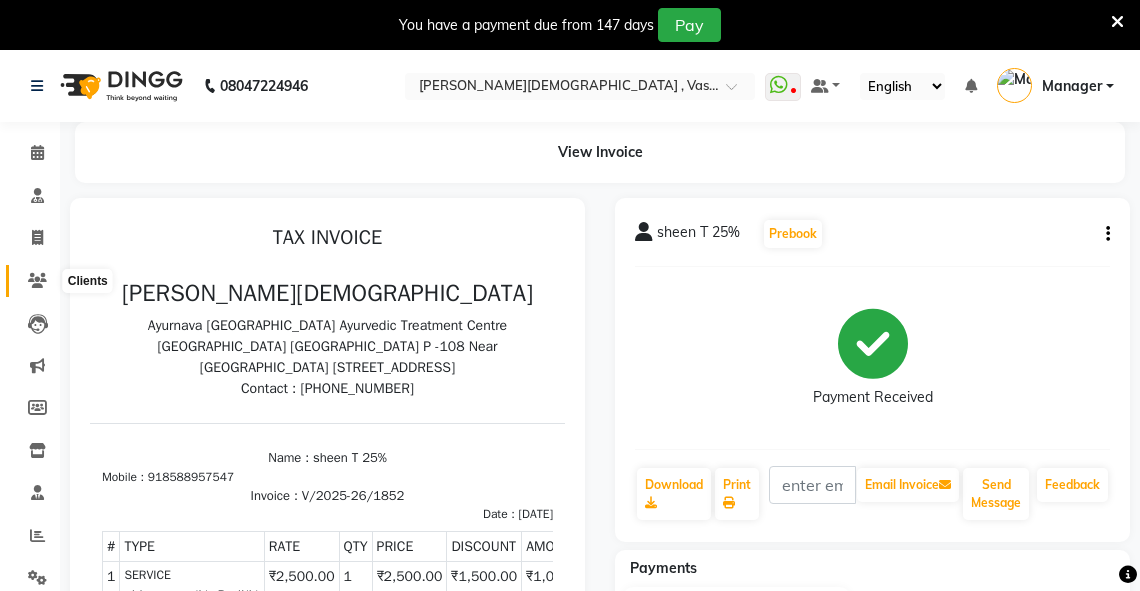 click 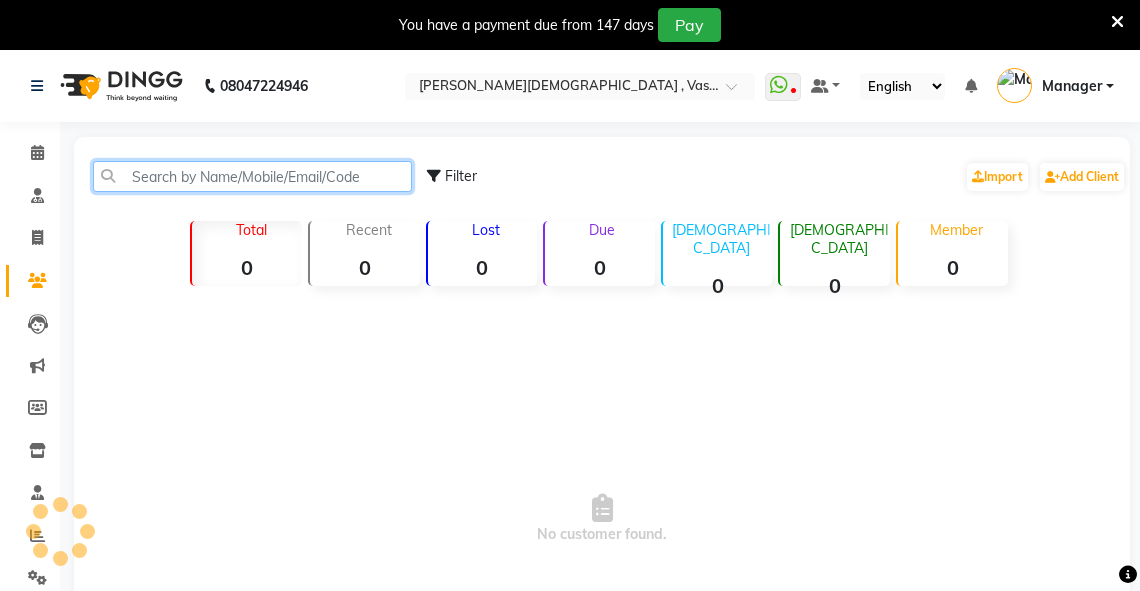 click 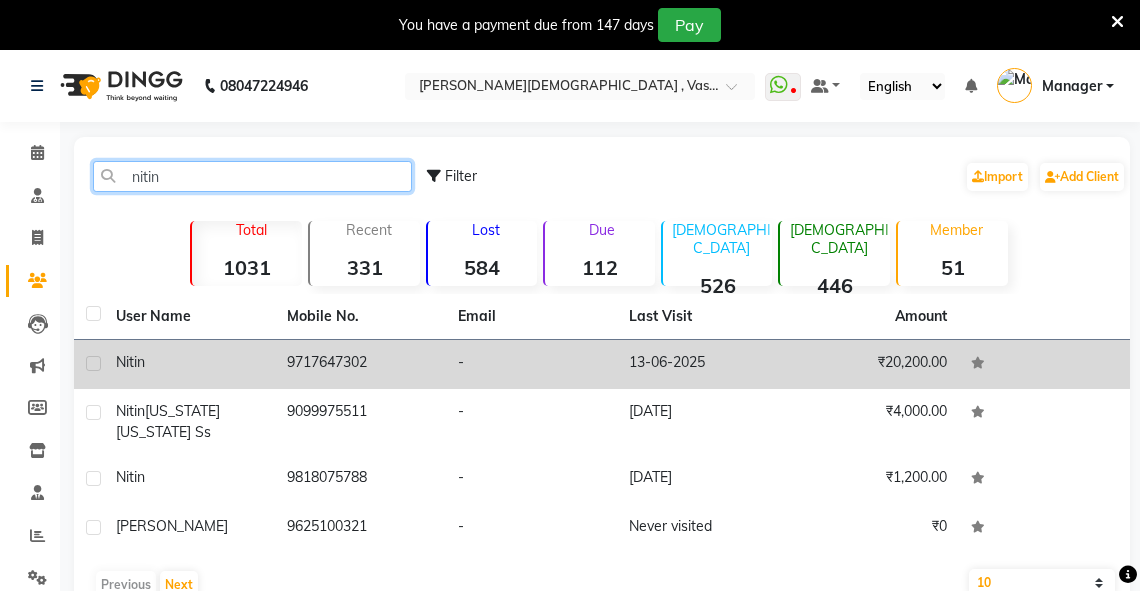 type on "nitin" 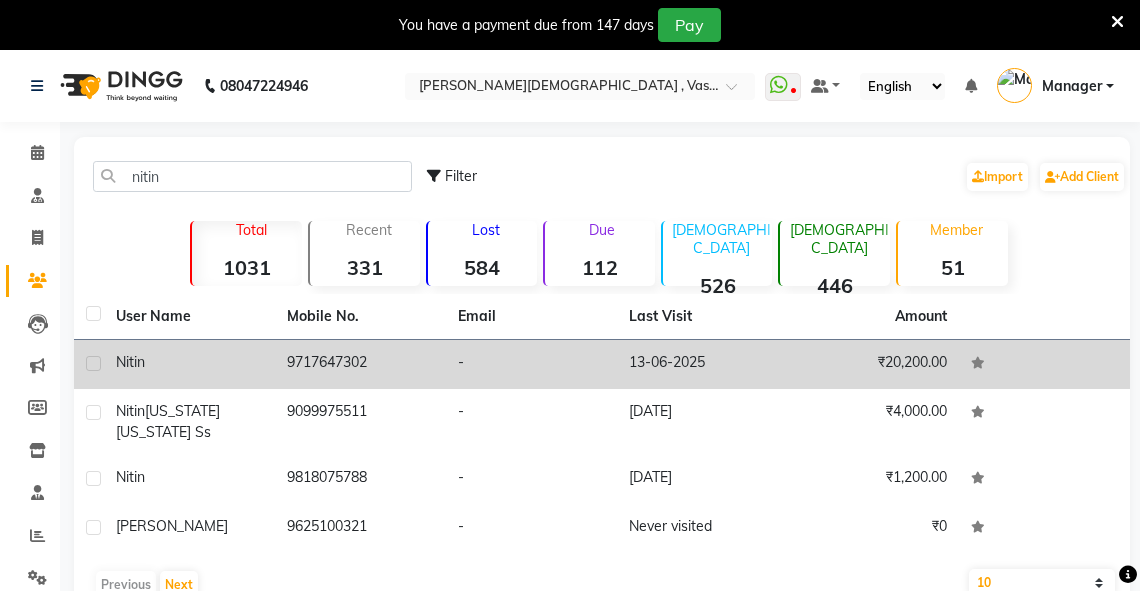 click on "Nitin" 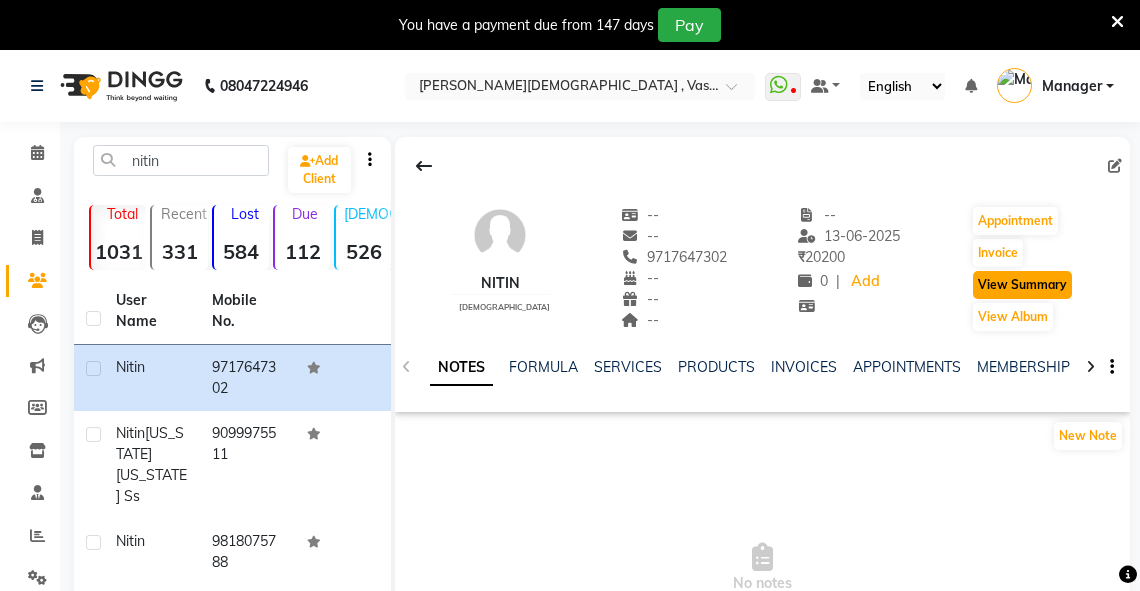 click on "View Summary" 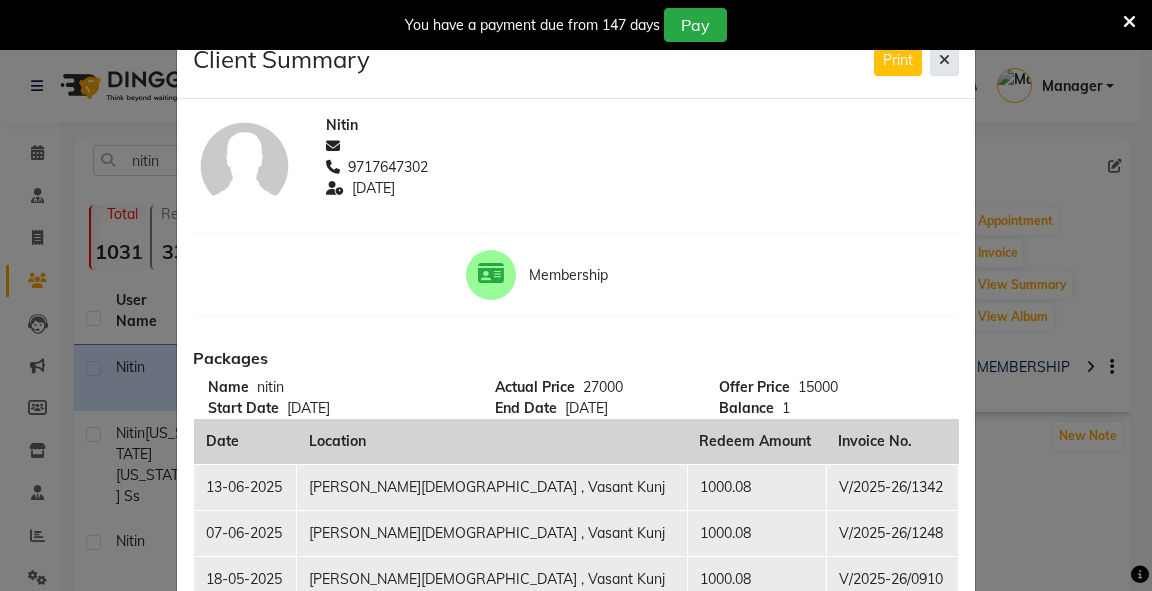click 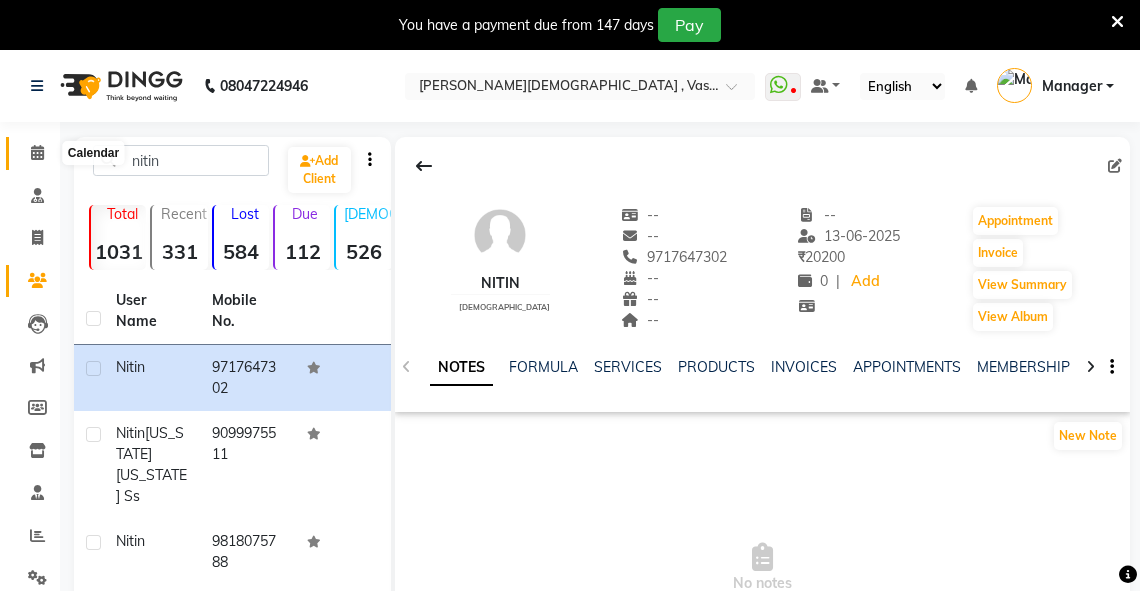 click 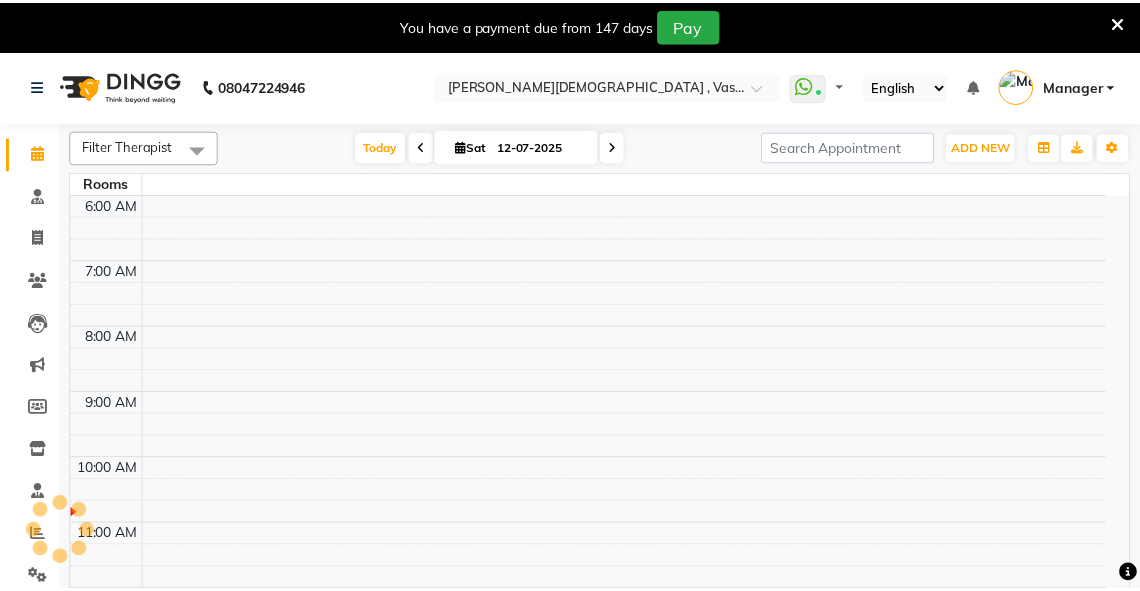 scroll, scrollTop: 0, scrollLeft: 0, axis: both 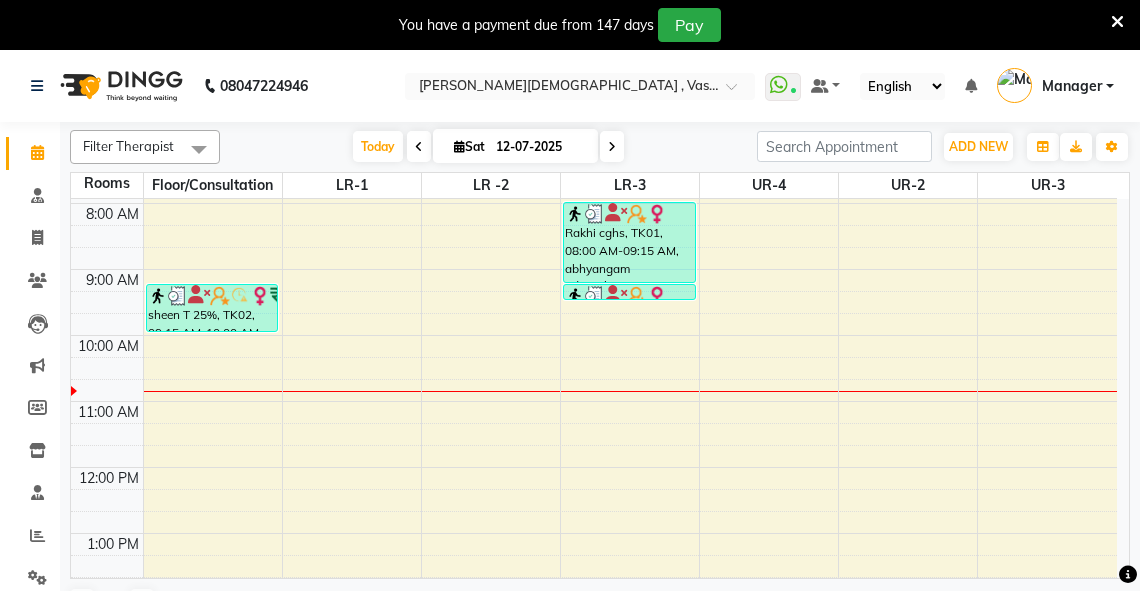 click on "6:00 AM 7:00 AM 8:00 AM 9:00 AM 10:00 AM 11:00 AM 12:00 PM 1:00 PM 2:00 PM 3:00 PM 4:00 PM 5:00 PM 6:00 PM 7:00 PM 8:00 PM     sheen T 25%, TK02, 09:15 AM-10:00 AM,  abhyangam(L)+[PERSON_NAME](L)     Rakhi cghs, TK01, 08:00 AM-09:15 AM, abhyangam udwarthanam STEAM     Rakhi cghs, TK01, 09:15 AM-09:30 AM, [PERSON_NAME]" at bounding box center [594, 566] 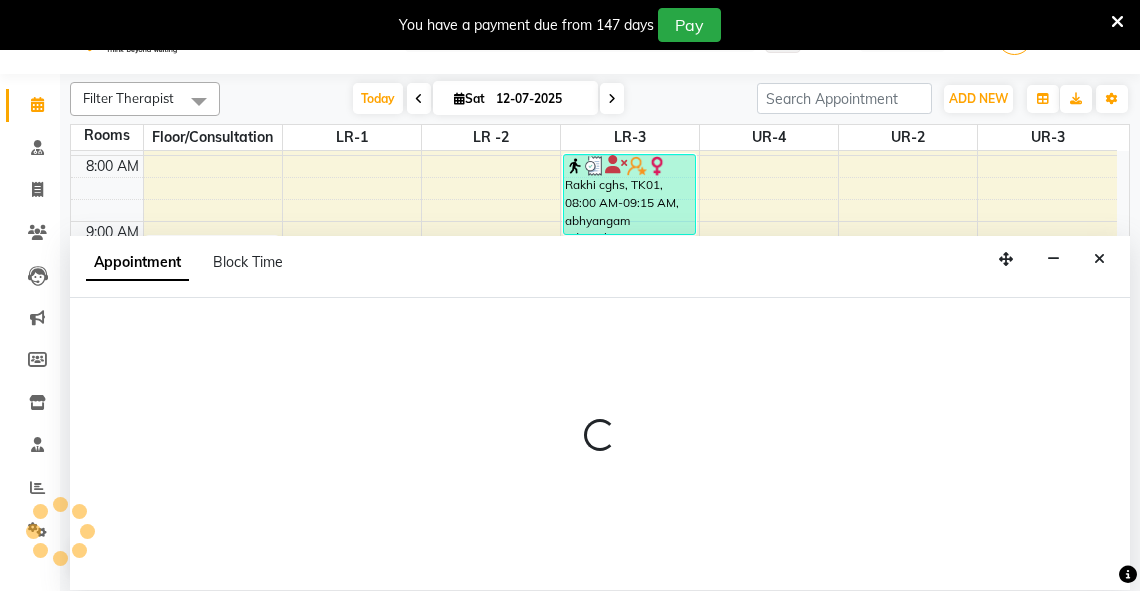 scroll, scrollTop: 50, scrollLeft: 0, axis: vertical 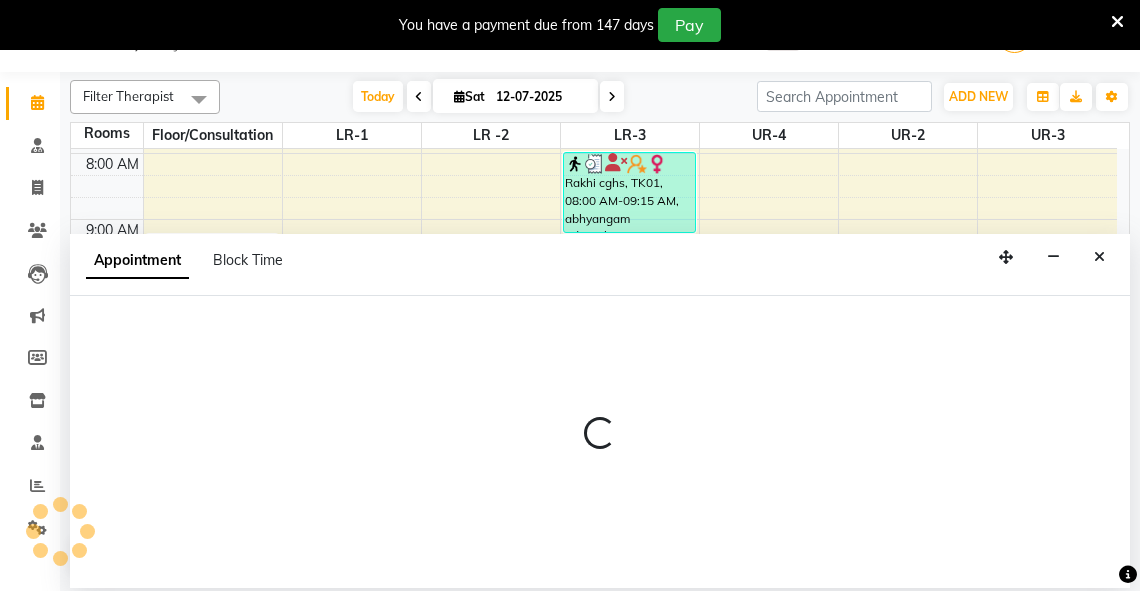 select on "645" 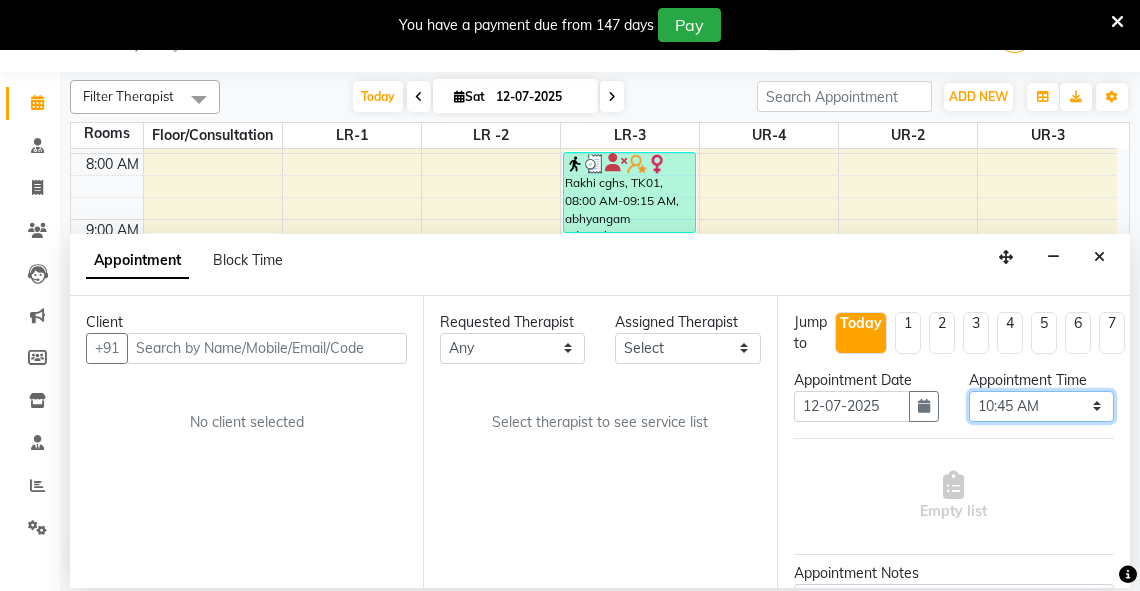 click on "Select 07:00 AM 07:15 AM 07:30 AM 07:45 AM 08:00 AM 08:15 AM 08:30 AM 08:45 AM 09:00 AM 09:15 AM 09:30 AM 09:45 AM 10:00 AM 10:15 AM 10:30 AM 10:45 AM 11:00 AM 11:15 AM 11:30 AM 11:45 AM 12:00 PM 12:15 PM 12:30 PM 12:45 PM 01:00 PM 01:15 PM 01:30 PM 01:45 PM 02:00 PM 02:15 PM 02:30 PM 02:45 PM 03:00 PM 03:15 PM 03:30 PM 03:45 PM 04:00 PM 04:15 PM 04:30 PM 04:45 PM 05:00 PM 05:15 PM 05:30 PM 05:45 PM 06:00 PM 06:15 PM 06:30 PM 06:45 PM 07:00 PM 07:15 PM 07:30 PM 07:45 PM 08:00 PM" at bounding box center (1041, 406) 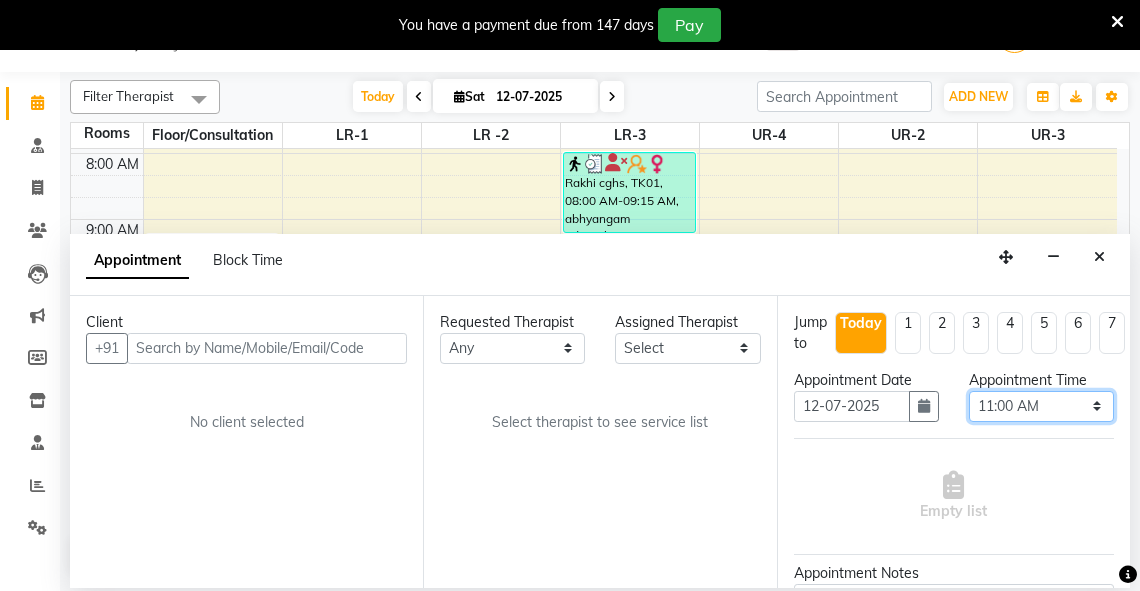 click on "Select 07:00 AM 07:15 AM 07:30 AM 07:45 AM 08:00 AM 08:15 AM 08:30 AM 08:45 AM 09:00 AM 09:15 AM 09:30 AM 09:45 AM 10:00 AM 10:15 AM 10:30 AM 10:45 AM 11:00 AM 11:15 AM 11:30 AM 11:45 AM 12:00 PM 12:15 PM 12:30 PM 12:45 PM 01:00 PM 01:15 PM 01:30 PM 01:45 PM 02:00 PM 02:15 PM 02:30 PM 02:45 PM 03:00 PM 03:15 PM 03:30 PM 03:45 PM 04:00 PM 04:15 PM 04:30 PM 04:45 PM 05:00 PM 05:15 PM 05:30 PM 05:45 PM 06:00 PM 06:15 PM 06:30 PM 06:45 PM 07:00 PM 07:15 PM 07:30 PM 07:45 PM 08:00 PM" at bounding box center (1041, 406) 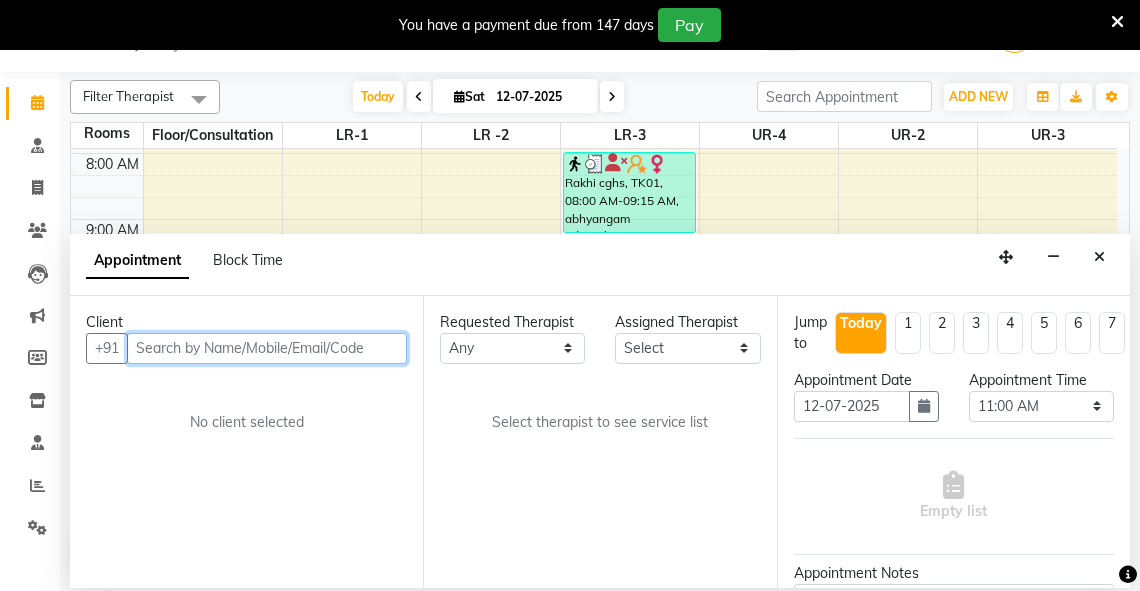 click at bounding box center [267, 348] 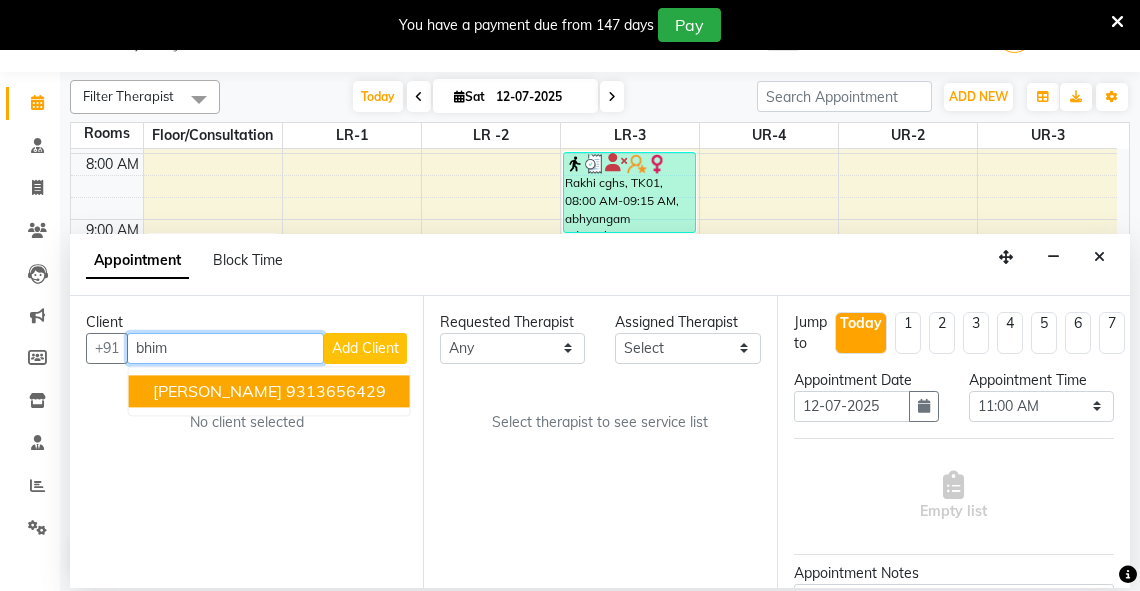 click on "[PERSON_NAME]" at bounding box center (217, 391) 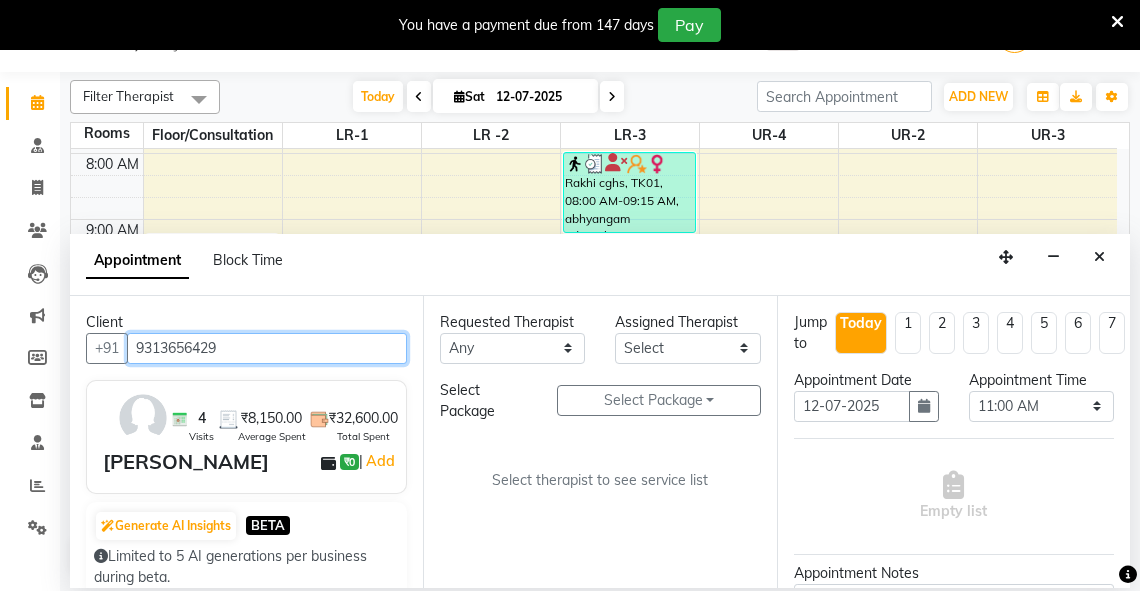 type on "9313656429" 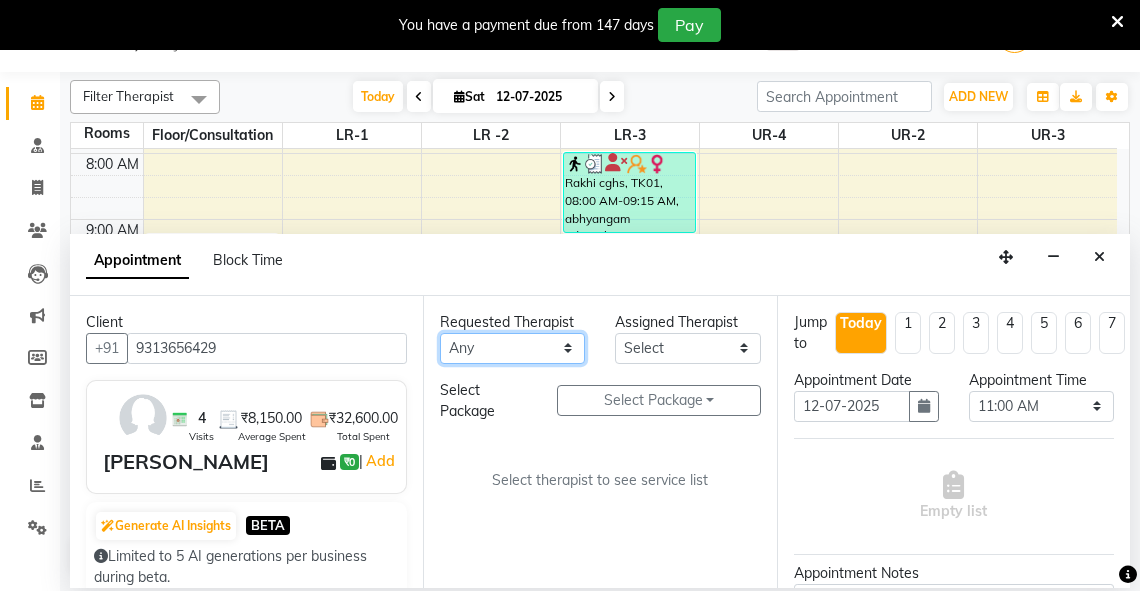 click on "Any [PERSON_NAME] V [PERSON_NAME] [PERSON_NAME] A K [PERSON_NAME] N [PERSON_NAME]  Dhaneesha [PERSON_NAME] K P [PERSON_NAME] [PERSON_NAME] [PERSON_NAME] [PERSON_NAME] [PERSON_NAME] a [PERSON_NAME] K M OTHER BRANCH Sardinia [PERSON_NAME] [PERSON_NAME] [PERSON_NAME] [PERSON_NAME]" at bounding box center [512, 348] 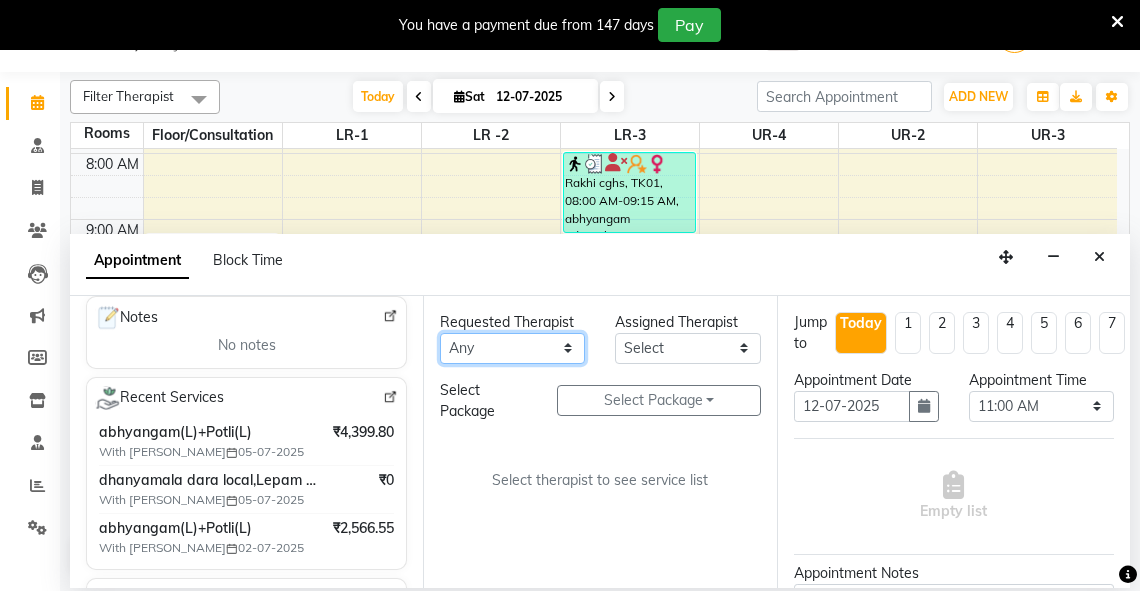 scroll, scrollTop: 302, scrollLeft: 0, axis: vertical 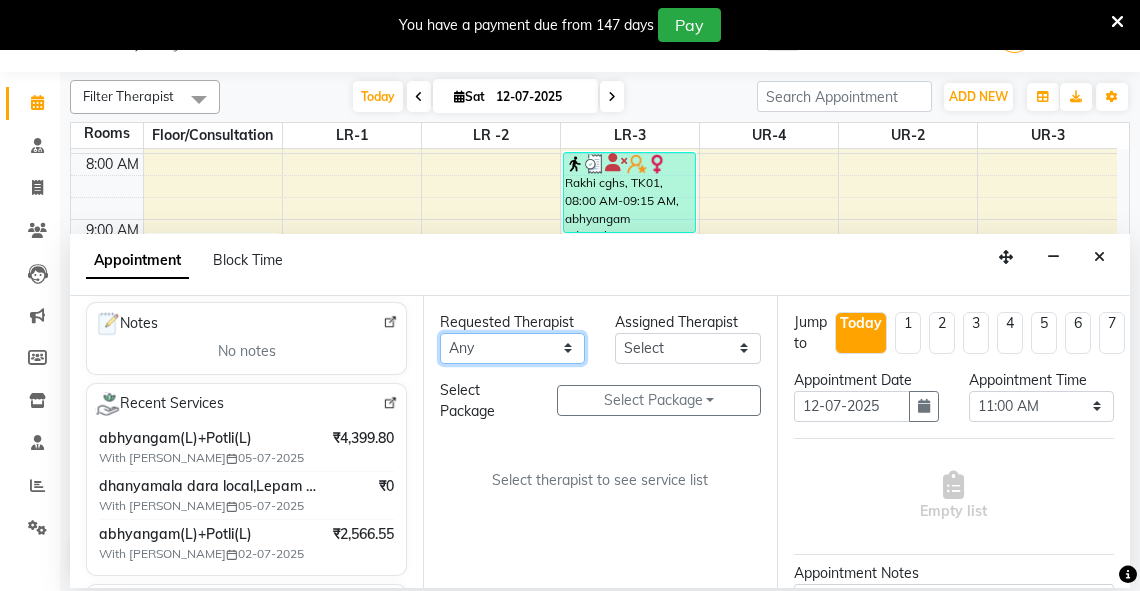 click on "Any [PERSON_NAME] V [PERSON_NAME] [PERSON_NAME] A K [PERSON_NAME] N [PERSON_NAME]  Dhaneesha [PERSON_NAME] K P [PERSON_NAME] [PERSON_NAME] [PERSON_NAME] [PERSON_NAME] [PERSON_NAME] a [PERSON_NAME] K M OTHER BRANCH Sardinia [PERSON_NAME] [PERSON_NAME] [PERSON_NAME] [PERSON_NAME]" at bounding box center (512, 348) 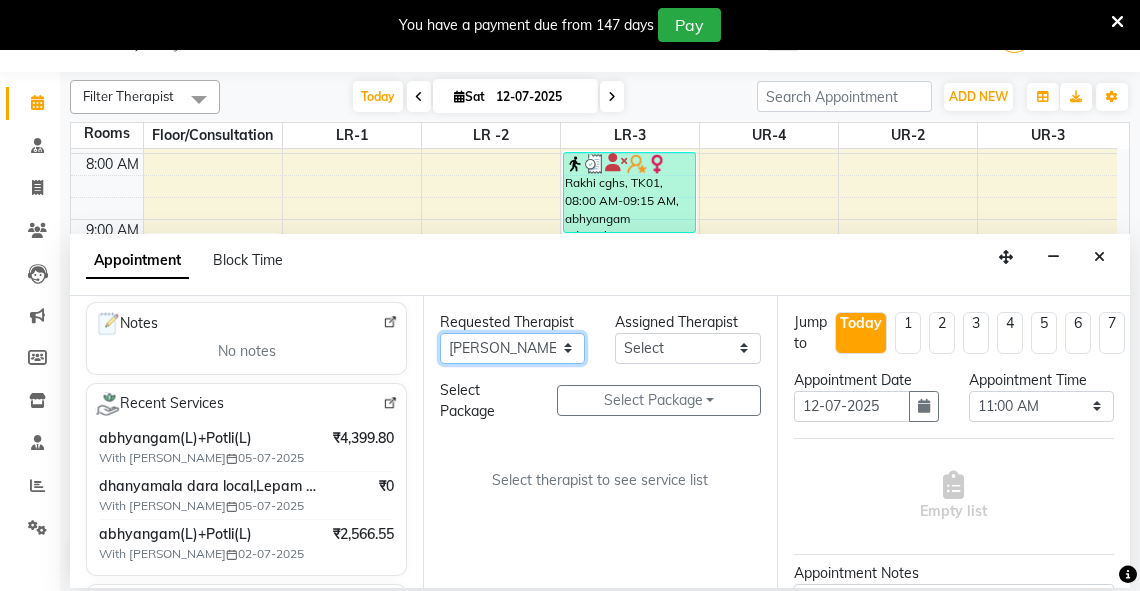click on "Any [PERSON_NAME] V [PERSON_NAME] [PERSON_NAME] A K [PERSON_NAME] N [PERSON_NAME]  Dhaneesha [PERSON_NAME] K P [PERSON_NAME] [PERSON_NAME] [PERSON_NAME] [PERSON_NAME] [PERSON_NAME] a [PERSON_NAME] K M OTHER BRANCH Sardinia [PERSON_NAME] [PERSON_NAME] [PERSON_NAME] [PERSON_NAME]" at bounding box center [512, 348] 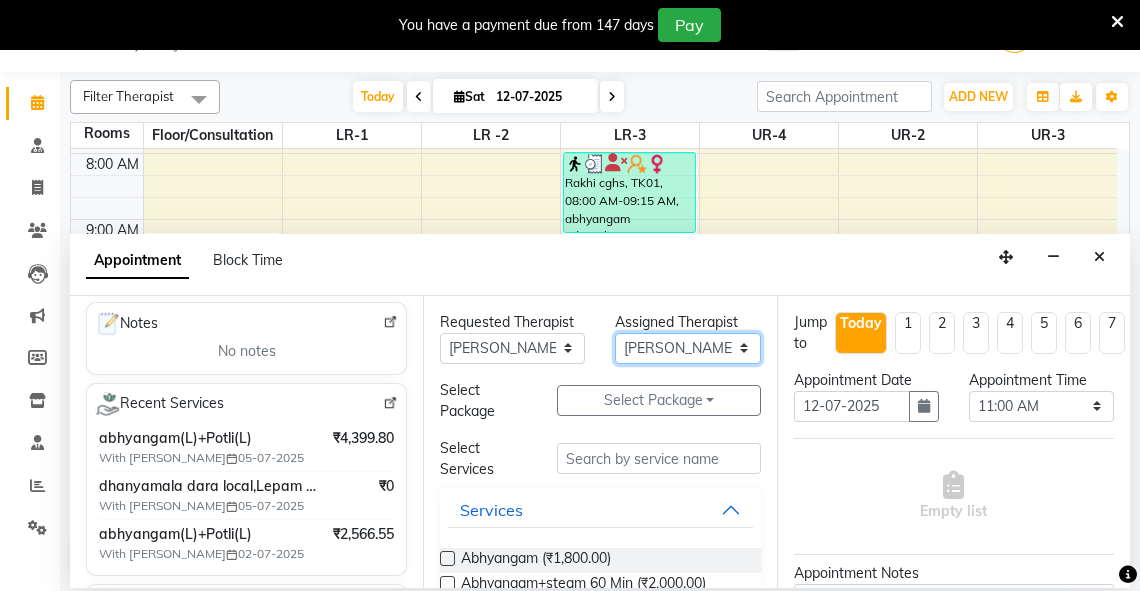 click on "Select [PERSON_NAME] V [PERSON_NAME] [PERSON_NAME] A K [PERSON_NAME] N [PERSON_NAME]  Dhaneesha [PERSON_NAME] K P [PERSON_NAME] [PERSON_NAME] [PERSON_NAME] [PERSON_NAME] [PERSON_NAME] a [PERSON_NAME] K M OTHER BRANCH Sardinia [PERSON_NAME] [PERSON_NAME] [PERSON_NAME] [PERSON_NAME]" at bounding box center [687, 348] 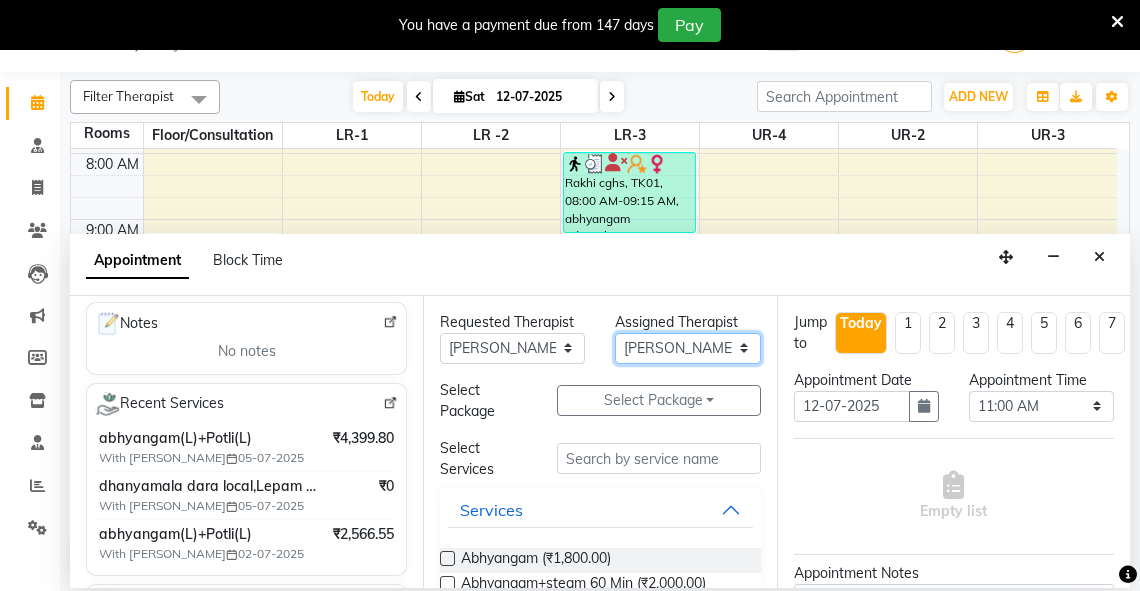 select on "71499" 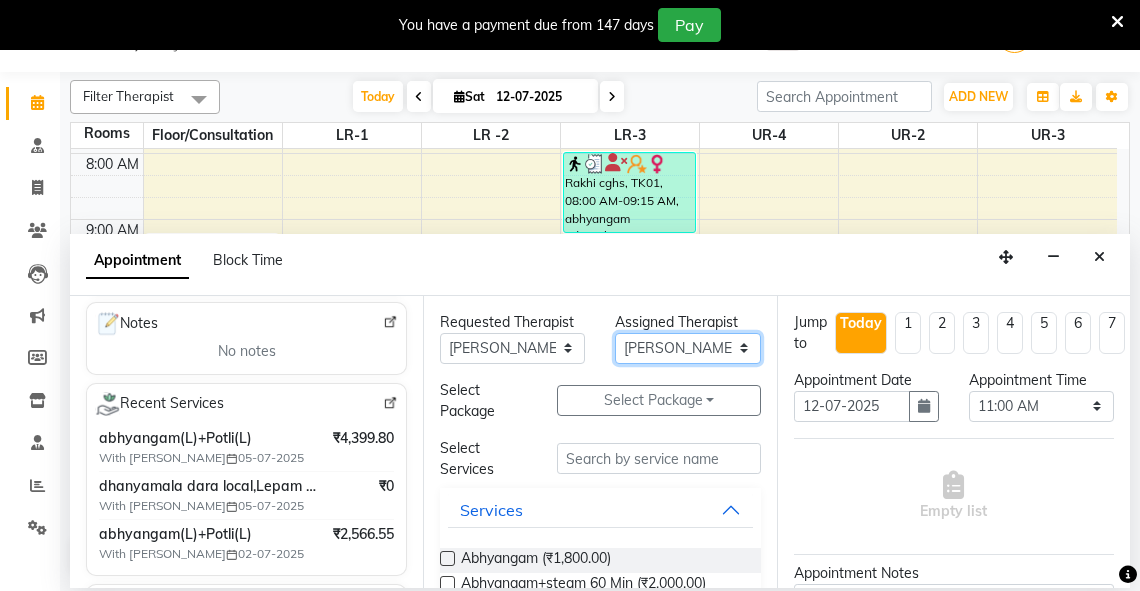 click on "Select [PERSON_NAME] V [PERSON_NAME] [PERSON_NAME] A K [PERSON_NAME] N [PERSON_NAME]  Dhaneesha [PERSON_NAME] K P [PERSON_NAME] [PERSON_NAME] [PERSON_NAME] [PERSON_NAME] [PERSON_NAME] a [PERSON_NAME] K M OTHER BRANCH Sardinia [PERSON_NAME] [PERSON_NAME] [PERSON_NAME] [PERSON_NAME]" at bounding box center [687, 348] 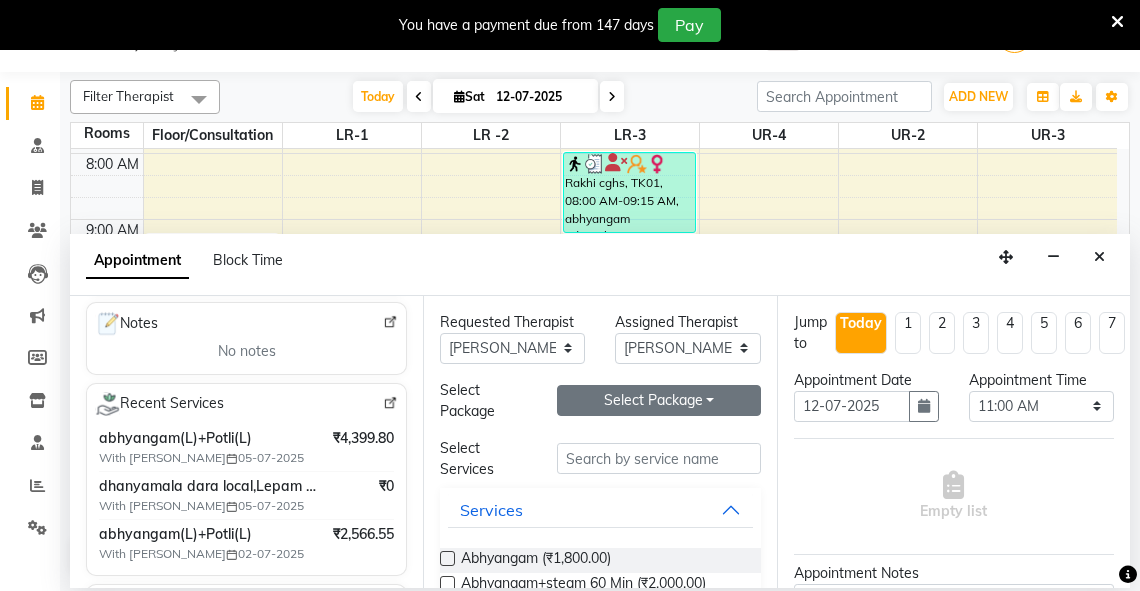 click on "Select Package  Toggle Dropdown" at bounding box center (659, 400) 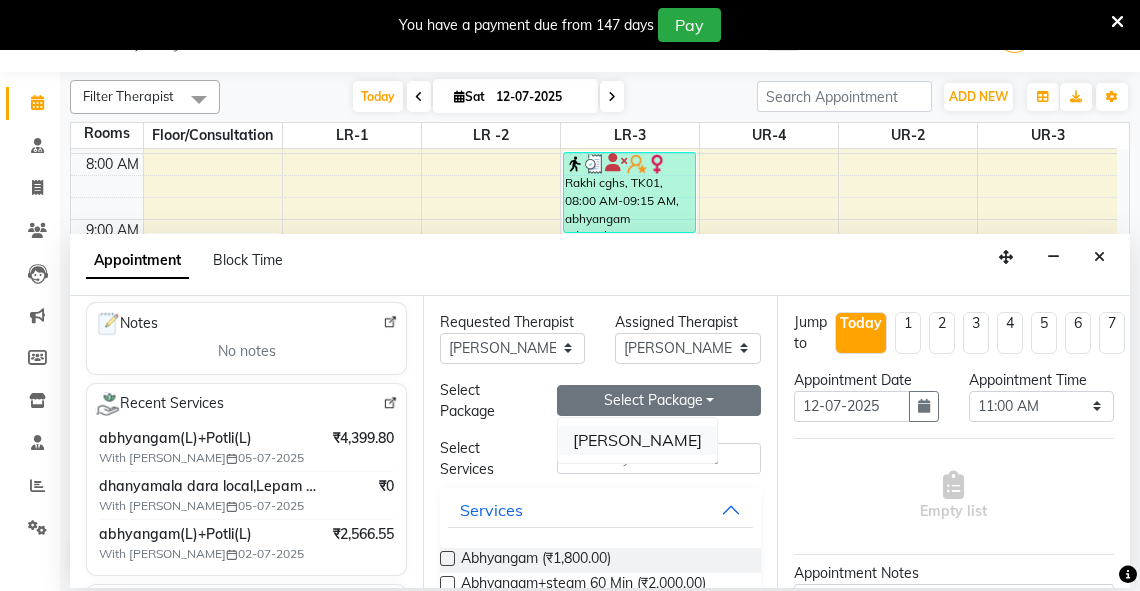 click on "[PERSON_NAME]" at bounding box center (637, 440) 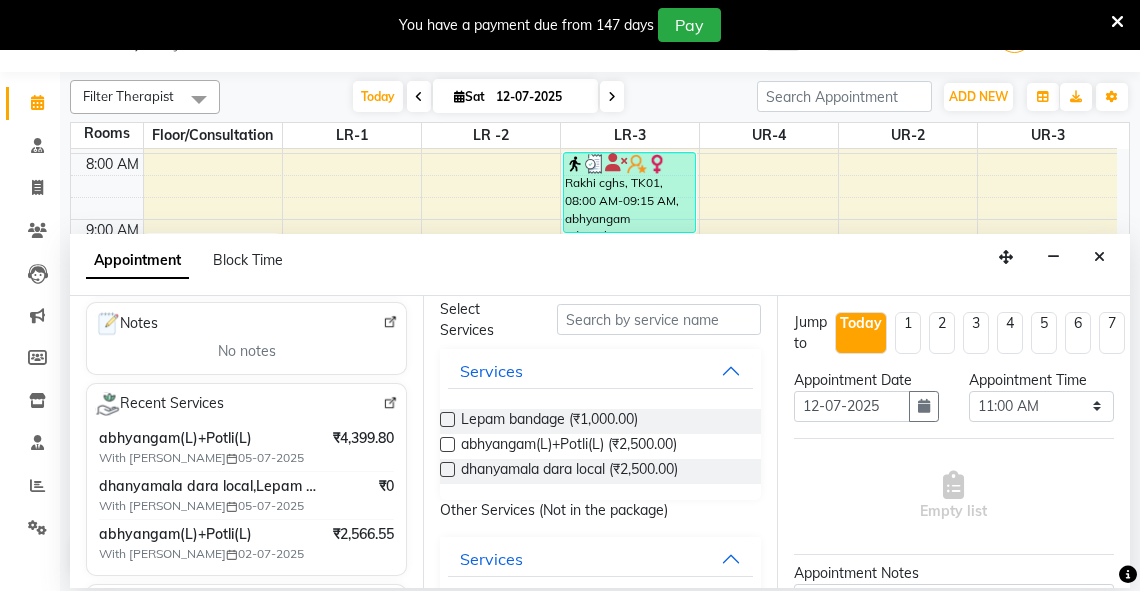 scroll, scrollTop: 226, scrollLeft: 0, axis: vertical 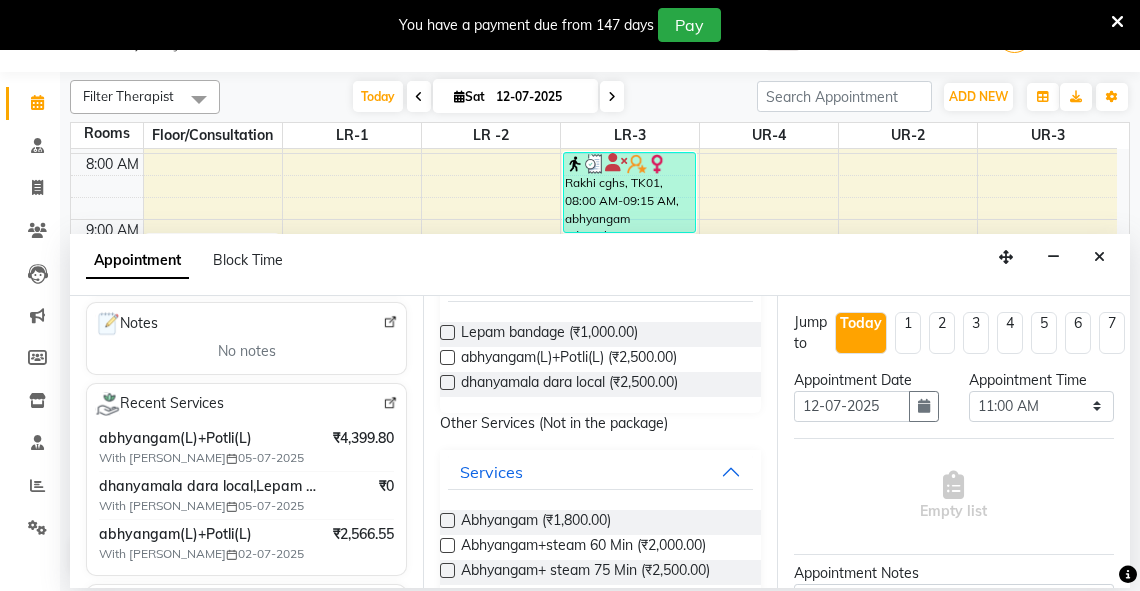 click at bounding box center (447, 357) 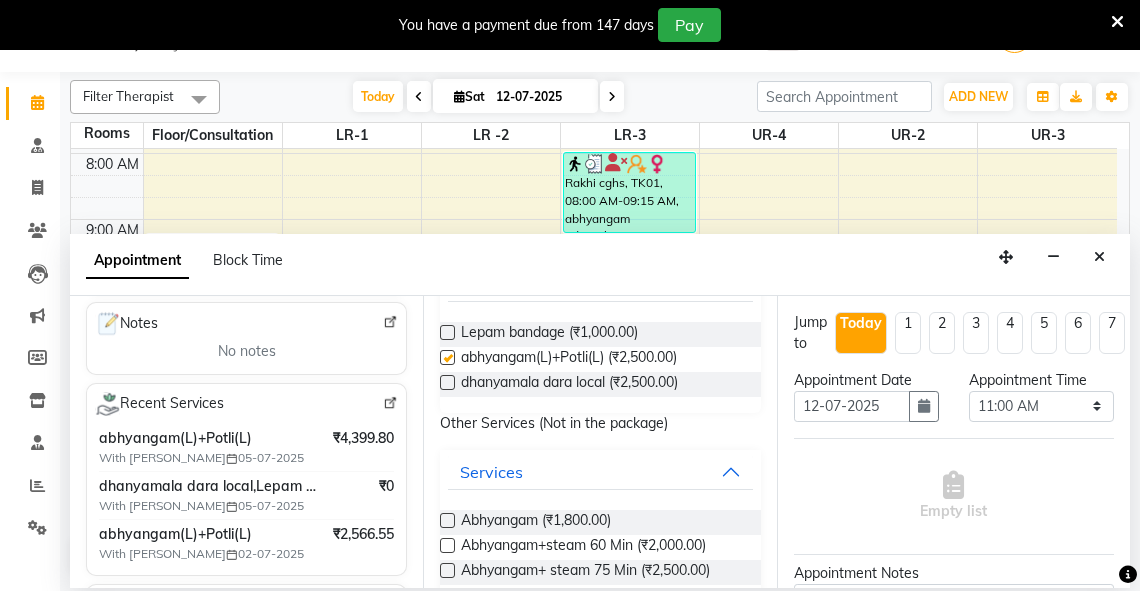 select on "2647" 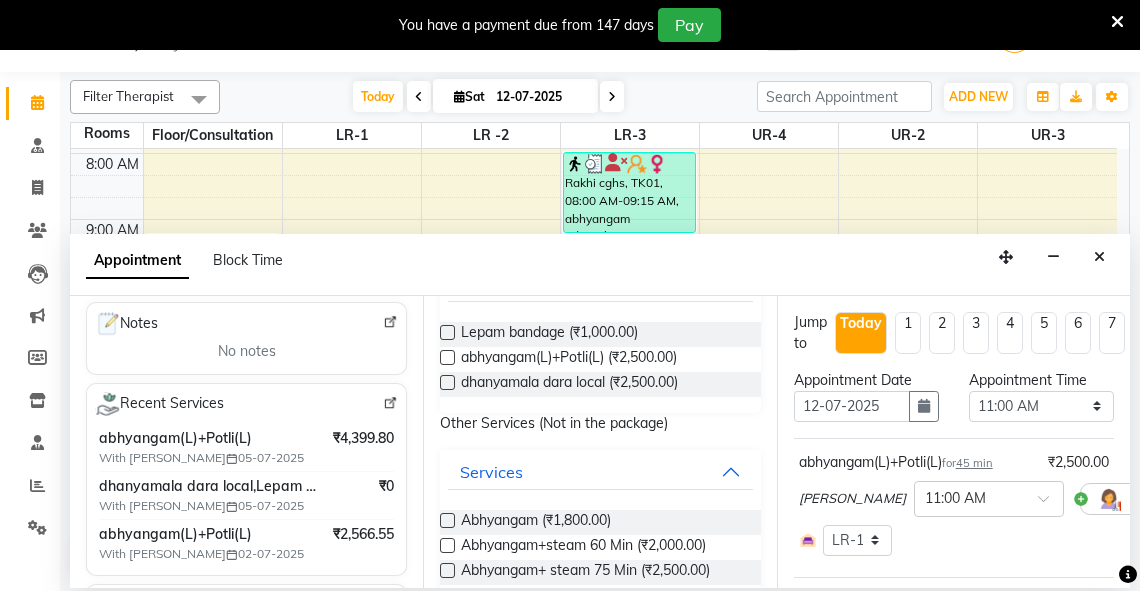 checkbox on "false" 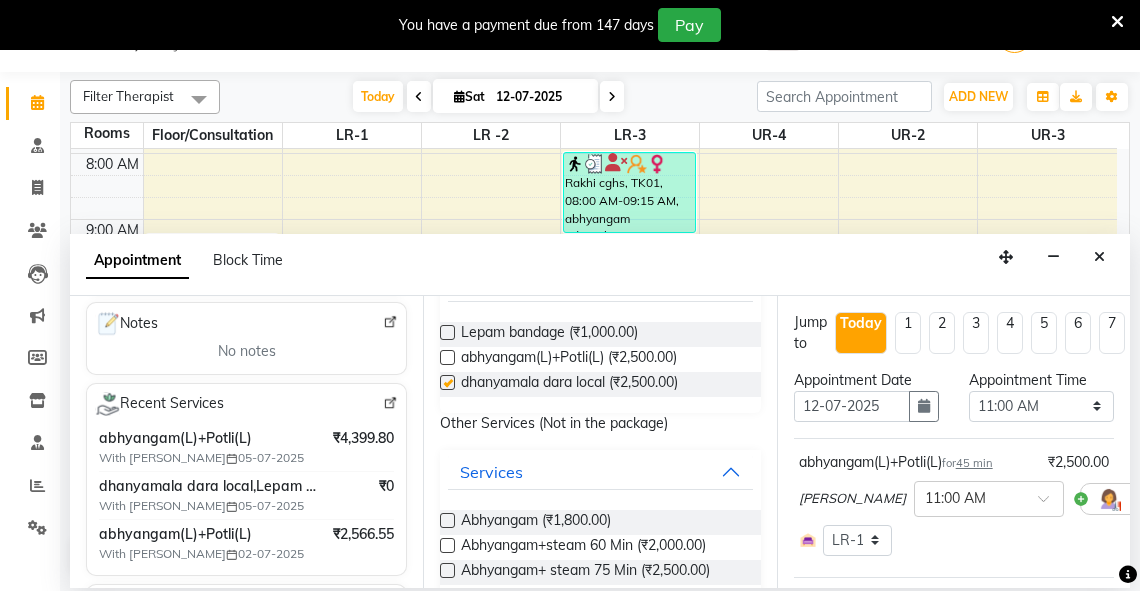 select on "2647" 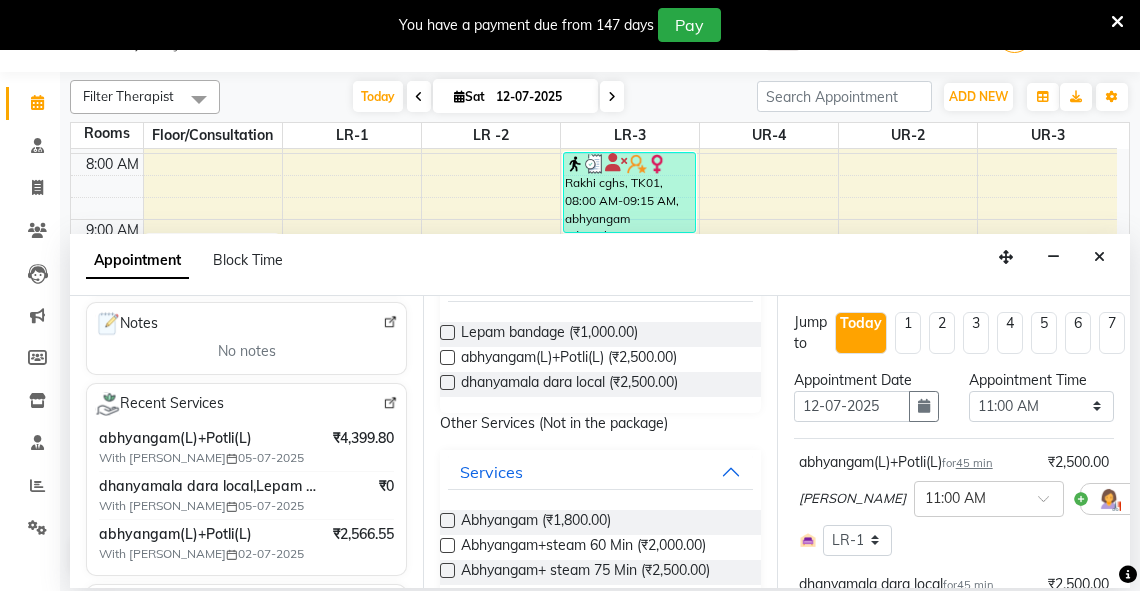 checkbox on "false" 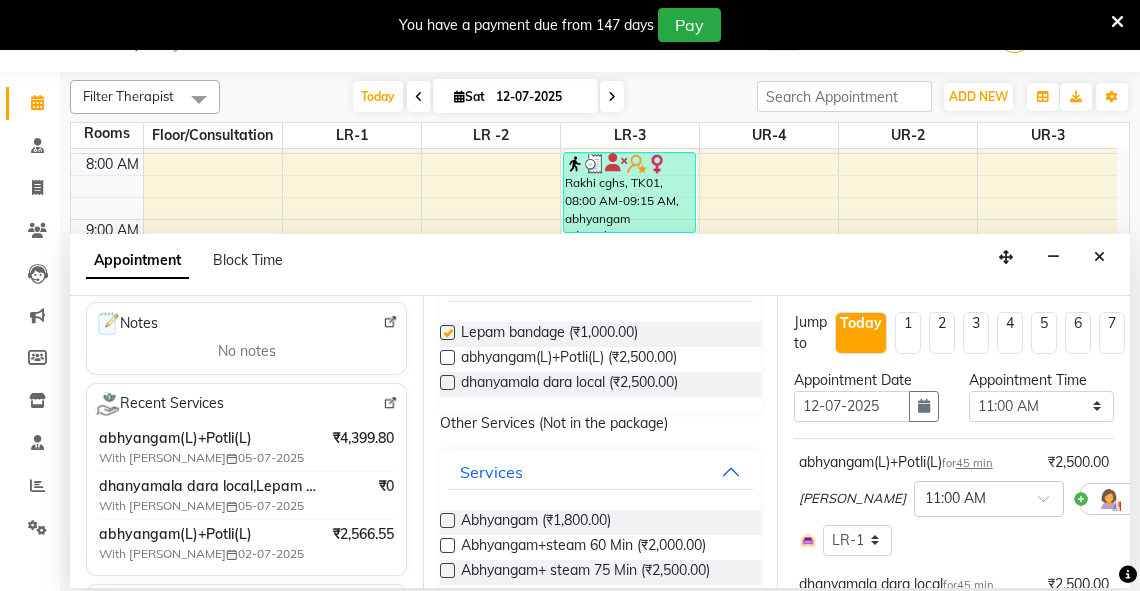 select on "2647" 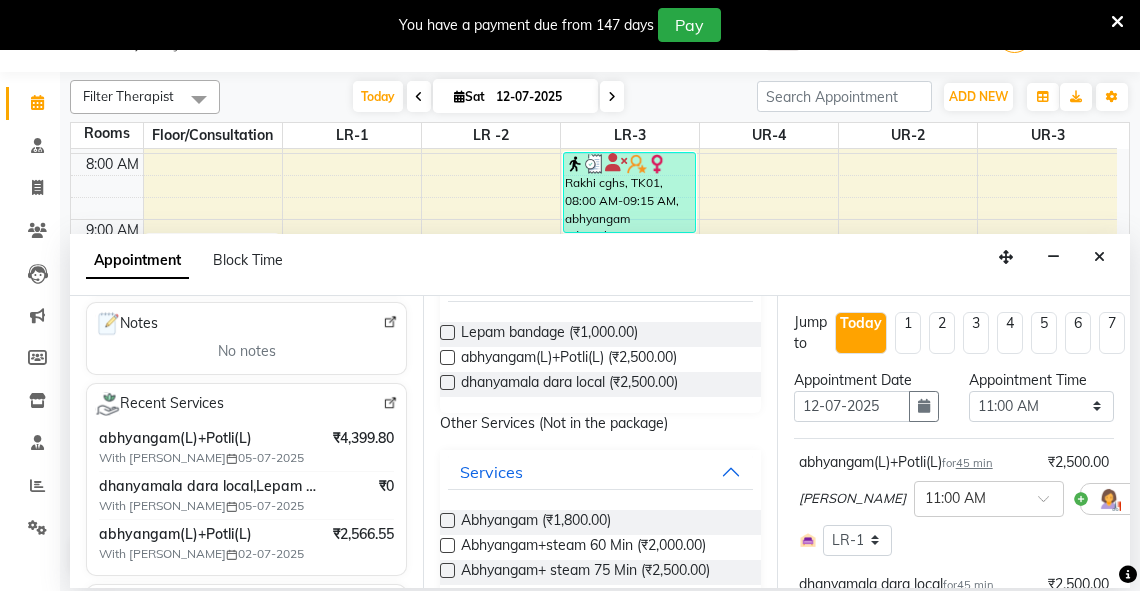 checkbox on "false" 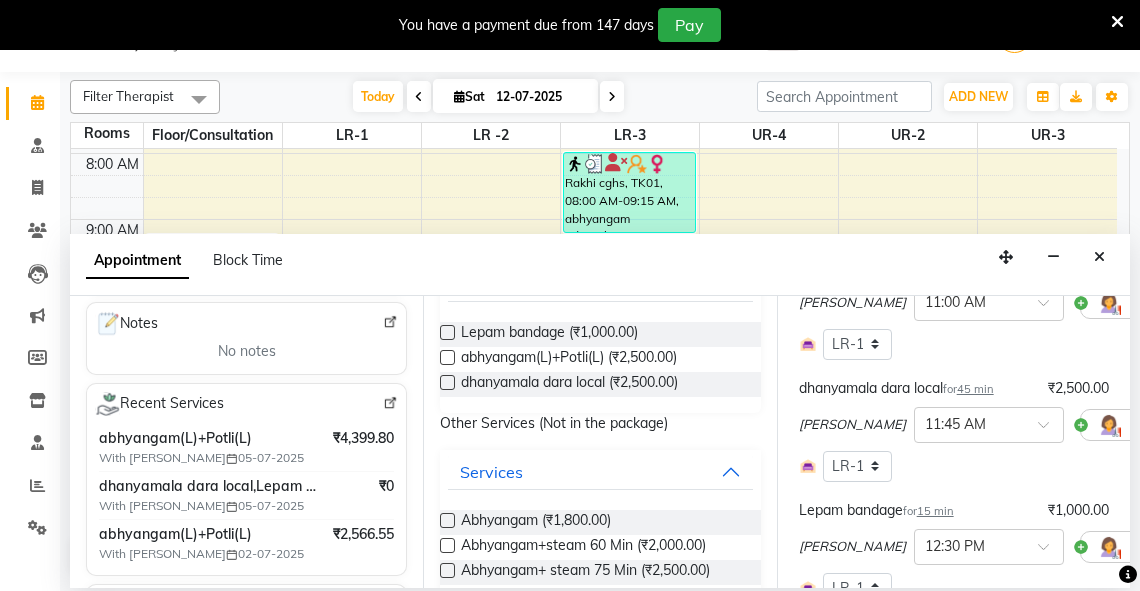scroll, scrollTop: 557, scrollLeft: 0, axis: vertical 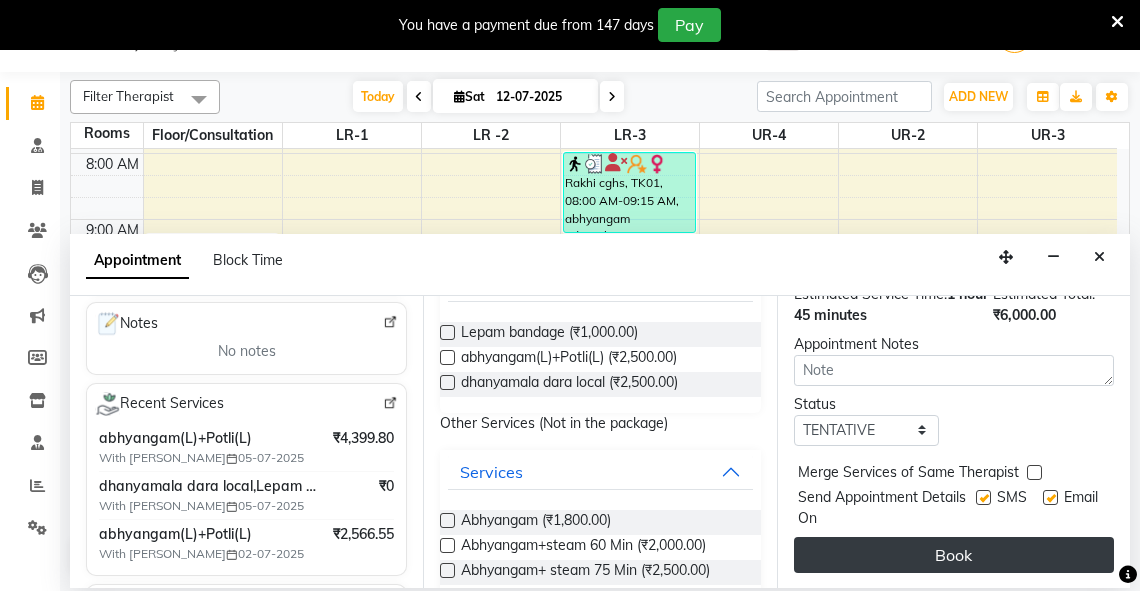 click on "Book" at bounding box center [954, 555] 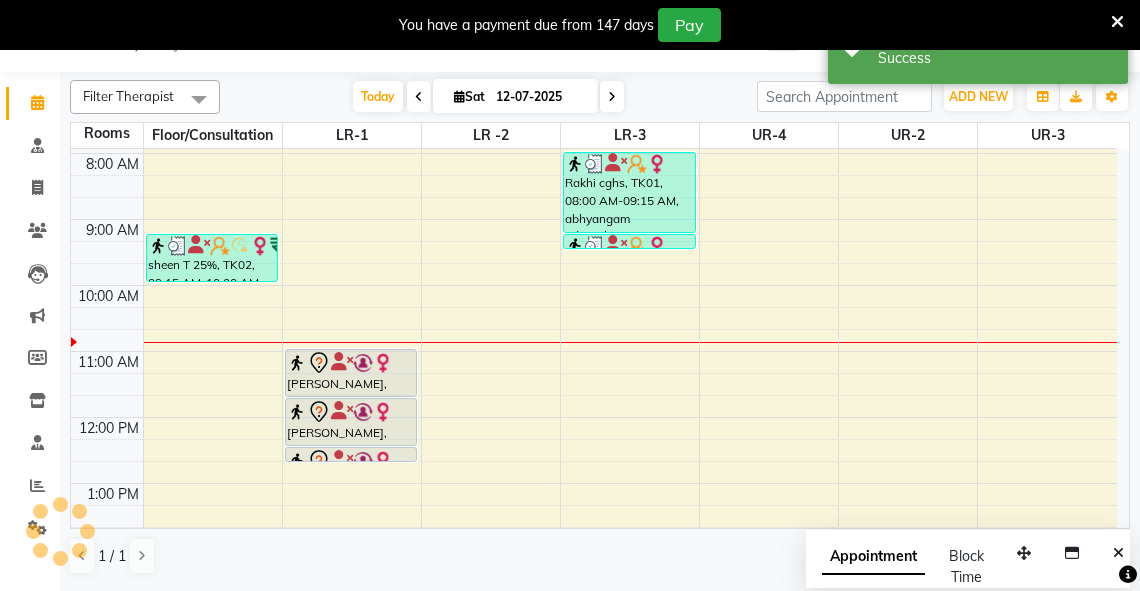 scroll, scrollTop: 0, scrollLeft: 0, axis: both 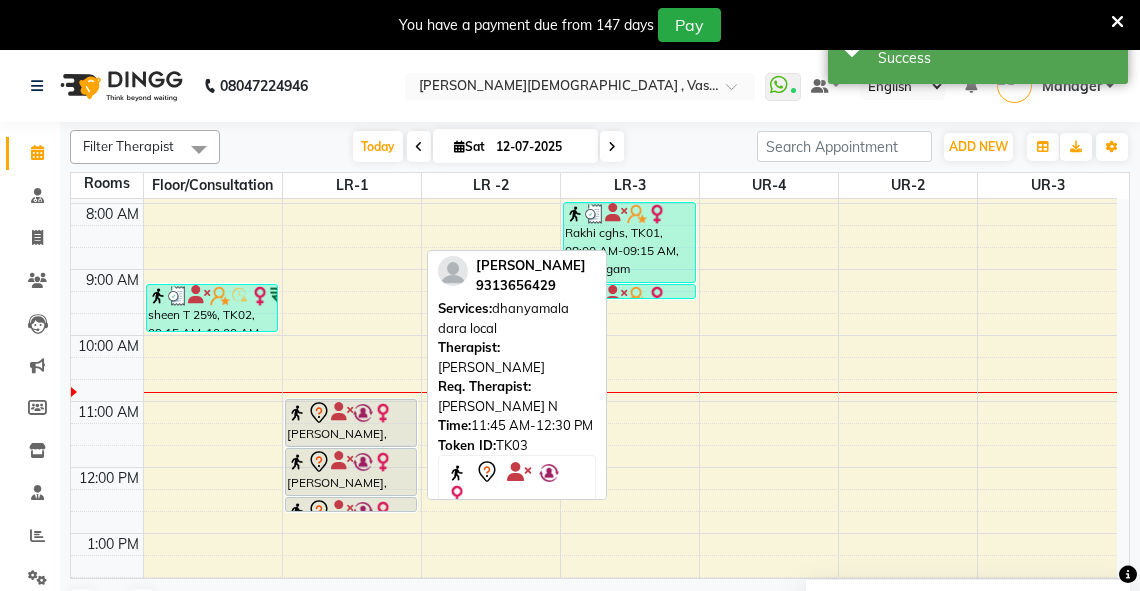 click at bounding box center [342, 461] 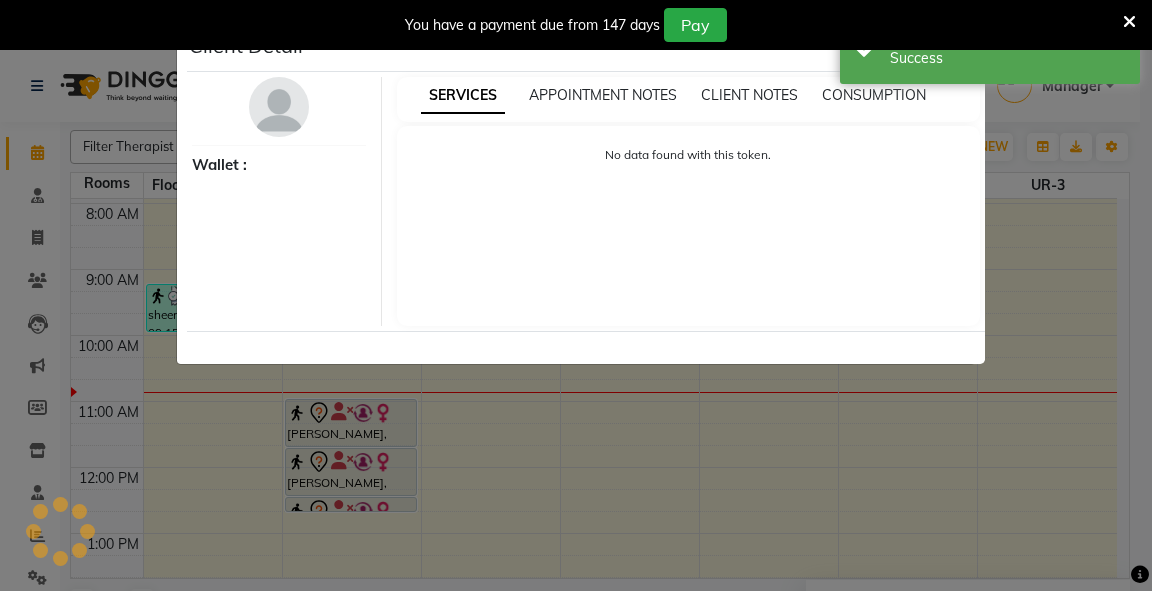 select on "7" 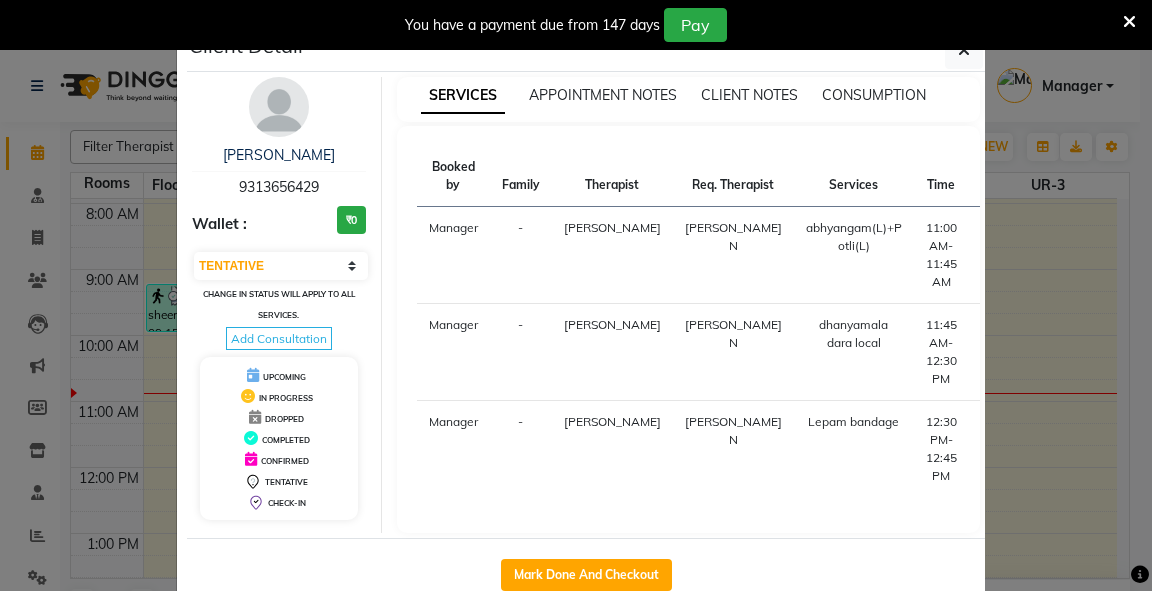 click on "Mark Done And Checkout" 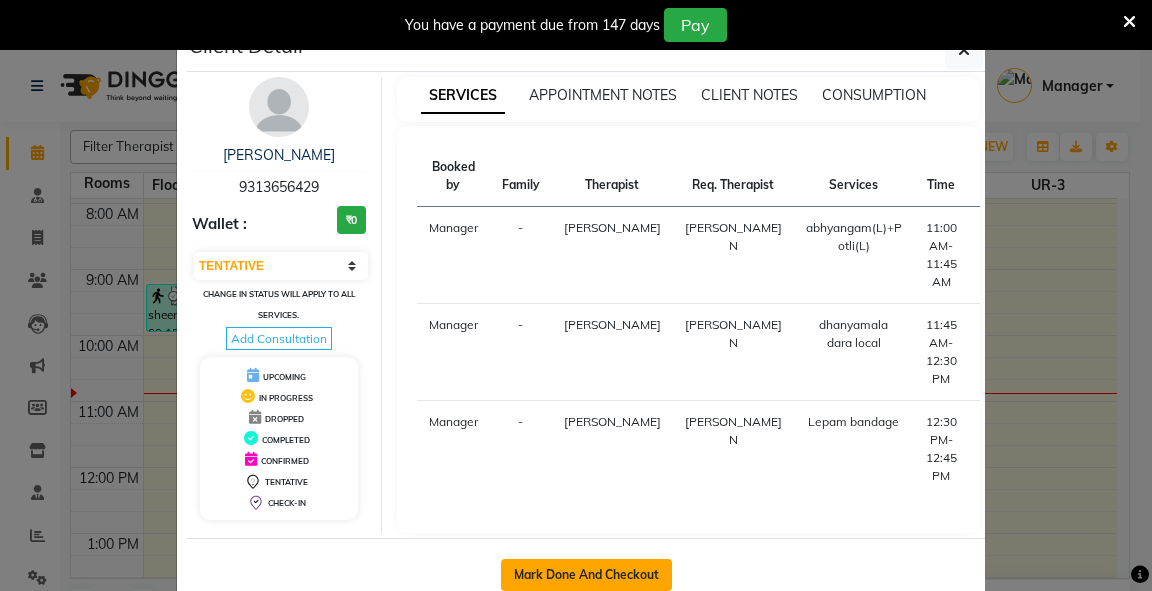 click on "Mark Done And Checkout" 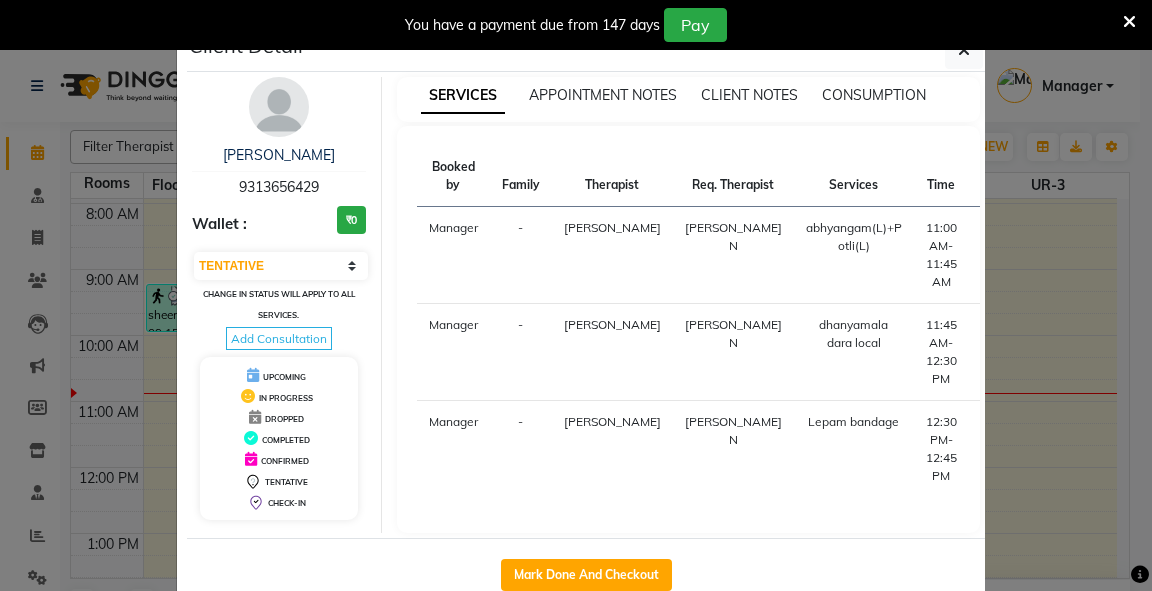 select on "service" 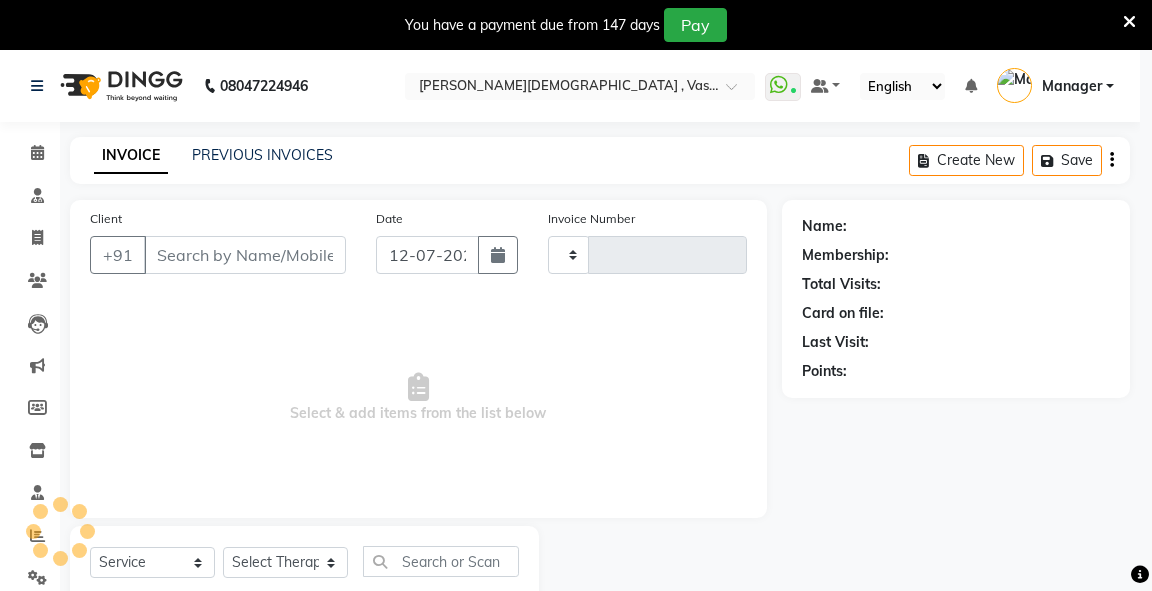 type on "1853" 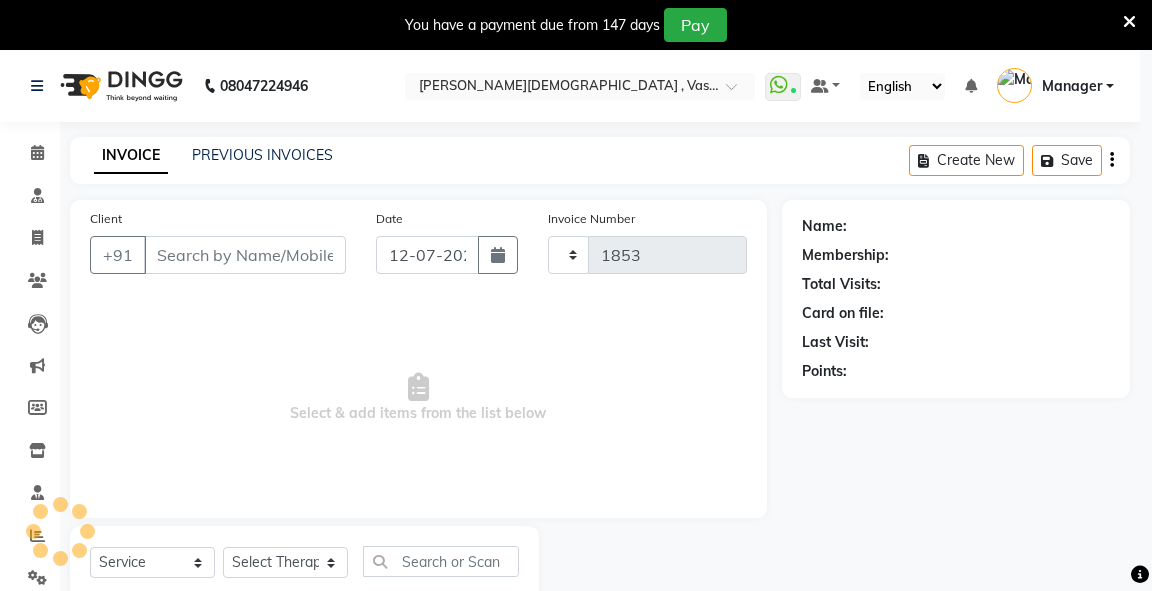select on "5571" 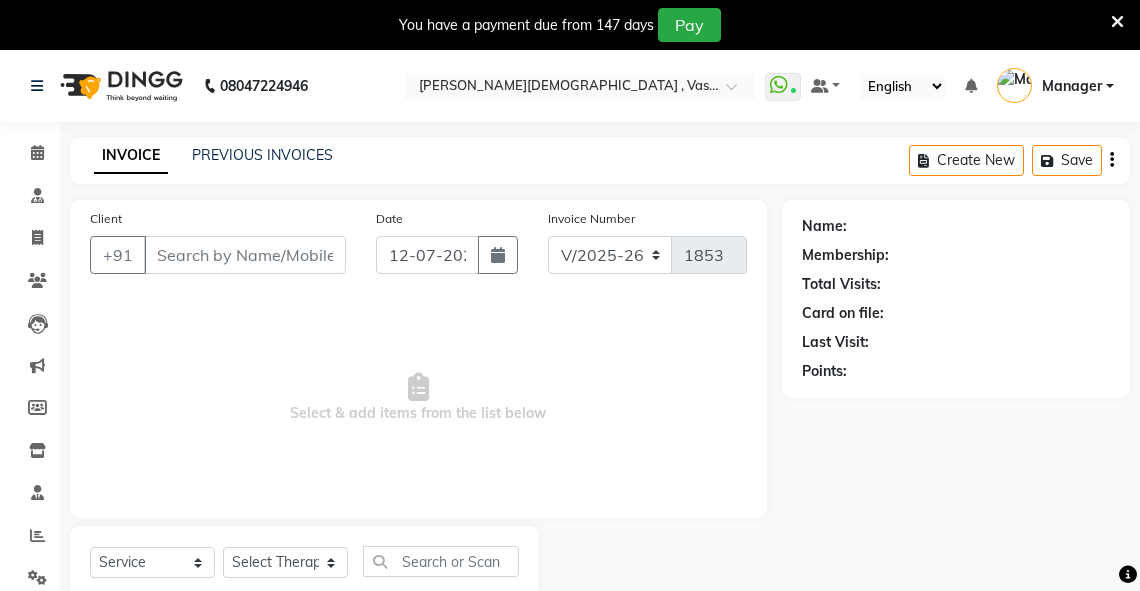 type on "9313656429" 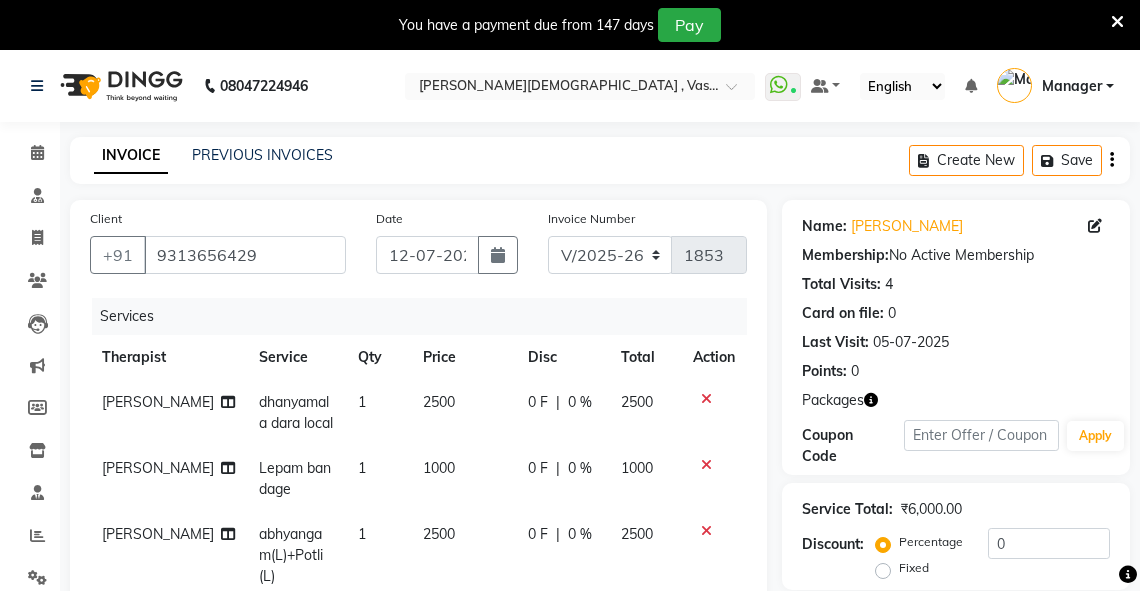 scroll, scrollTop: 436, scrollLeft: 0, axis: vertical 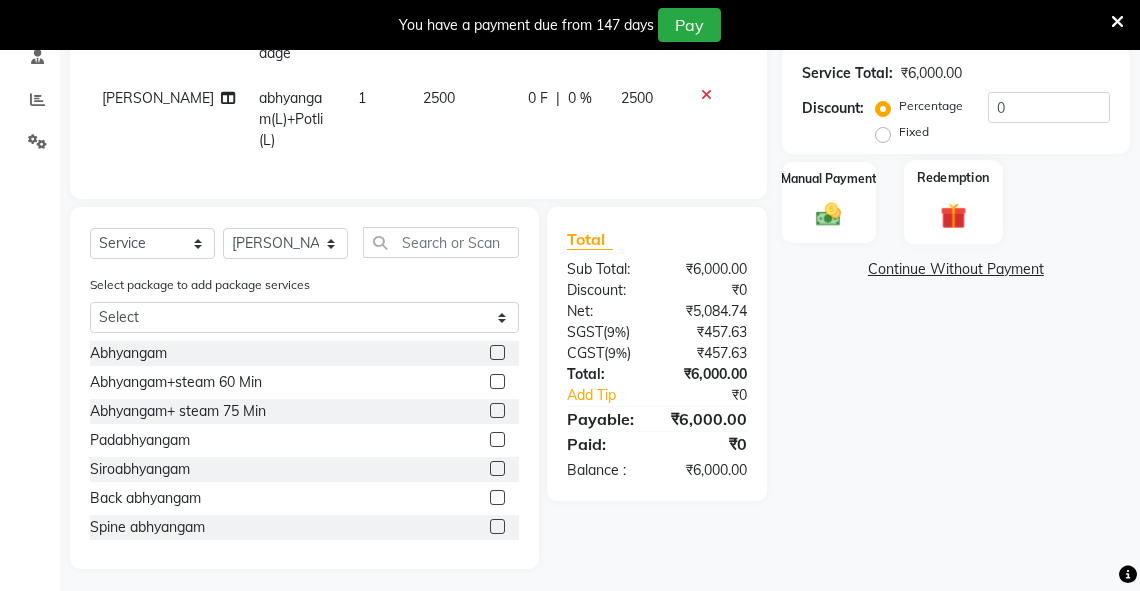 click 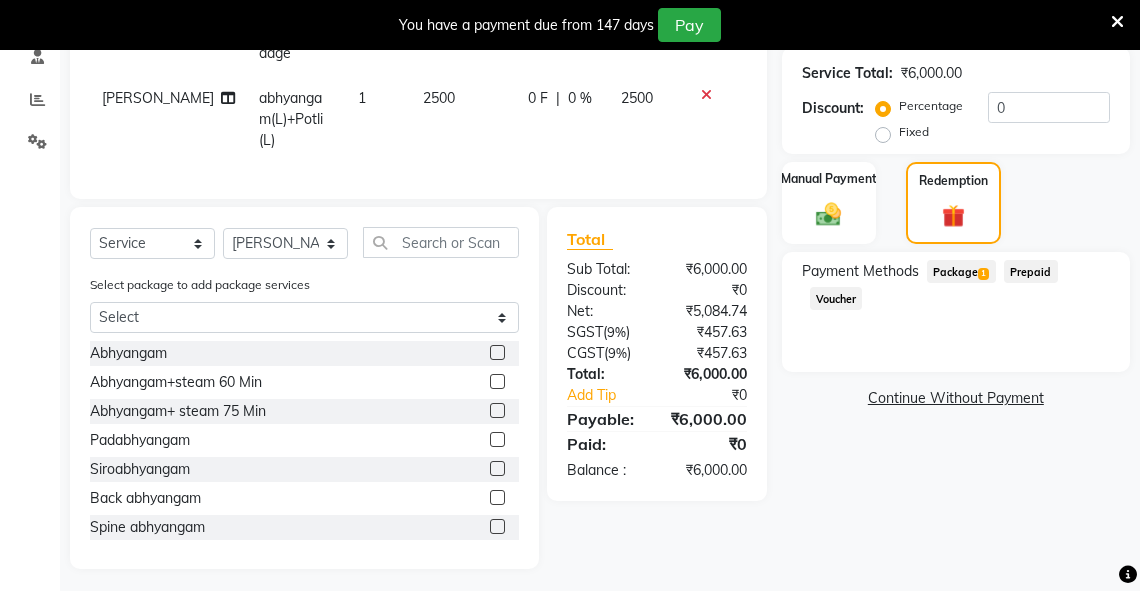 click on "Package  1" 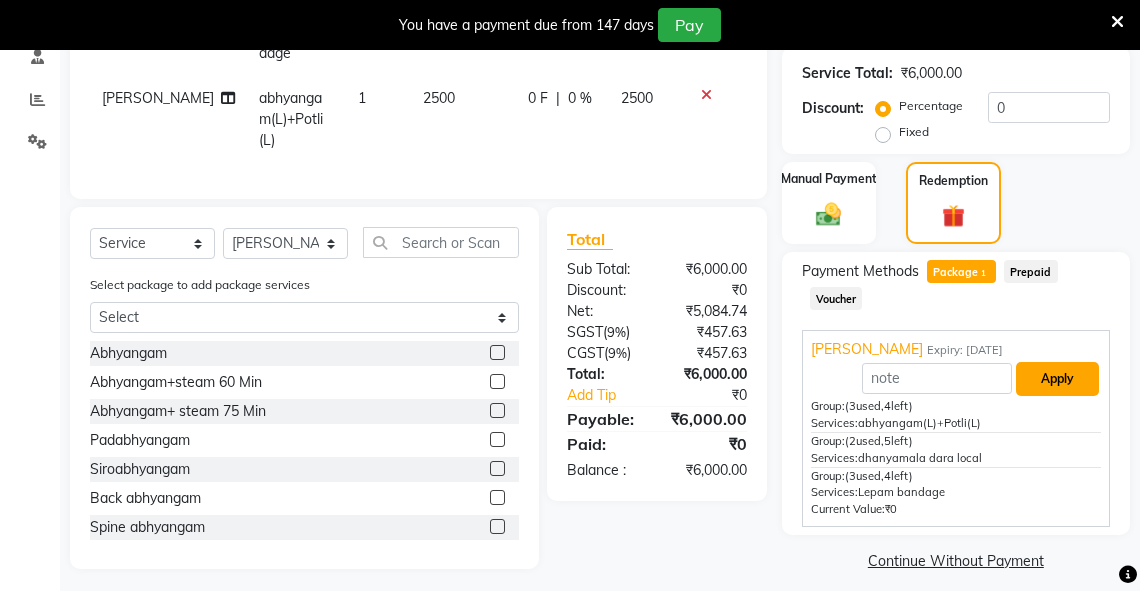 click on "Apply" at bounding box center [1057, 379] 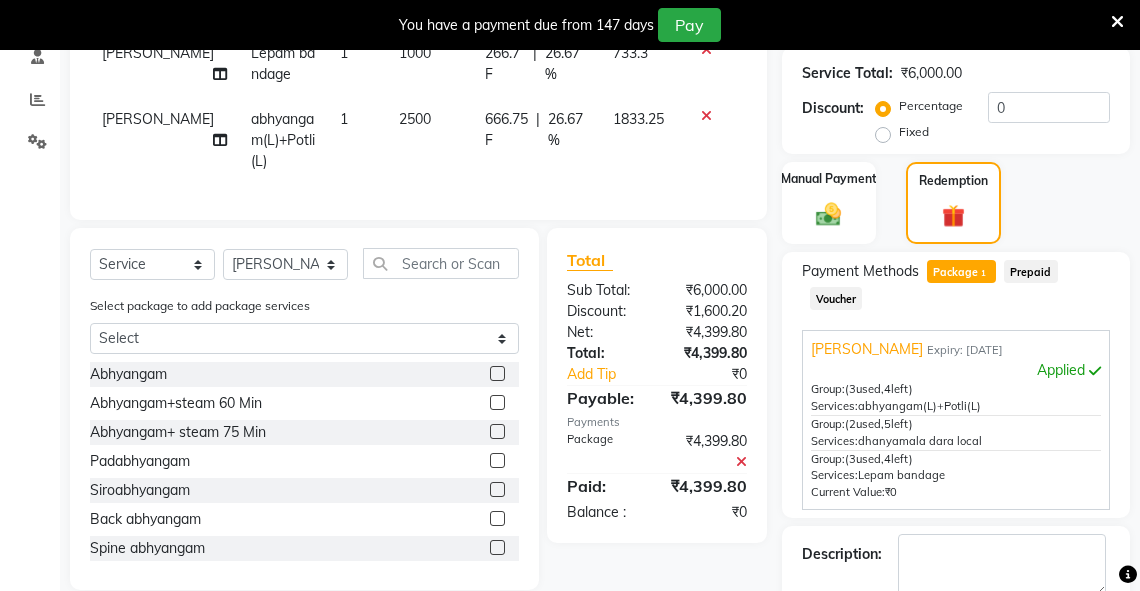 scroll, scrollTop: 545, scrollLeft: 0, axis: vertical 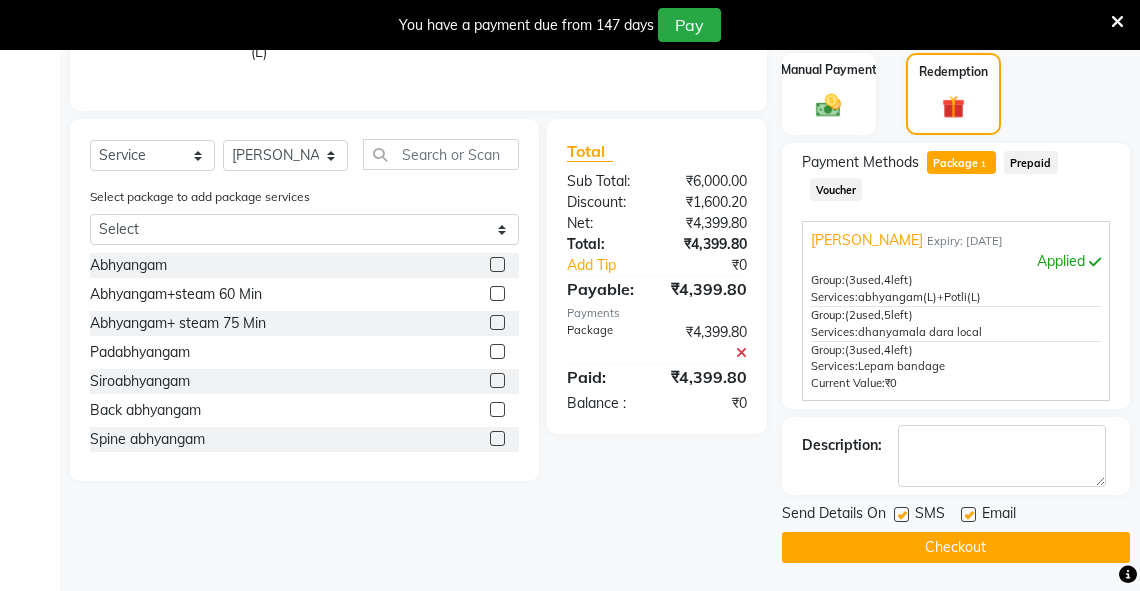 click on "Checkout" 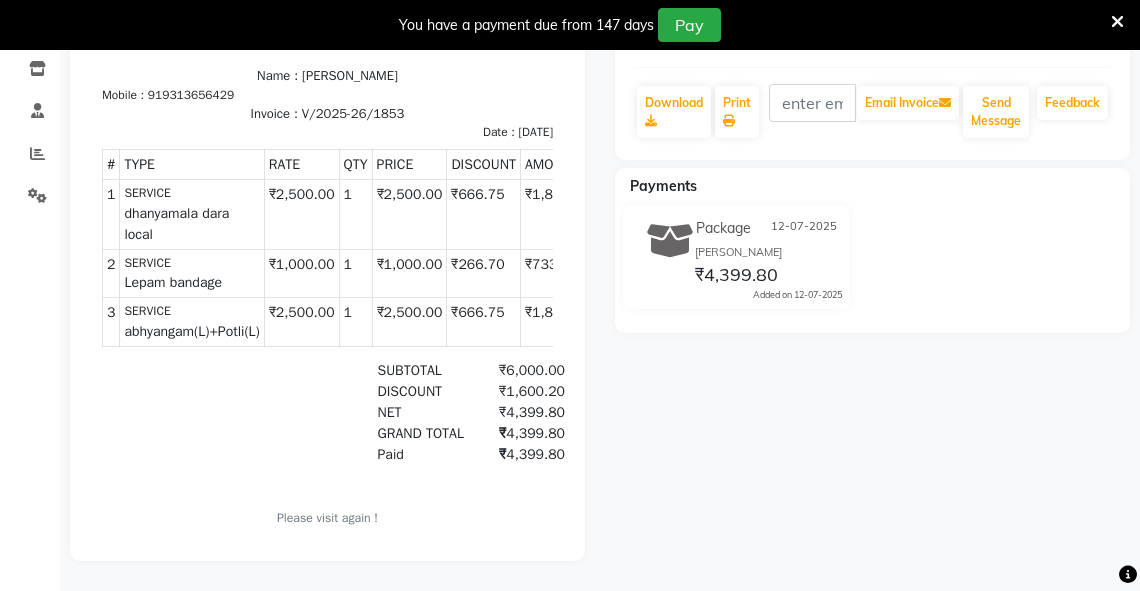 scroll, scrollTop: 0, scrollLeft: 0, axis: both 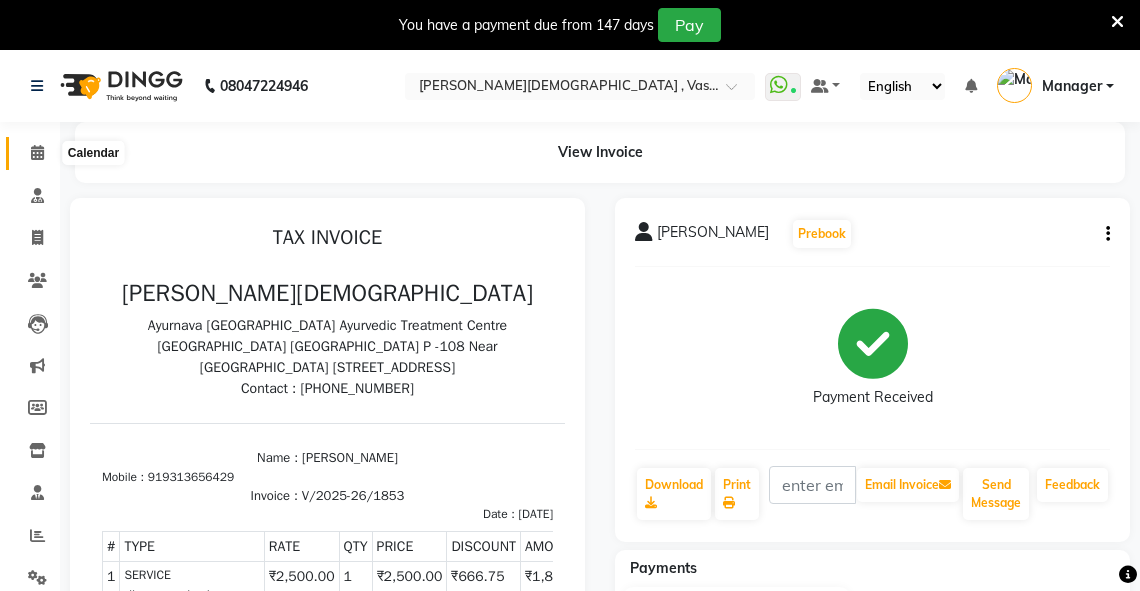 click 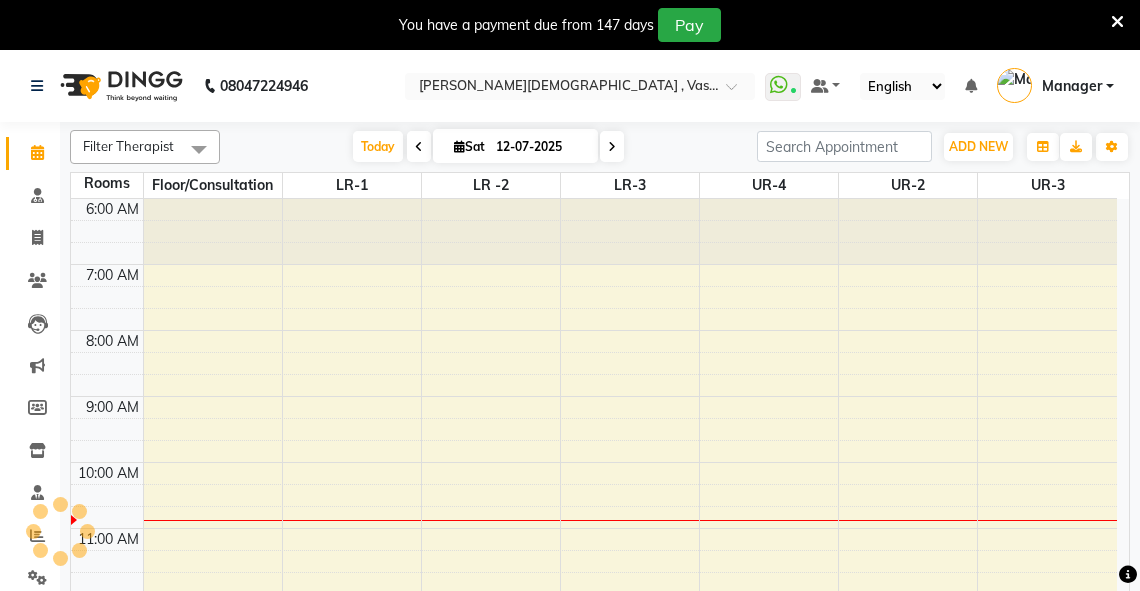 scroll, scrollTop: 0, scrollLeft: 0, axis: both 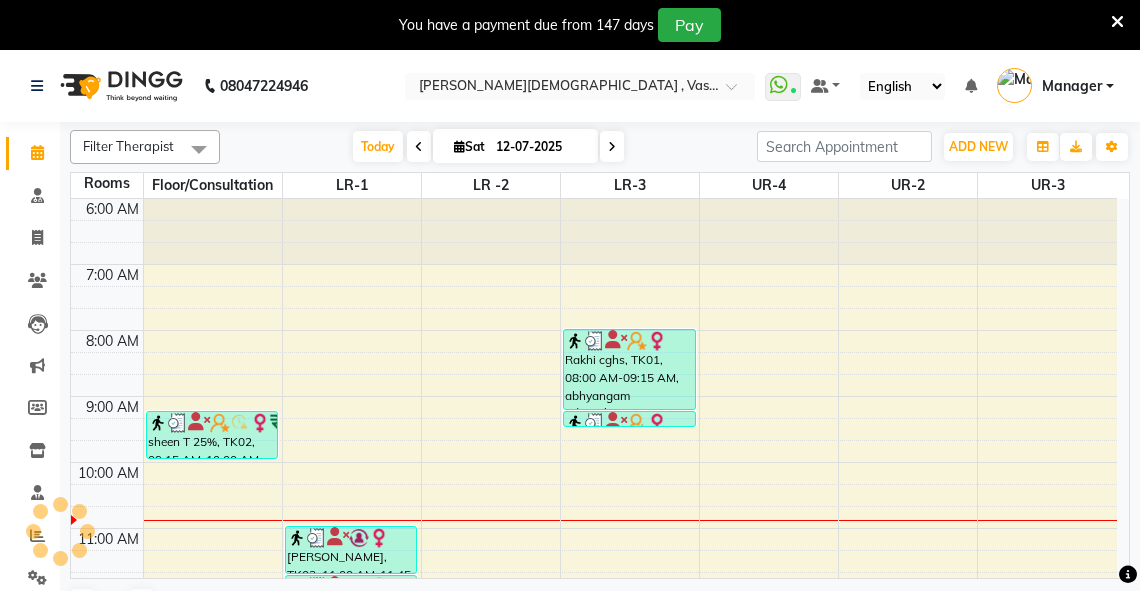 click on "6:00 AM 7:00 AM 8:00 AM 9:00 AM 10:00 AM 11:00 AM 12:00 PM 1:00 PM 2:00 PM 3:00 PM 4:00 PM 5:00 PM 6:00 PM 7:00 PM 8:00 PM     sheen T 25%, TK02, 09:15 AM-10:00 AM,  abhyangam(L)+[PERSON_NAME](L)     [PERSON_NAME], TK03, 11:00 AM-11:45 AM,  abhyangam(L)+Potli(L)     [PERSON_NAME], TK03, 11:45 AM-12:30 PM, dhanyamala dara local     [PERSON_NAME], TK03, 12:30 PM-12:45 PM, Lepam bandage     Rakhi cghs, TK01, 08:00 AM-09:15 AM, abhyangam udwarthanam STEAM     Rakhi cghs, TK01, 09:15 AM-09:30 AM, [PERSON_NAME]" at bounding box center [594, 693] 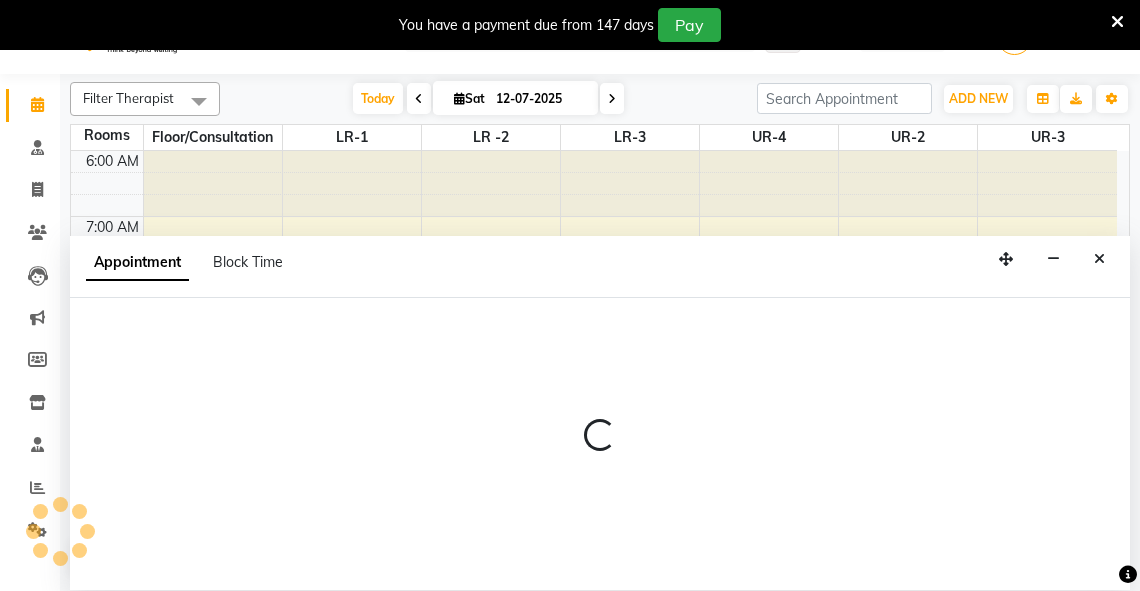scroll, scrollTop: 50, scrollLeft: 0, axis: vertical 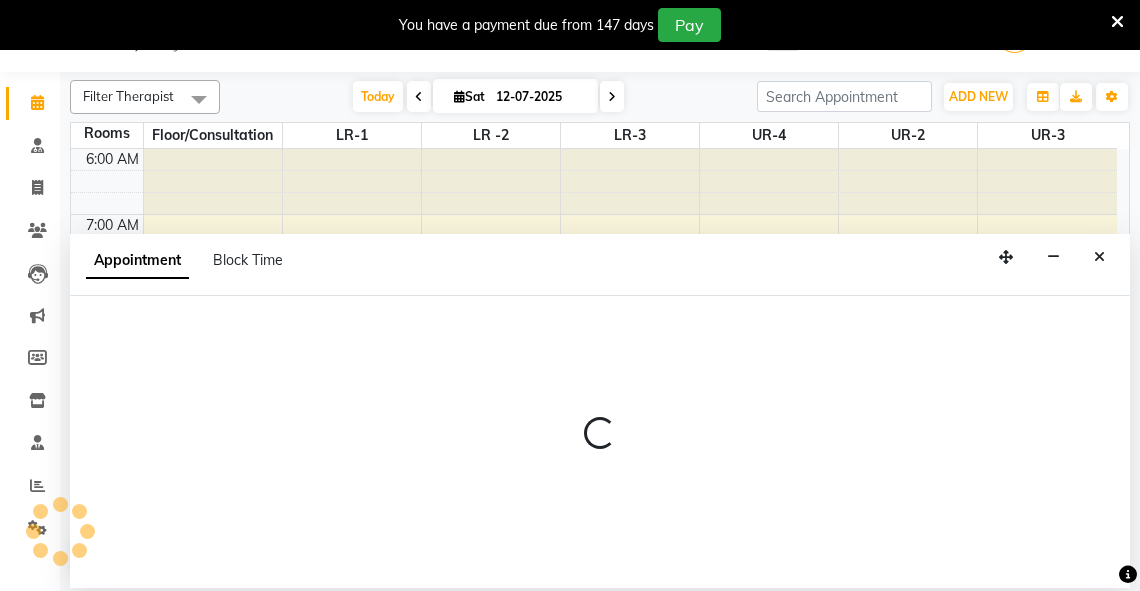 select on "585" 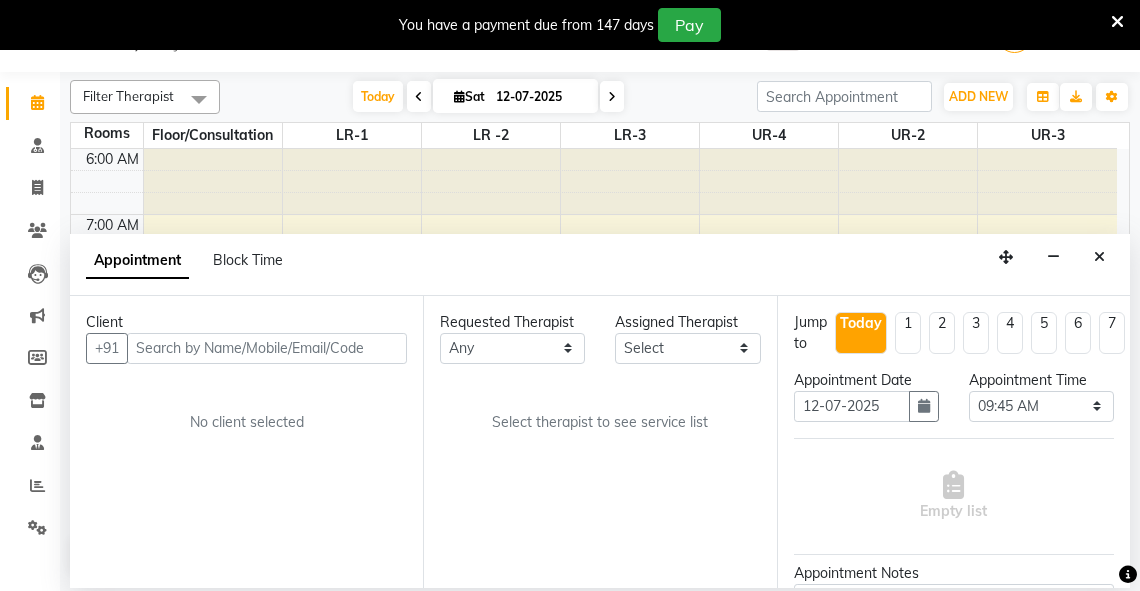 click at bounding box center [267, 348] 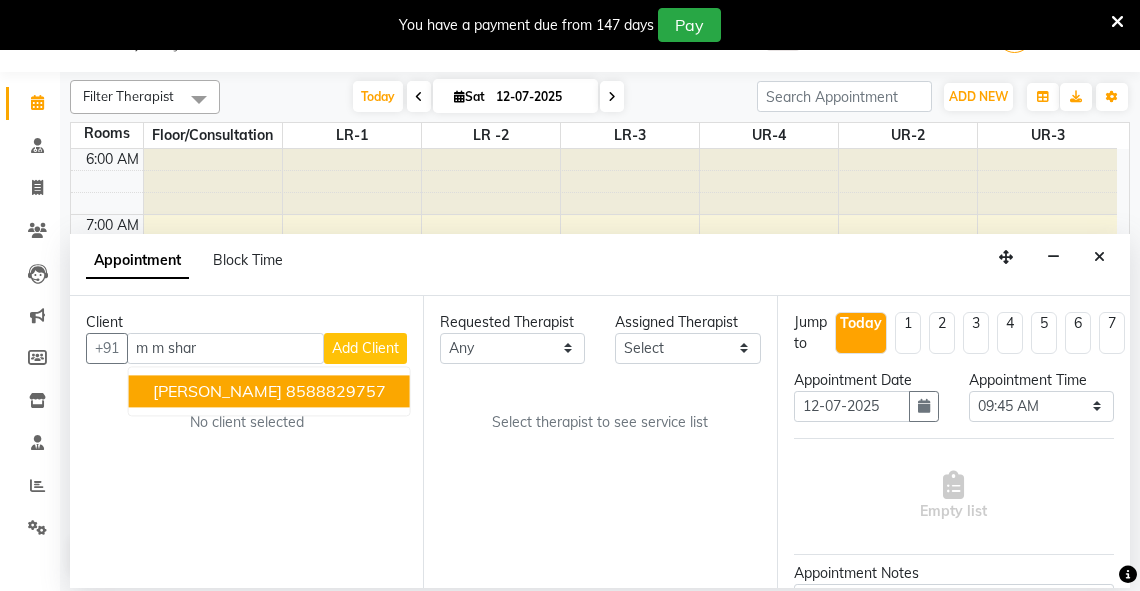 click on "[PERSON_NAME]" at bounding box center (217, 391) 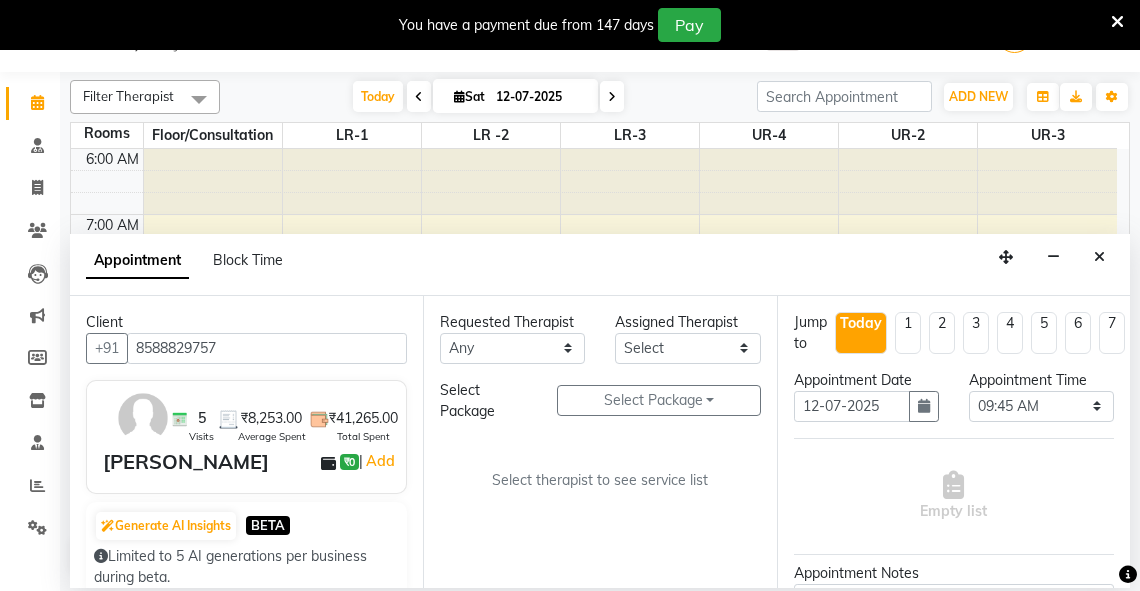 type on "8588829757" 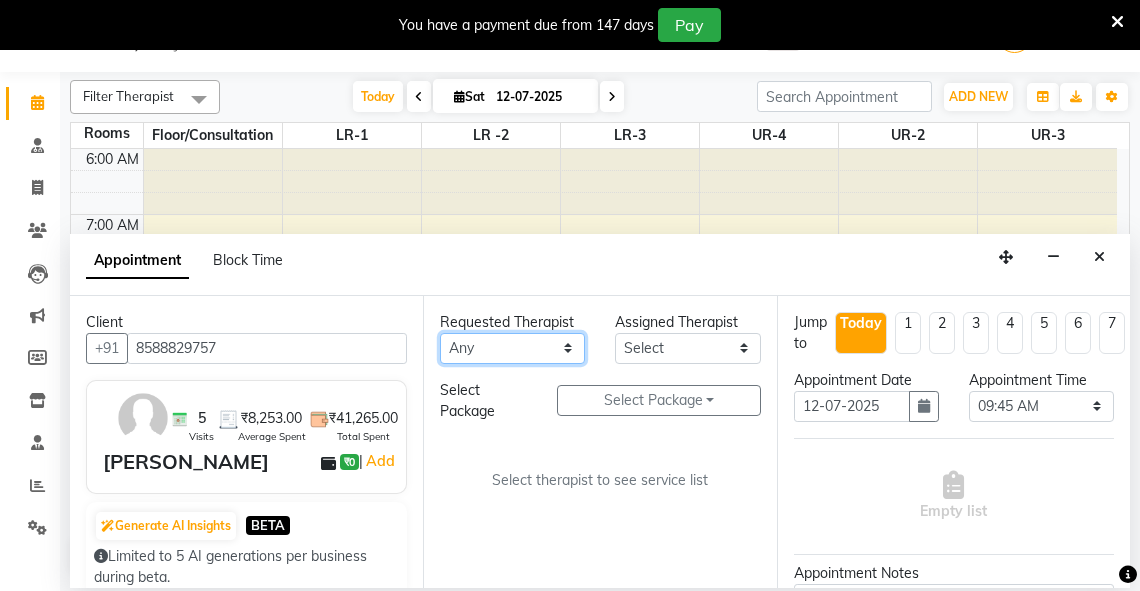 click on "Any [PERSON_NAME] V [PERSON_NAME] [PERSON_NAME] A K [PERSON_NAME] N [PERSON_NAME]  Dhaneesha [PERSON_NAME] K P [PERSON_NAME] [PERSON_NAME] [PERSON_NAME] [PERSON_NAME] [PERSON_NAME] a [PERSON_NAME] K M OTHER BRANCH Sardinia [PERSON_NAME] [PERSON_NAME] [PERSON_NAME] [PERSON_NAME]" at bounding box center (512, 348) 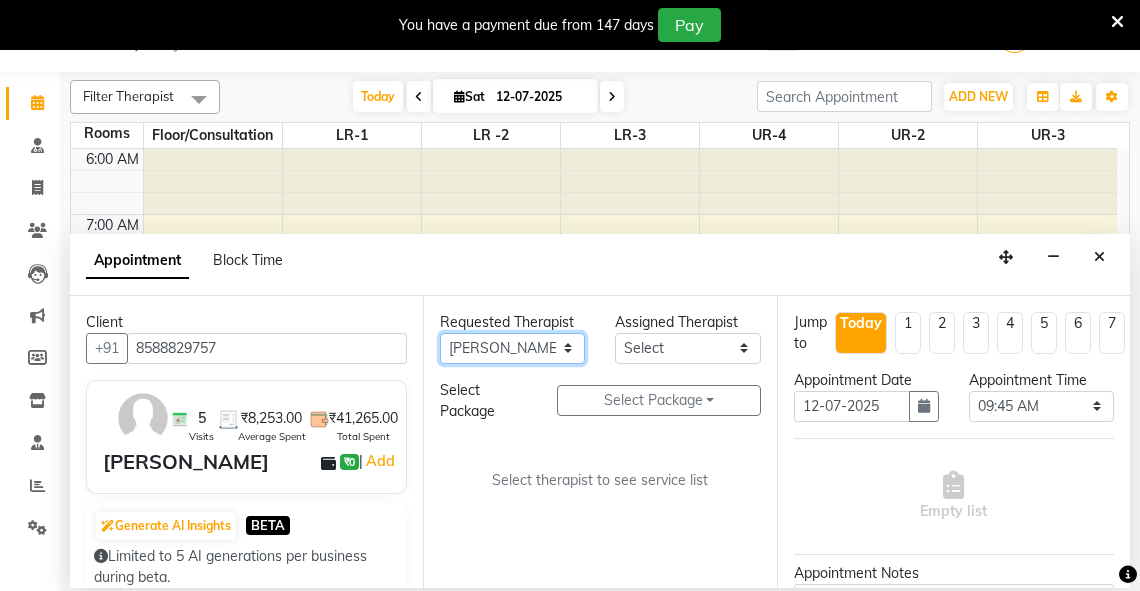 click on "Any [PERSON_NAME] V [PERSON_NAME] [PERSON_NAME] A K [PERSON_NAME] N [PERSON_NAME]  Dhaneesha [PERSON_NAME] K P [PERSON_NAME] [PERSON_NAME] [PERSON_NAME] [PERSON_NAME] [PERSON_NAME] a [PERSON_NAME] K M OTHER BRANCH Sardinia [PERSON_NAME] [PERSON_NAME] [PERSON_NAME] [PERSON_NAME]" at bounding box center [512, 348] 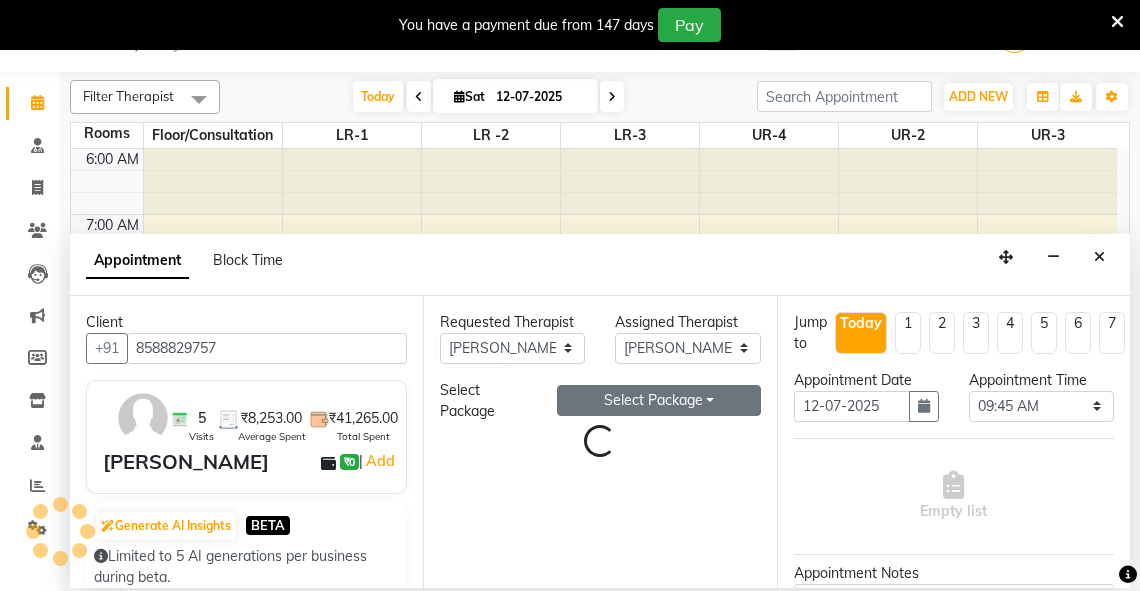 click on "Select Package  Toggle Dropdown" at bounding box center [659, 400] 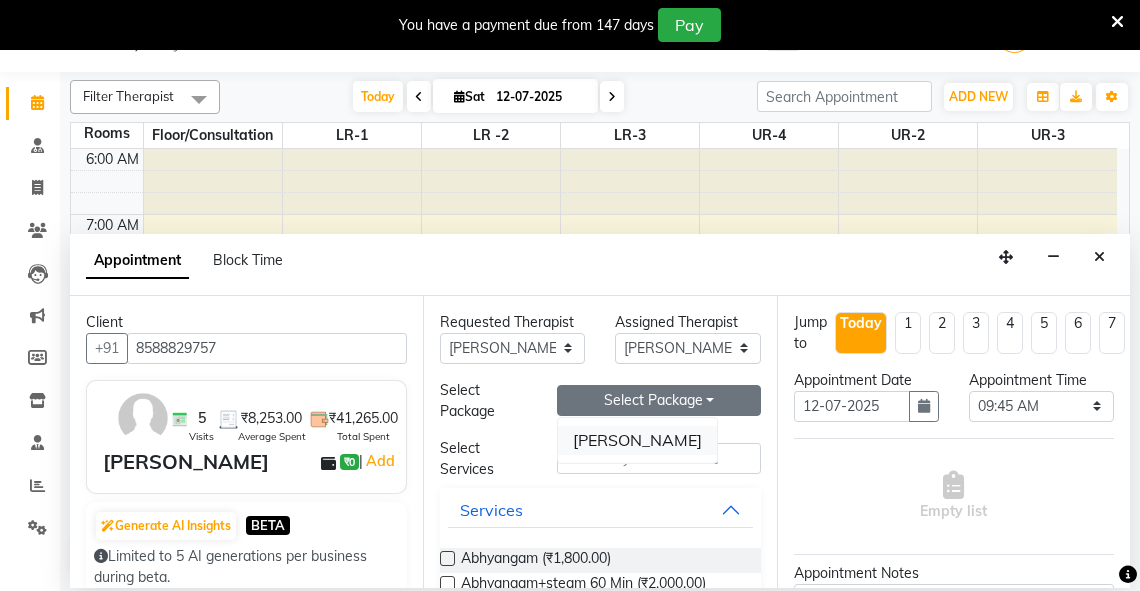 click on "[PERSON_NAME]" at bounding box center [637, 440] 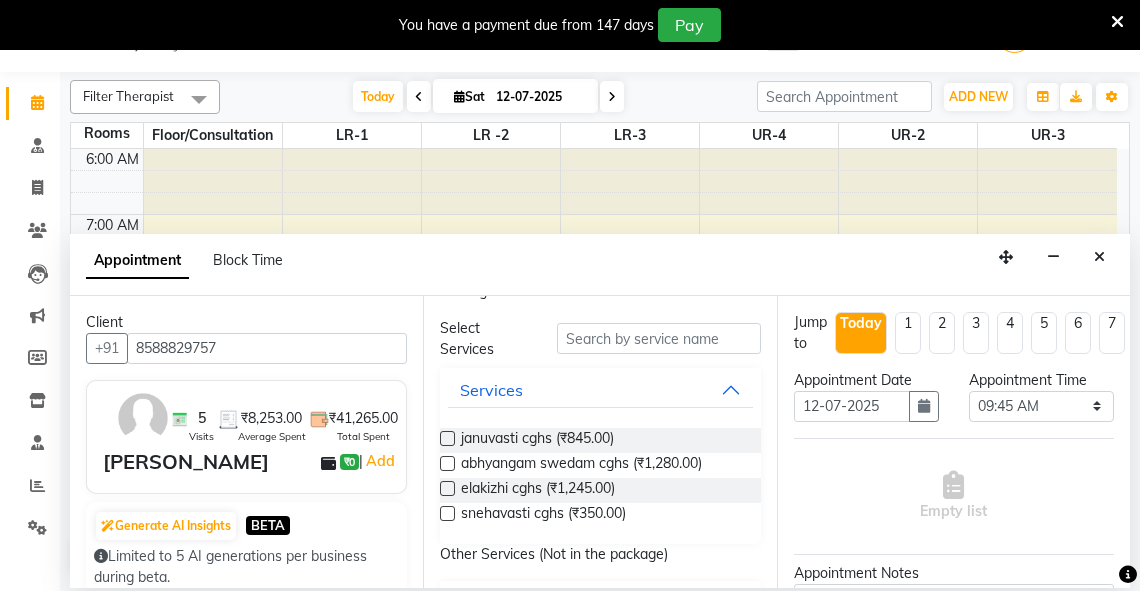 scroll, scrollTop: 138, scrollLeft: 0, axis: vertical 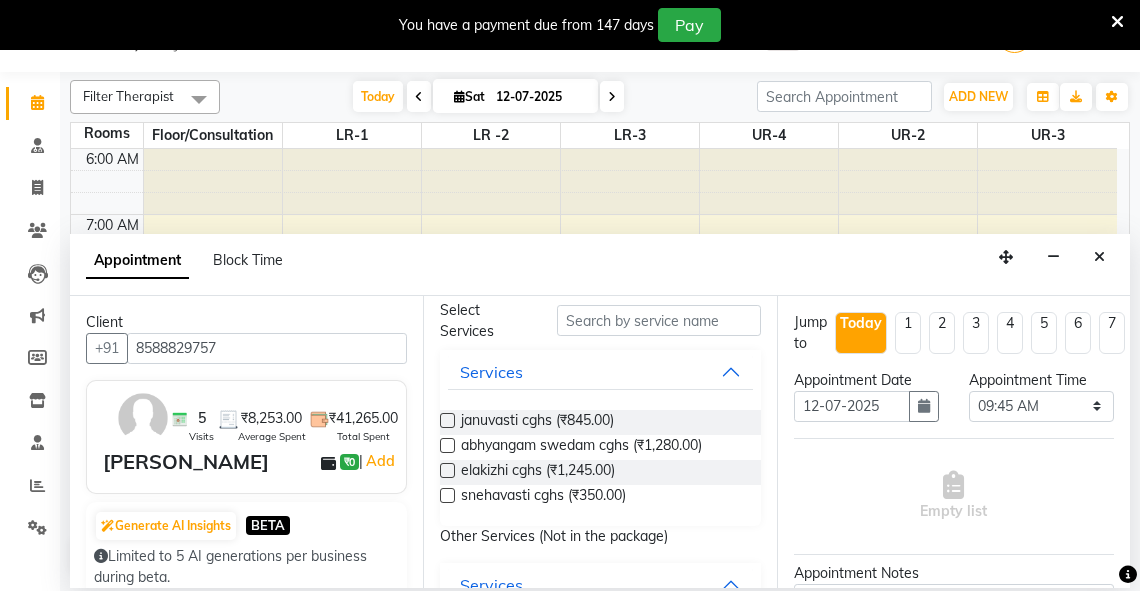 click at bounding box center (447, 445) 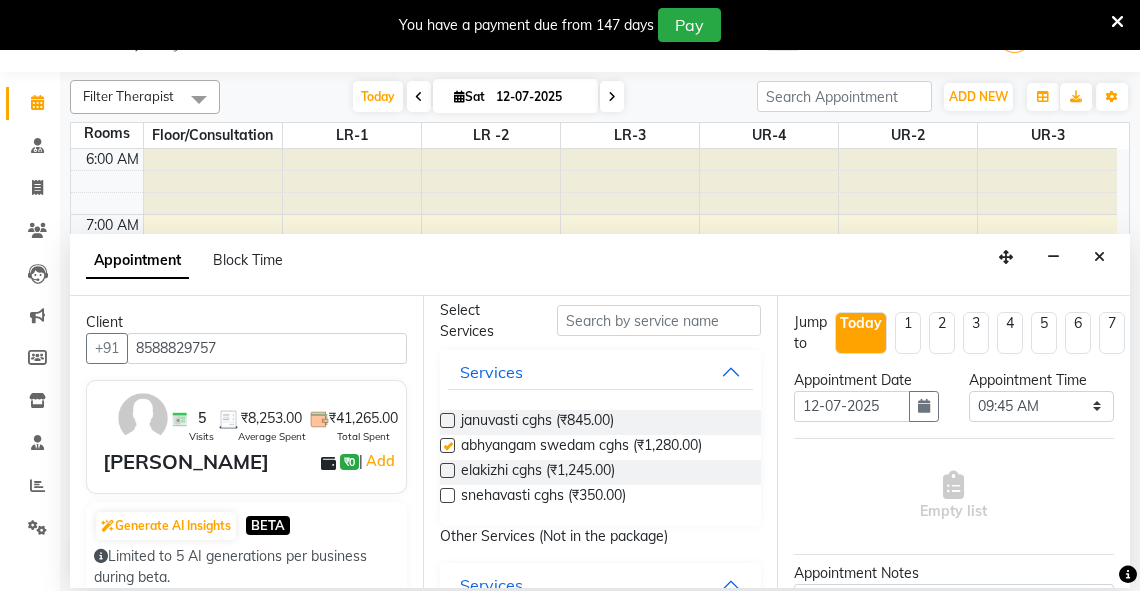 select on "2648" 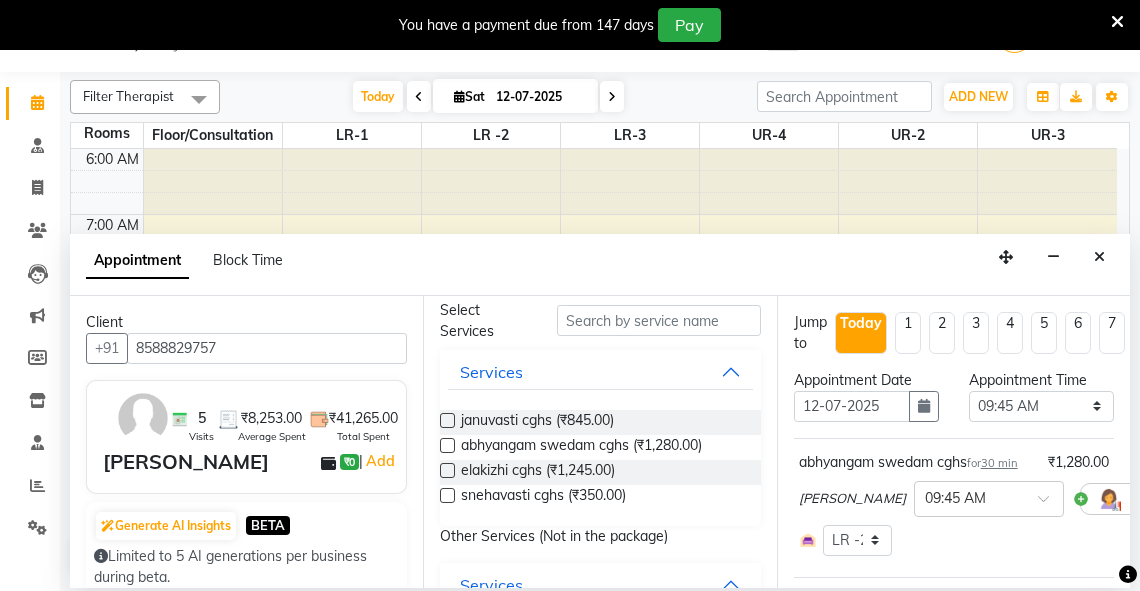 checkbox on "false" 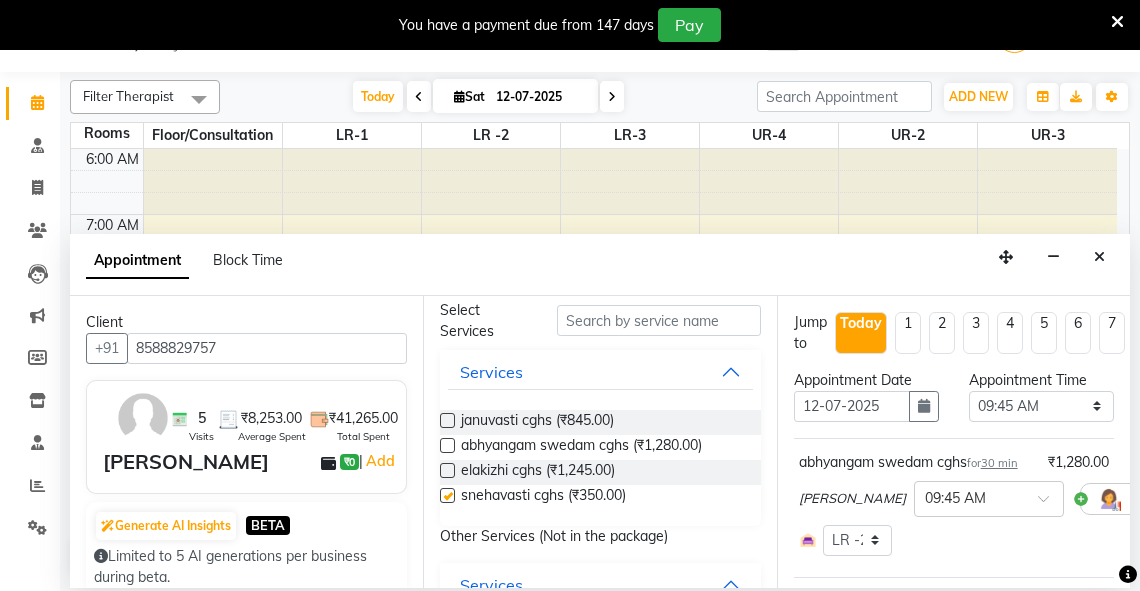 select on "2648" 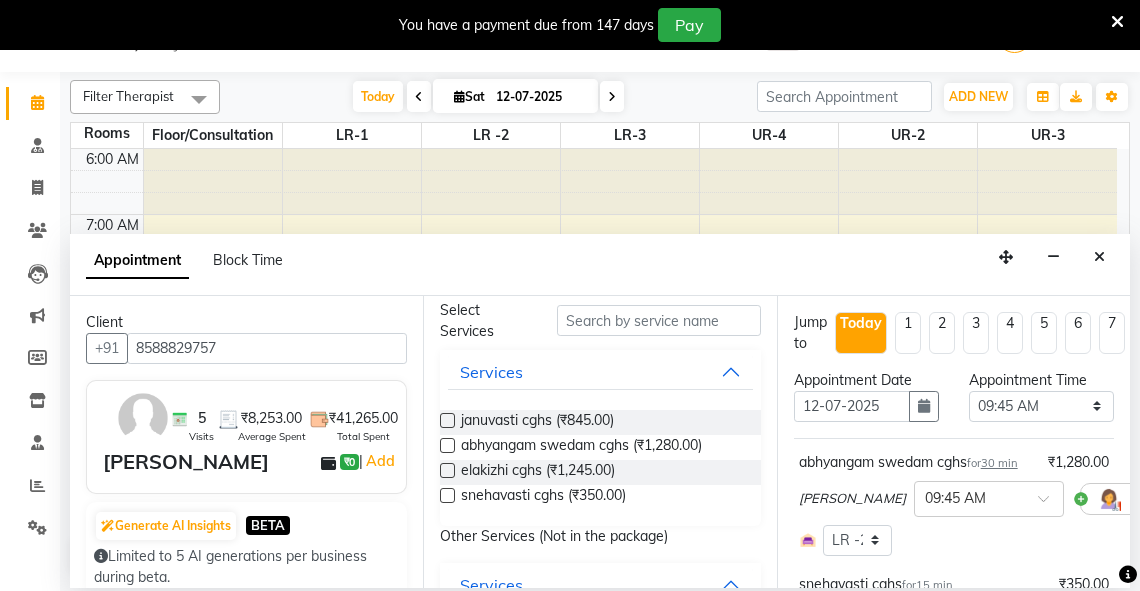 checkbox on "false" 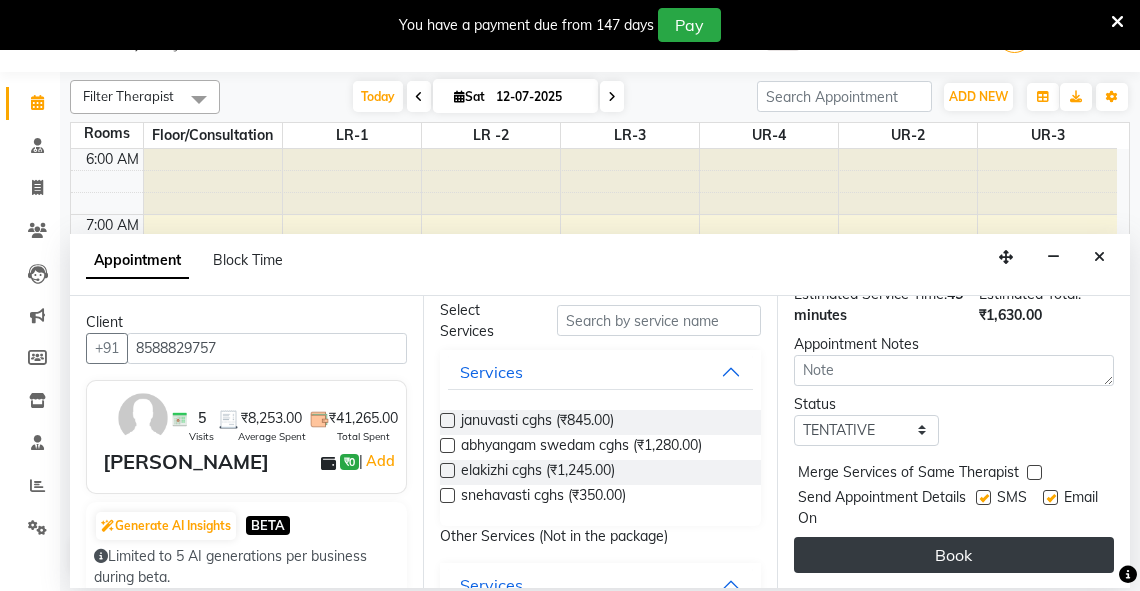 click on "Book" at bounding box center (954, 555) 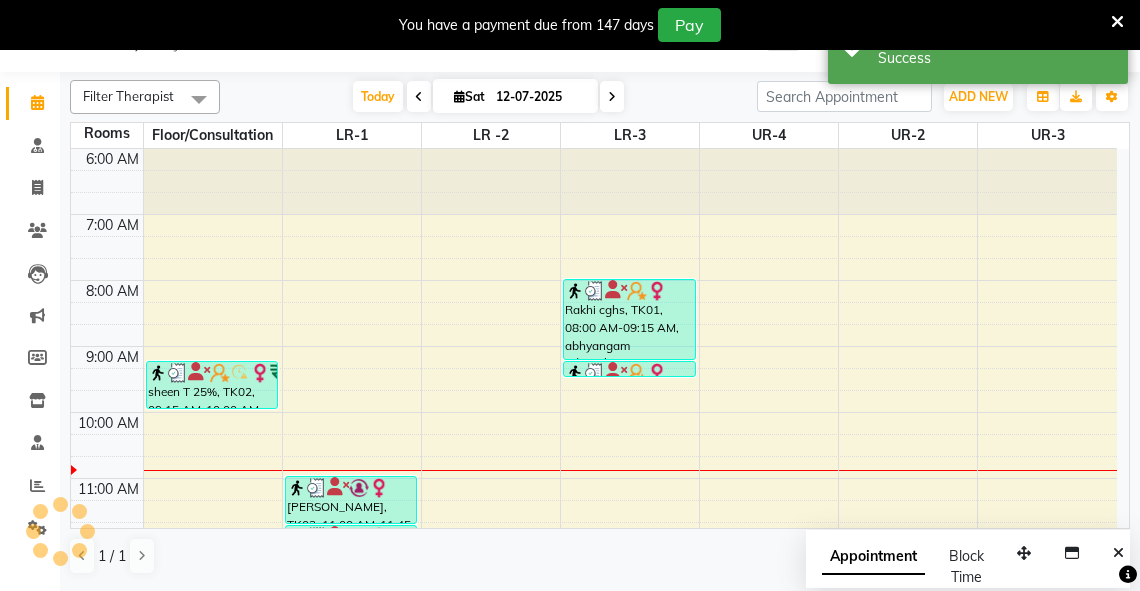 scroll, scrollTop: 0, scrollLeft: 0, axis: both 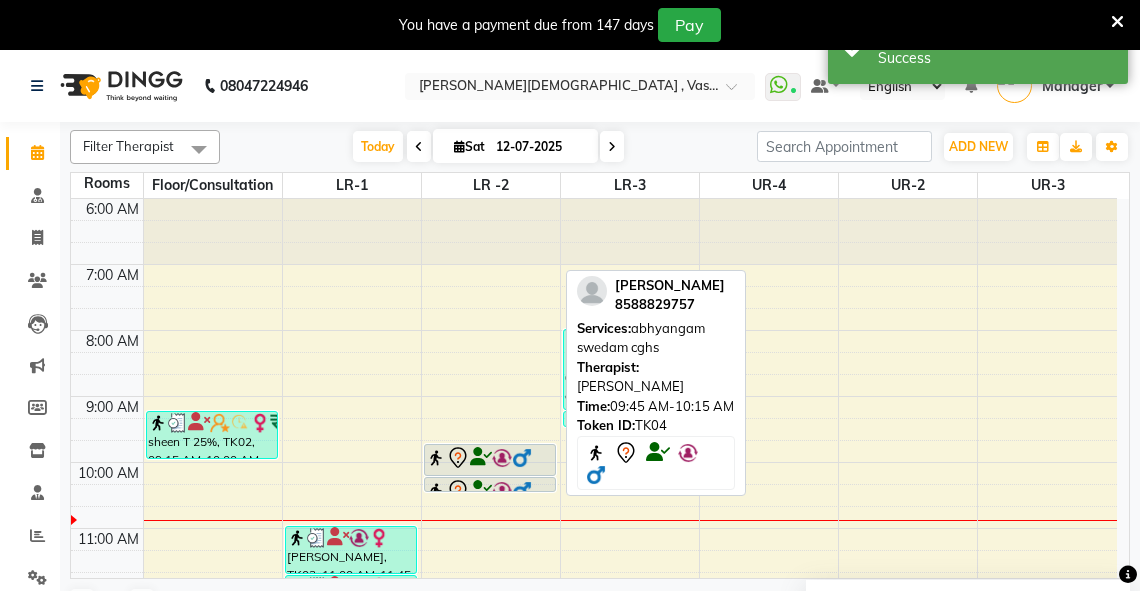click 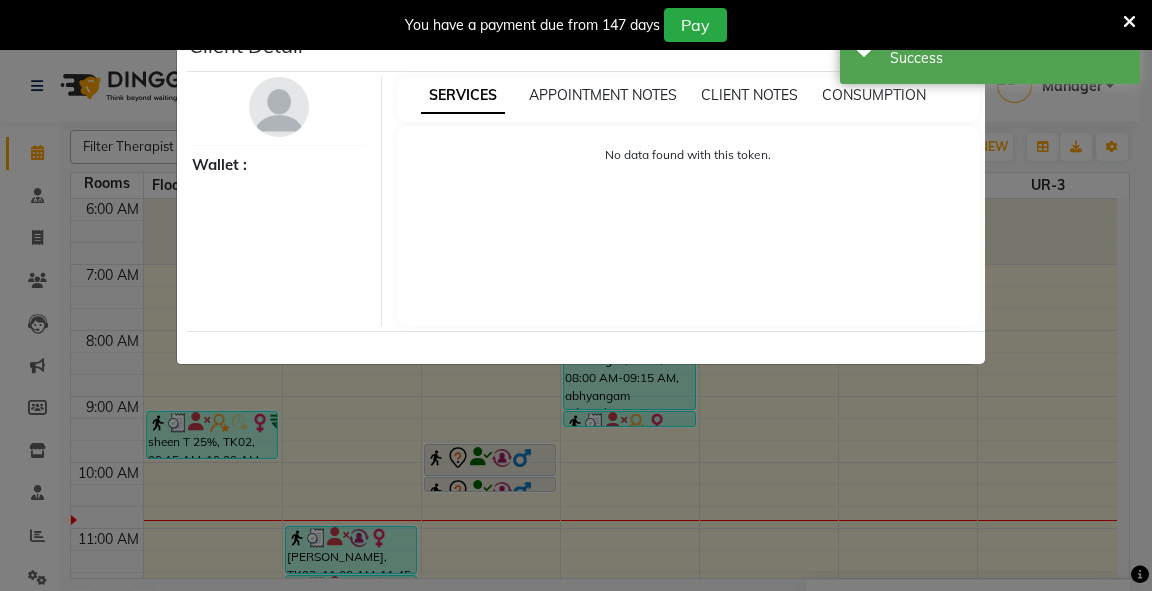 select on "7" 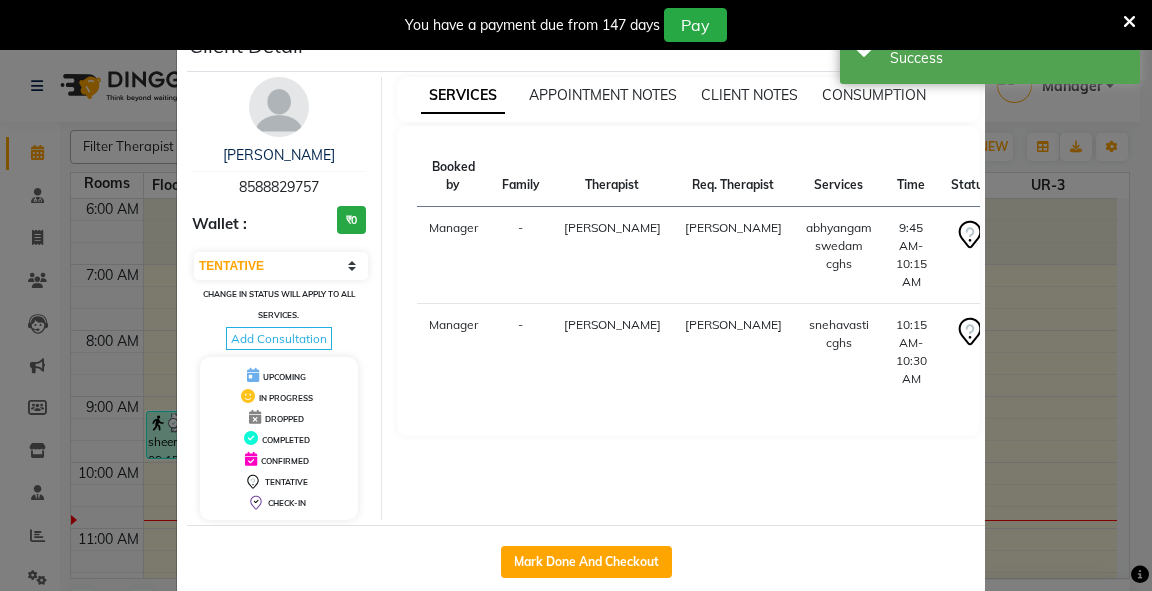 drag, startPoint x: 600, startPoint y: 564, endPoint x: 688, endPoint y: 531, distance: 93.98404 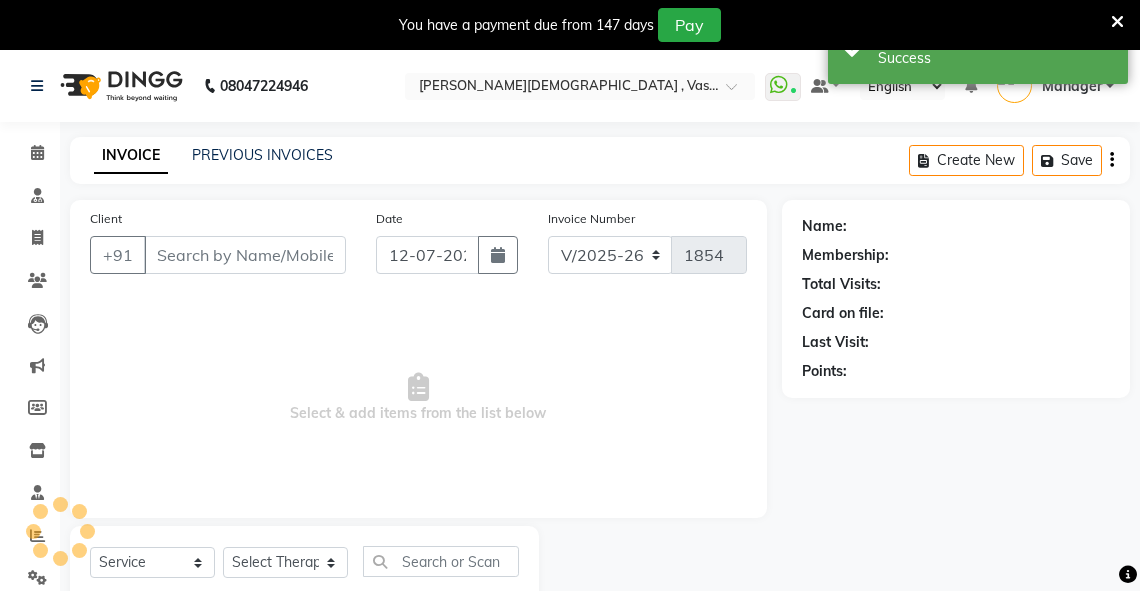 type on "8588829757" 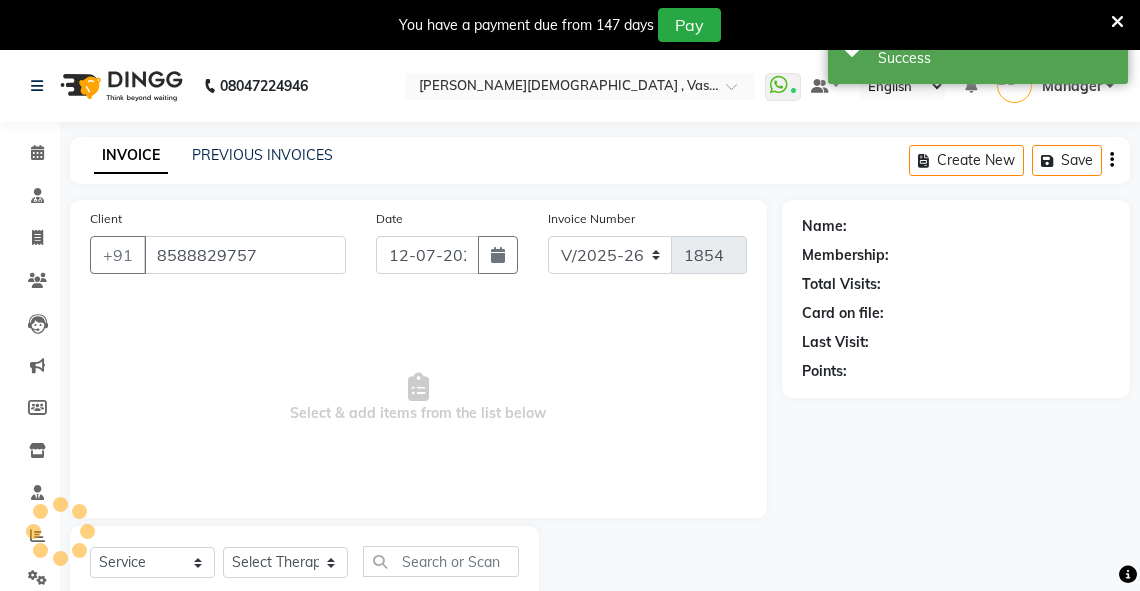 select on "39036" 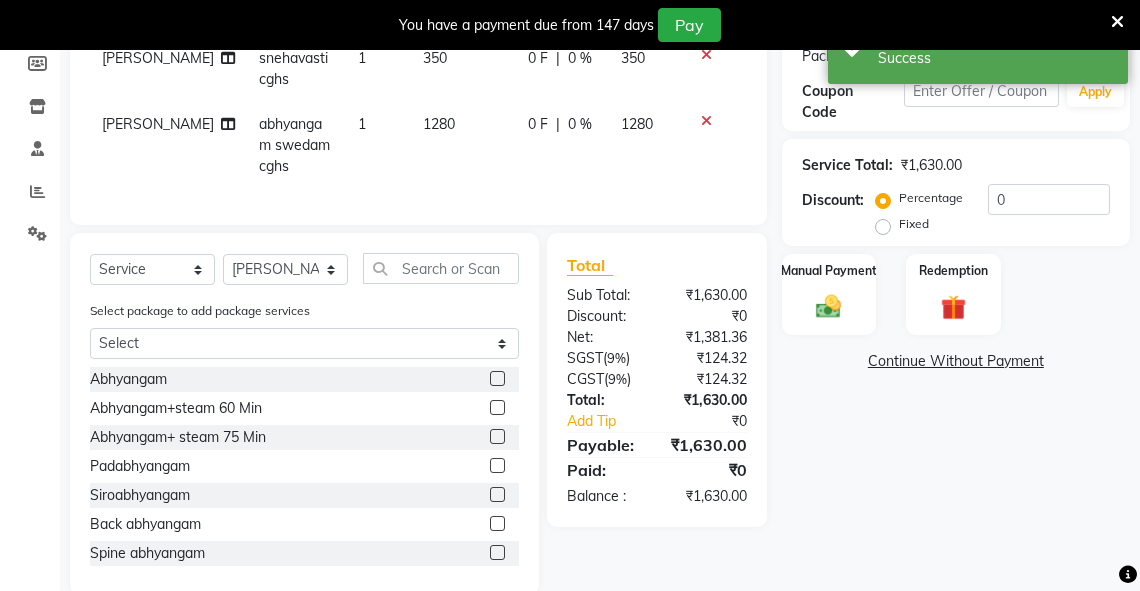 scroll, scrollTop: 348, scrollLeft: 0, axis: vertical 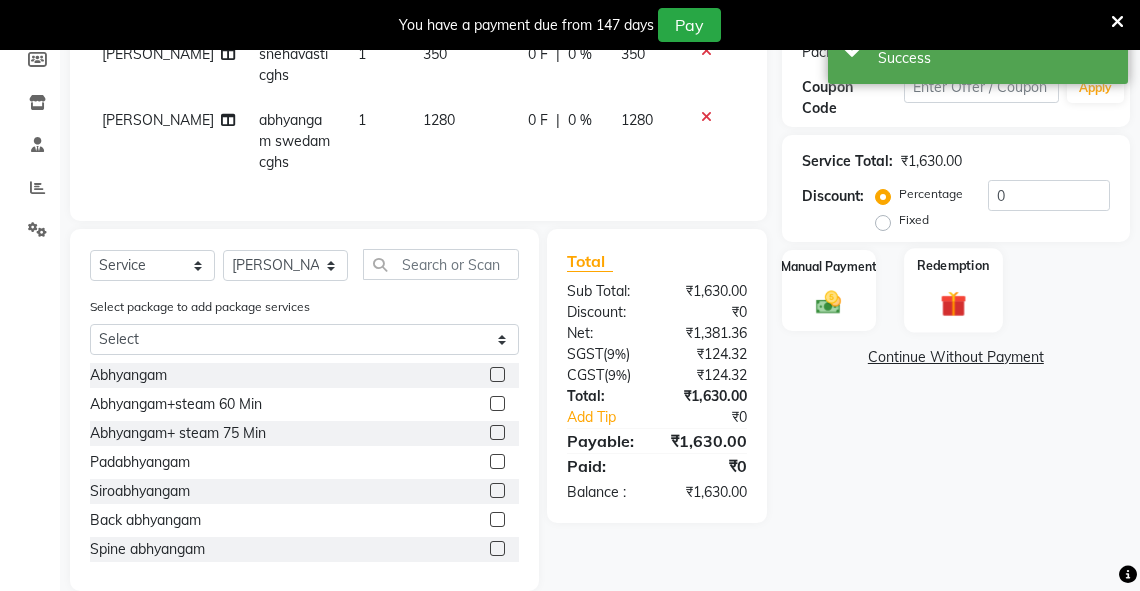 click 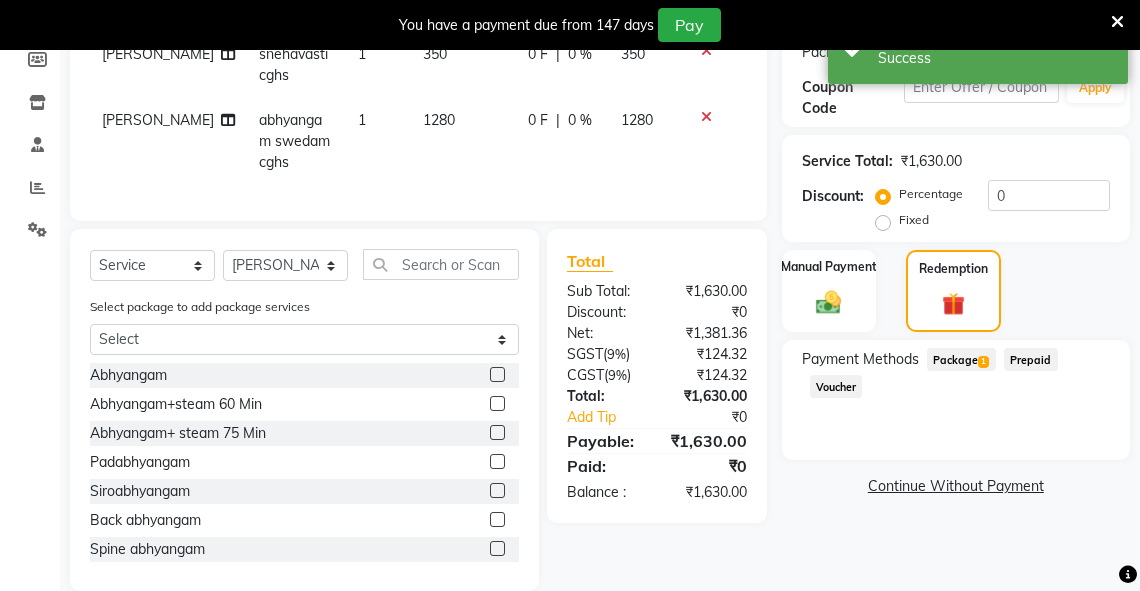 click on "Package  1" 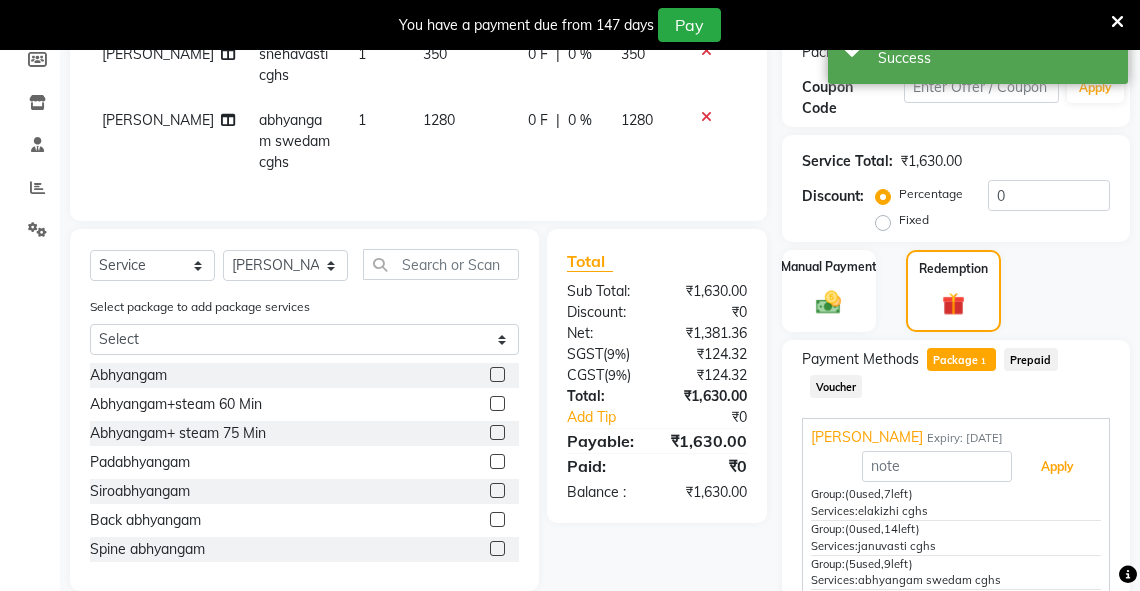 drag, startPoint x: 1048, startPoint y: 468, endPoint x: 1120, endPoint y: 446, distance: 75.28612 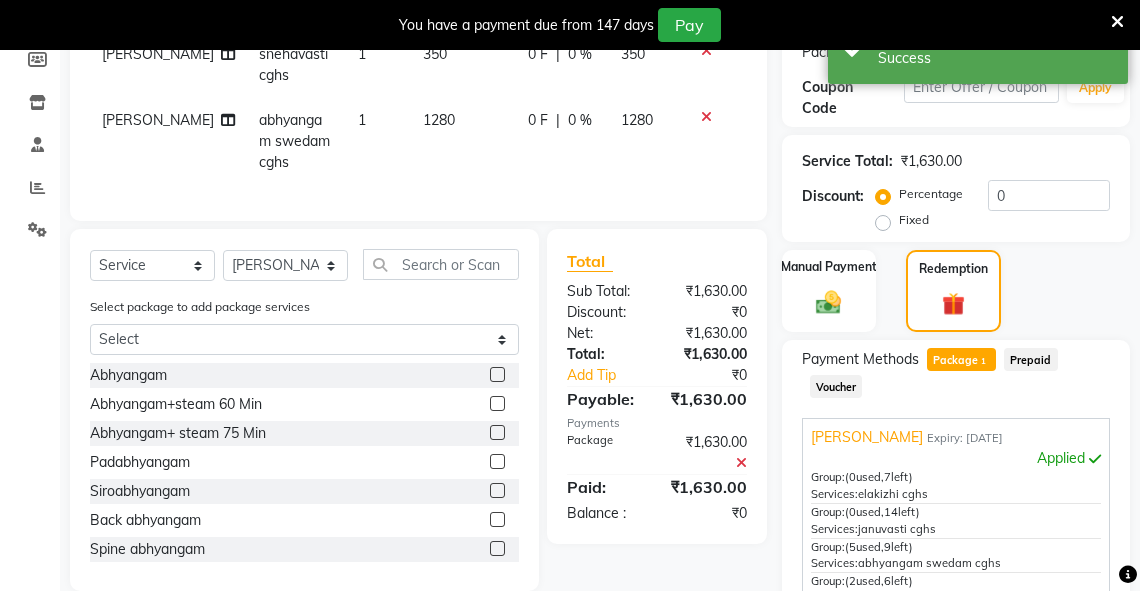 scroll, scrollTop: 580, scrollLeft: 0, axis: vertical 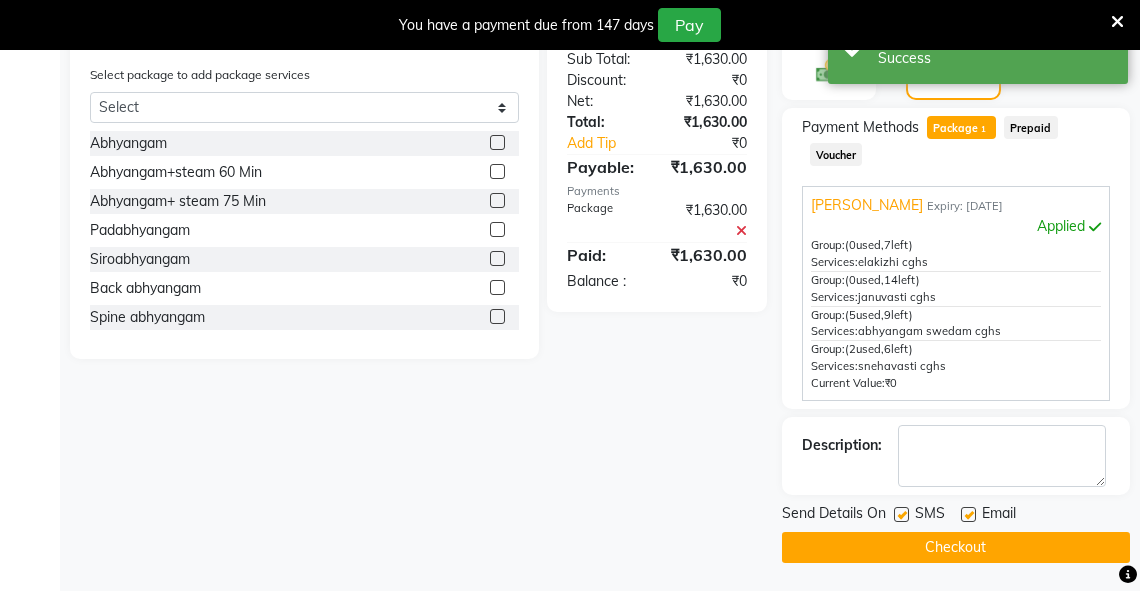 click on "Checkout" 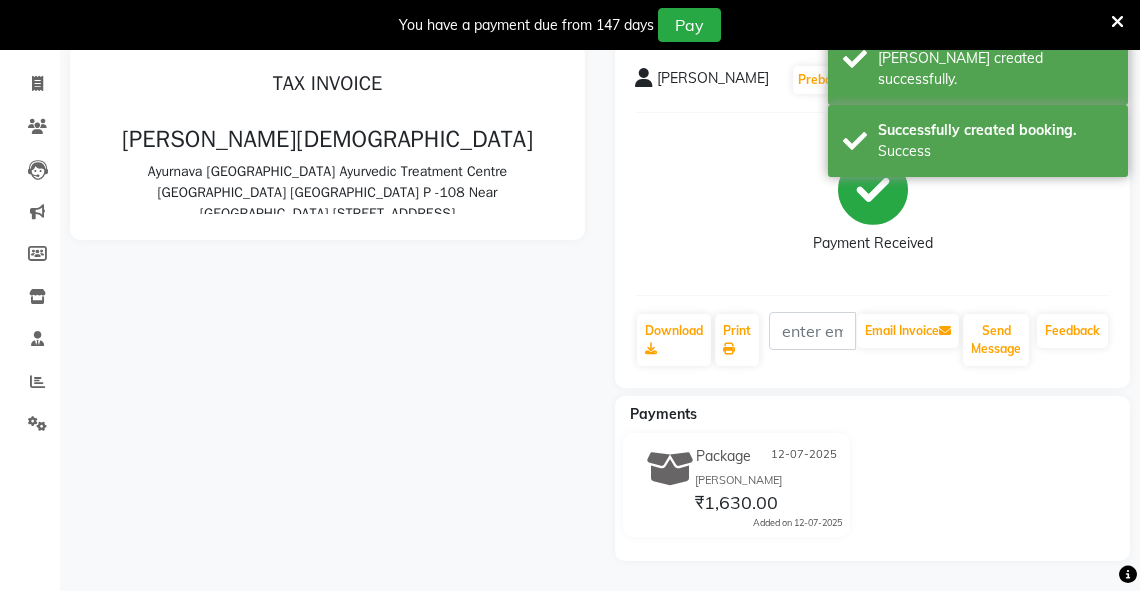 scroll, scrollTop: 0, scrollLeft: 0, axis: both 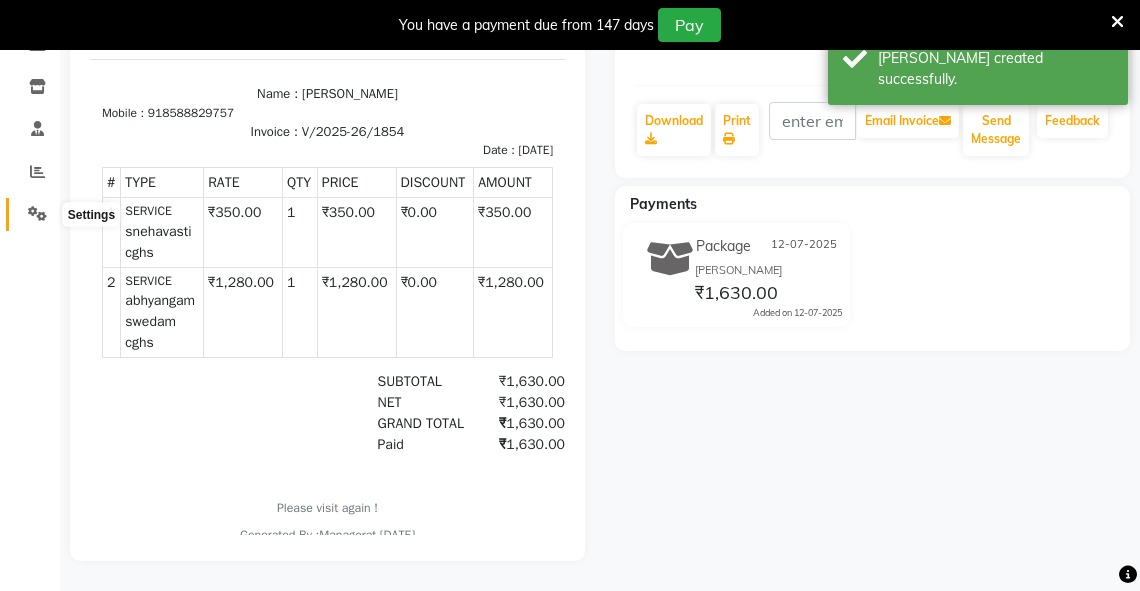 click 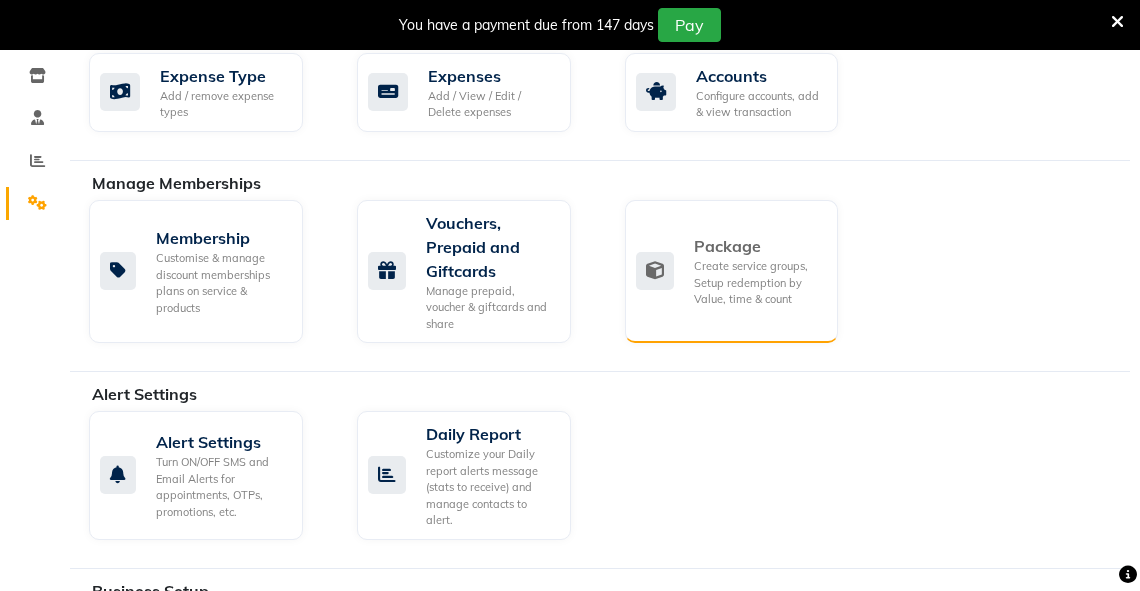 click 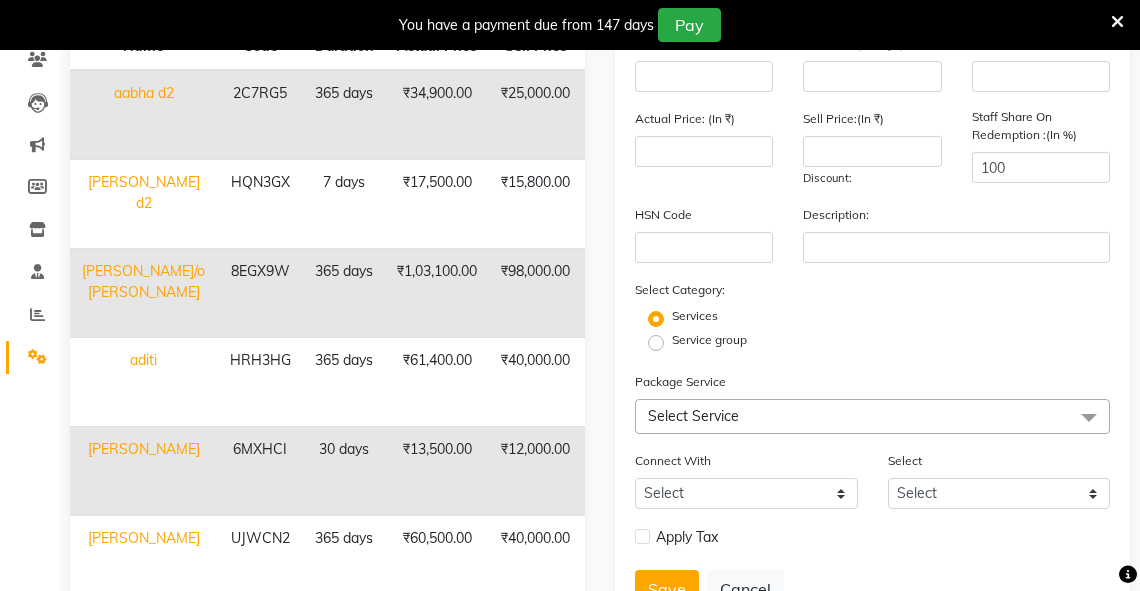 scroll, scrollTop: 16, scrollLeft: 0, axis: vertical 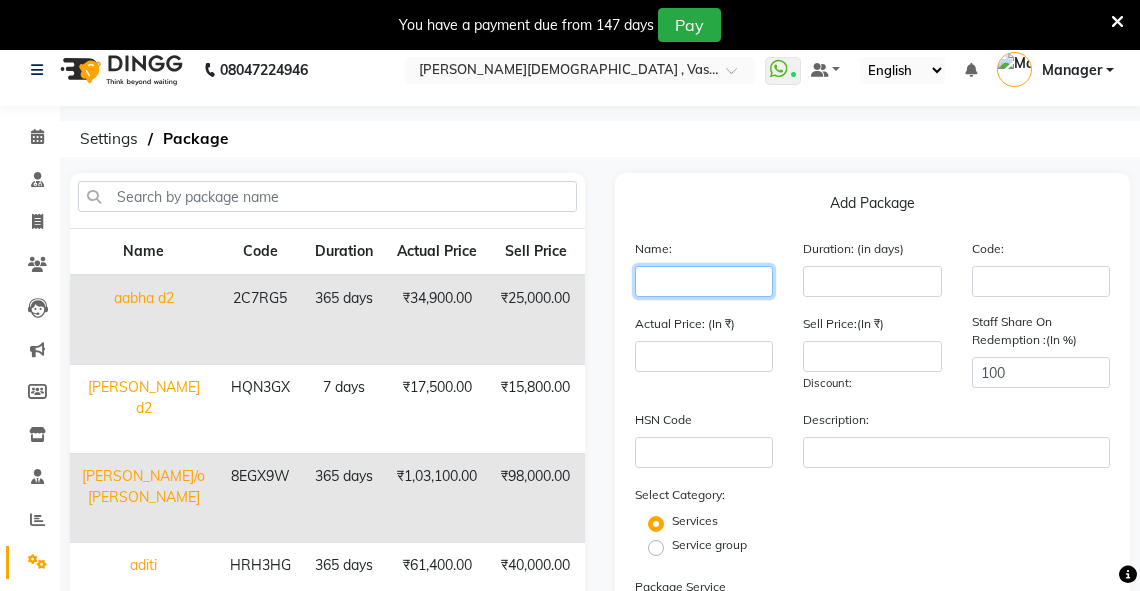 click 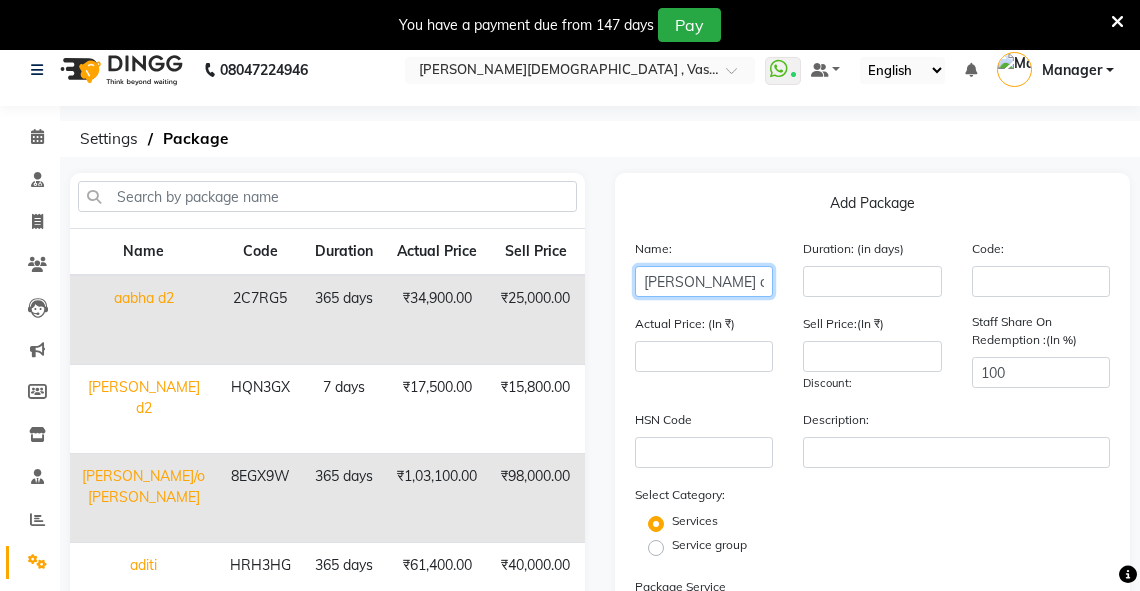 type on "[PERSON_NAME] cghs" 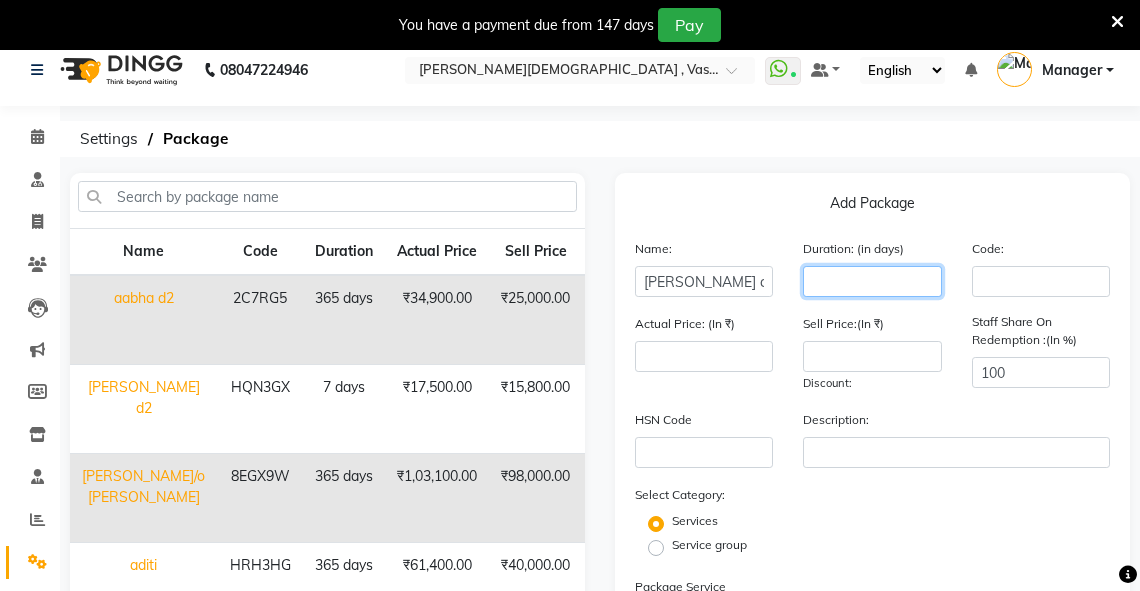click 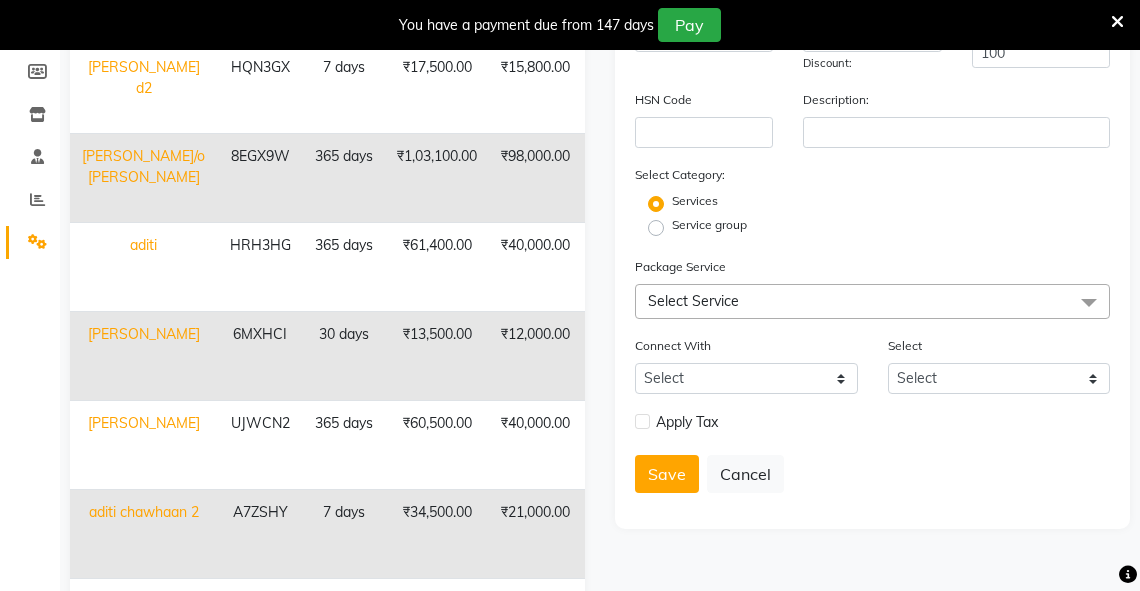scroll, scrollTop: 360, scrollLeft: 0, axis: vertical 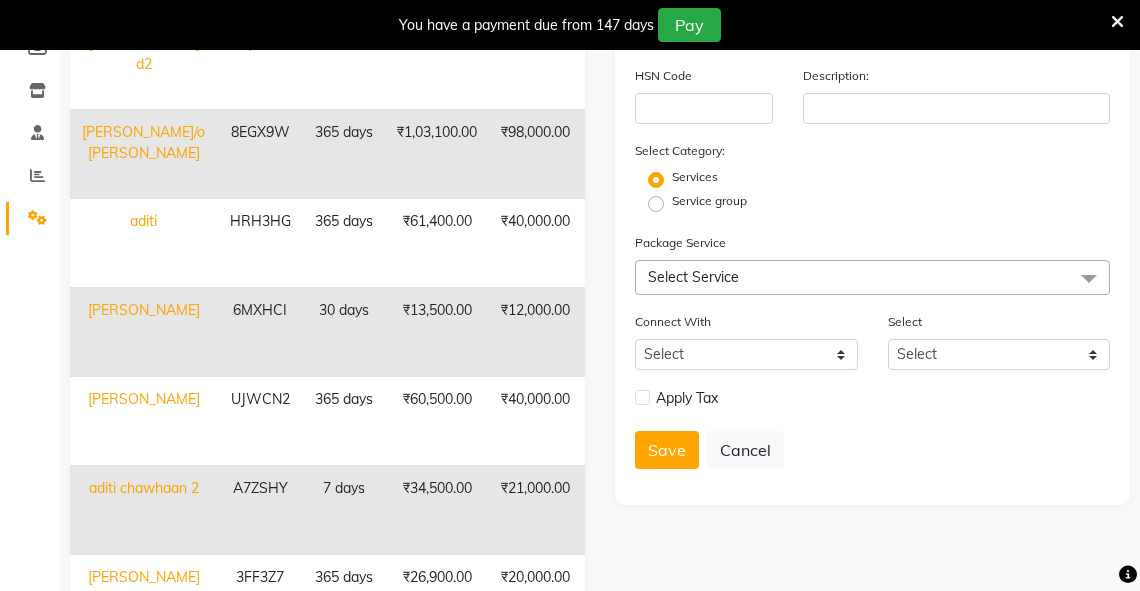 type on "365" 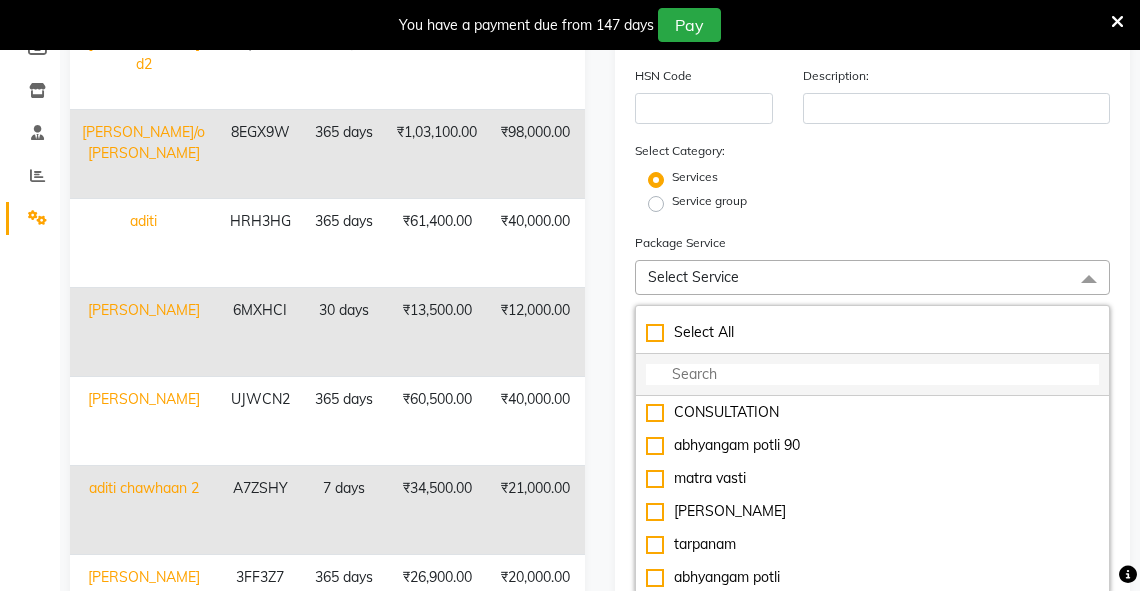 click 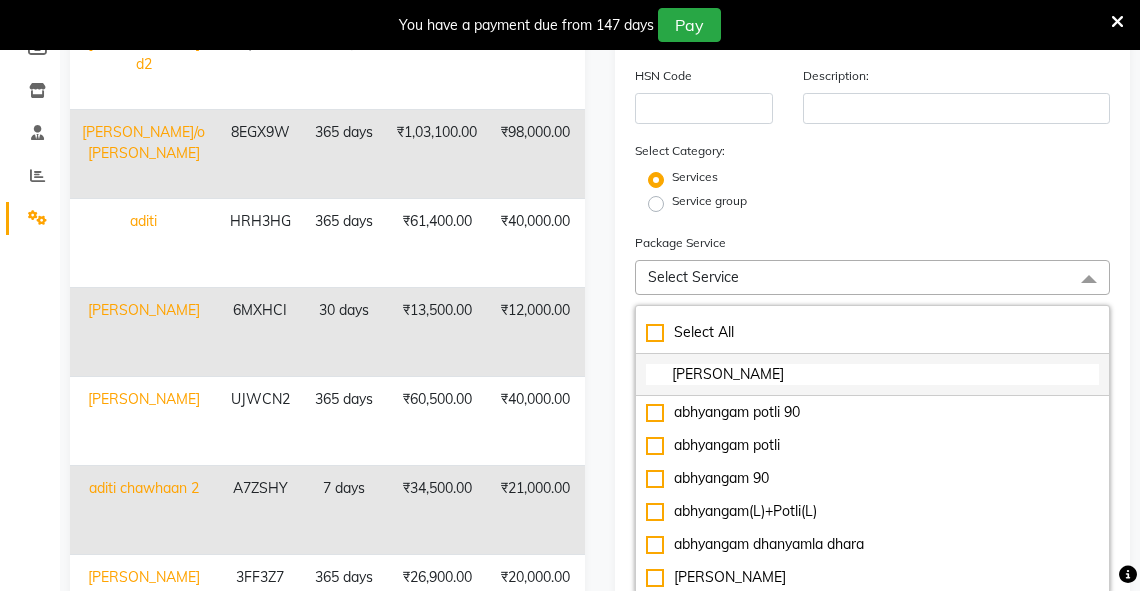 type on "abhyan" 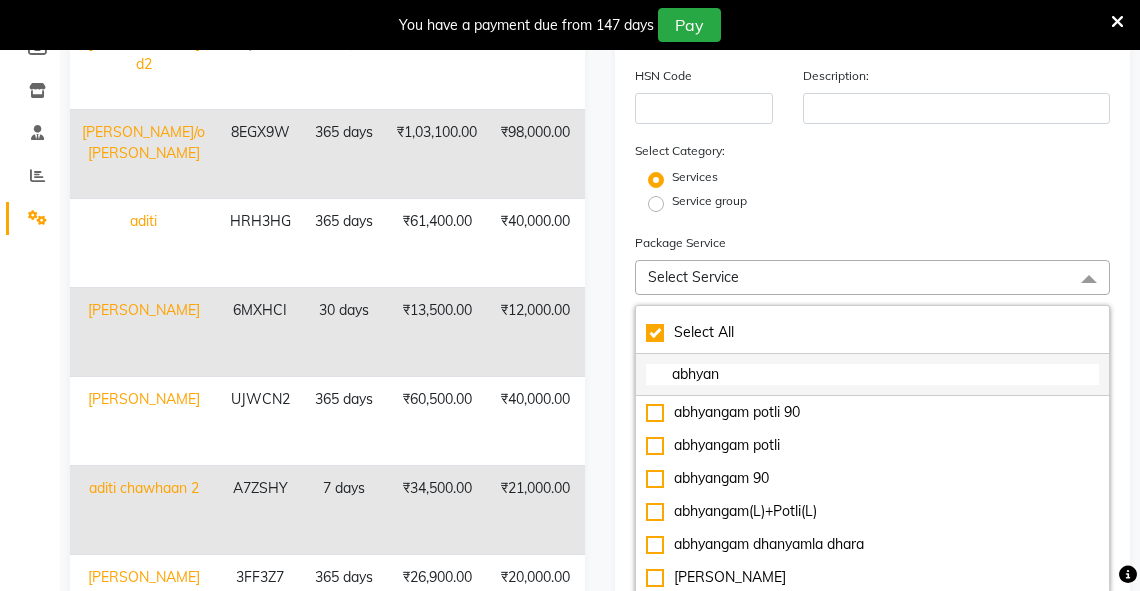 checkbox on "true" 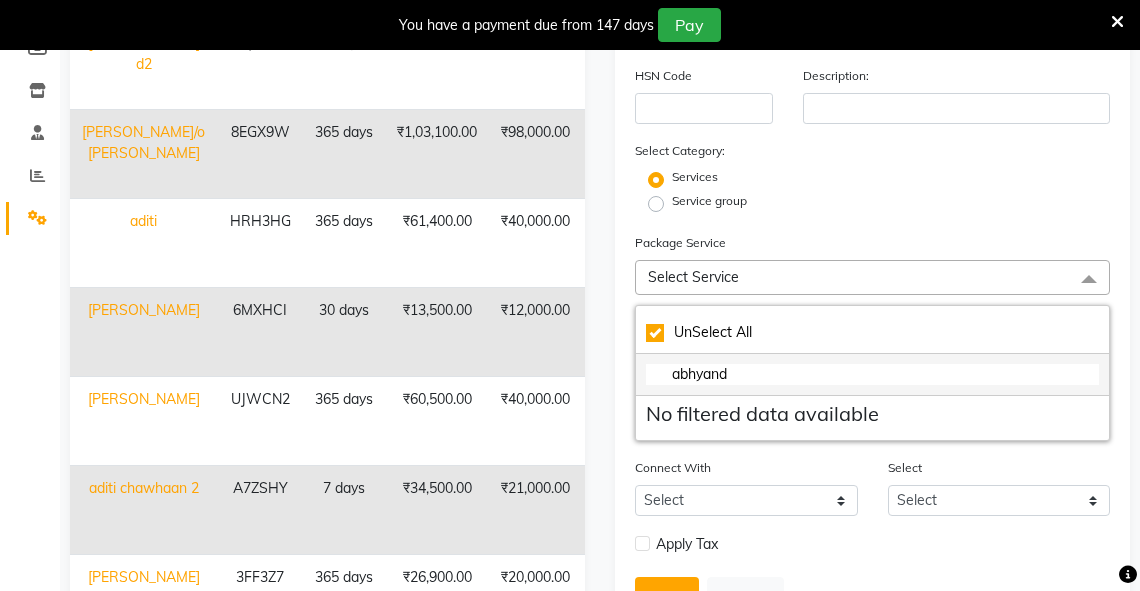 checkbox on "false" 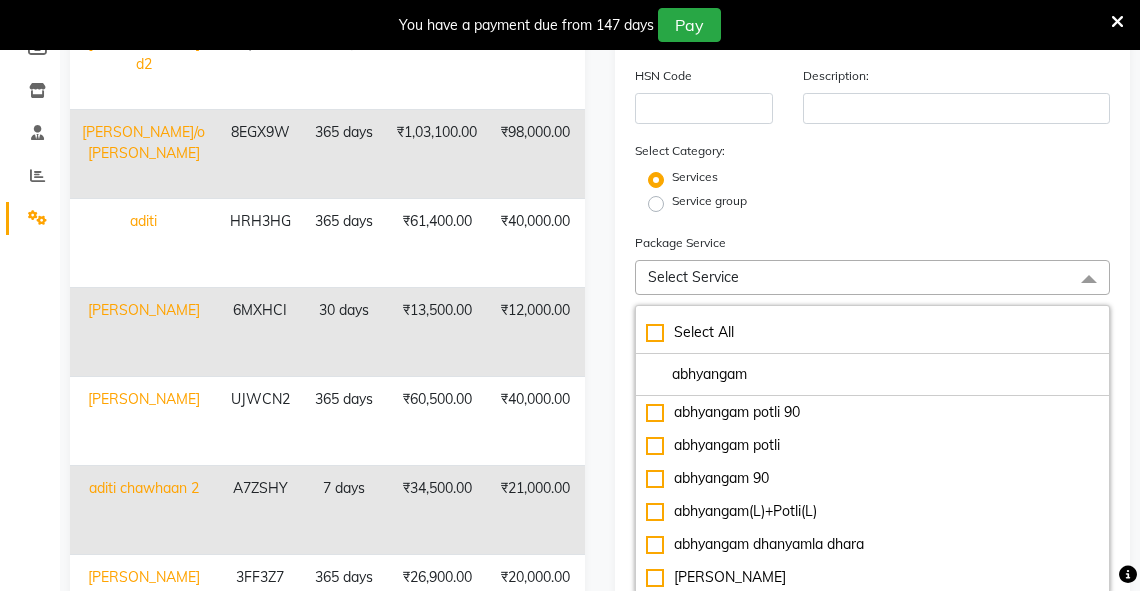 type on "abhyangam" 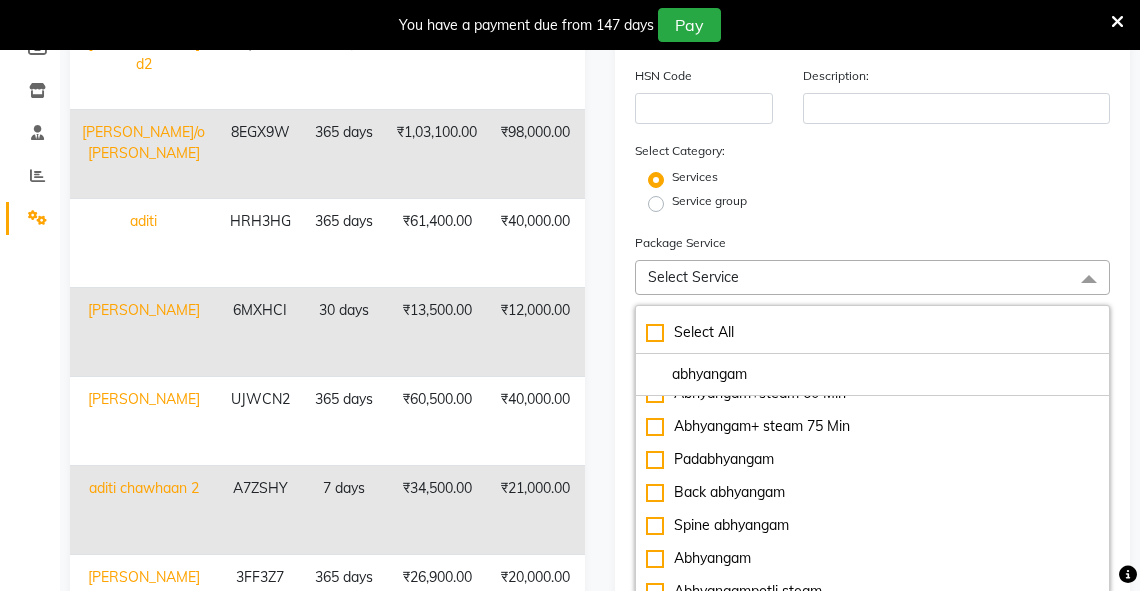 scroll, scrollTop: 528, scrollLeft: 0, axis: vertical 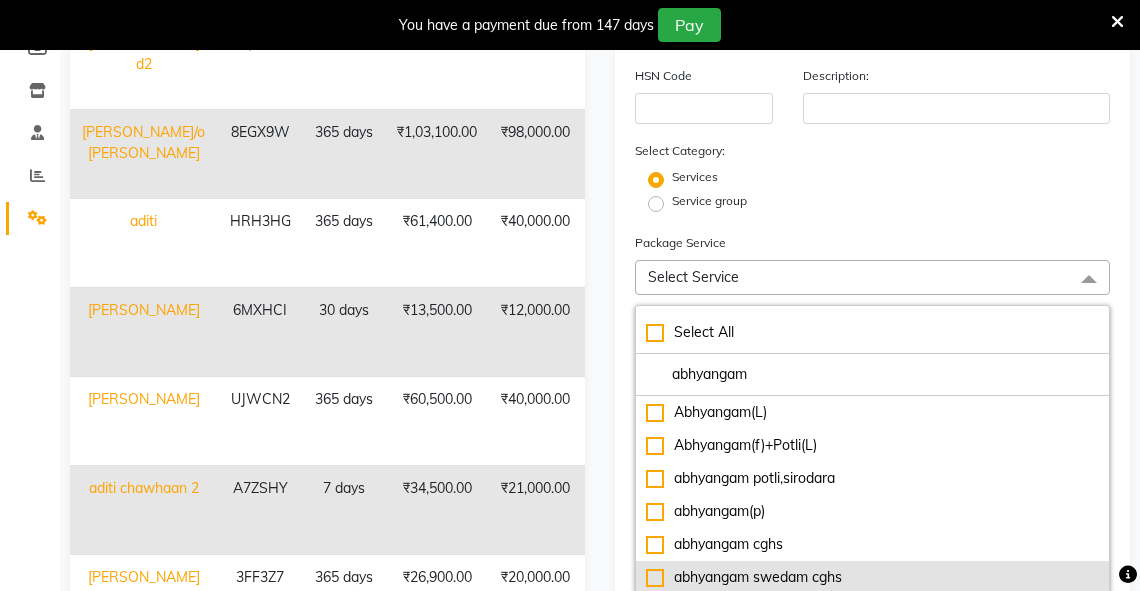 click on "abhyangam swedam cghs" 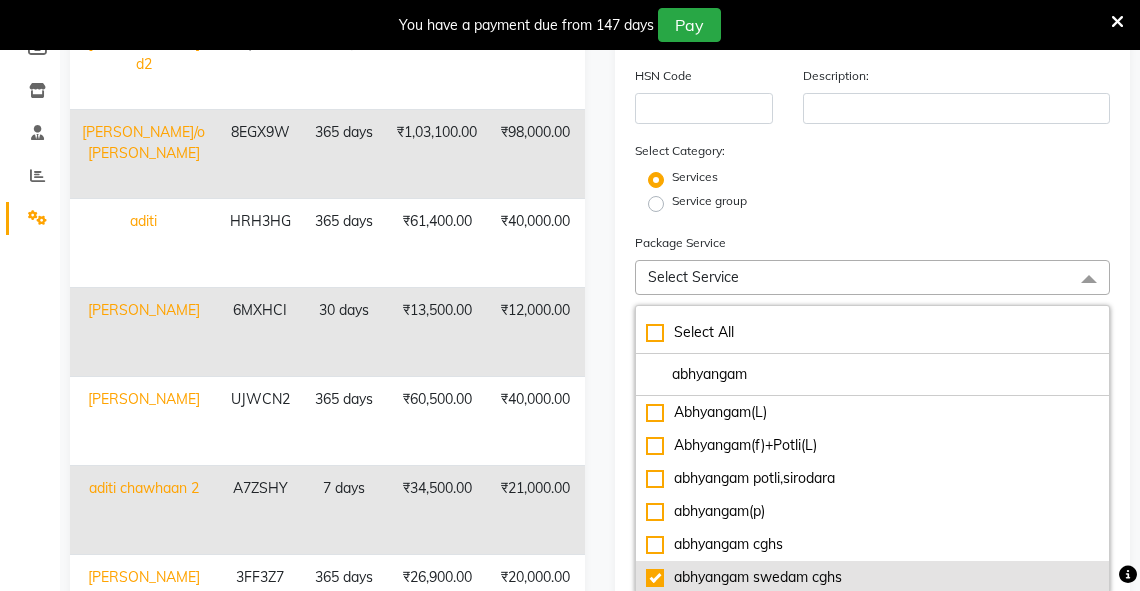type on "1280" 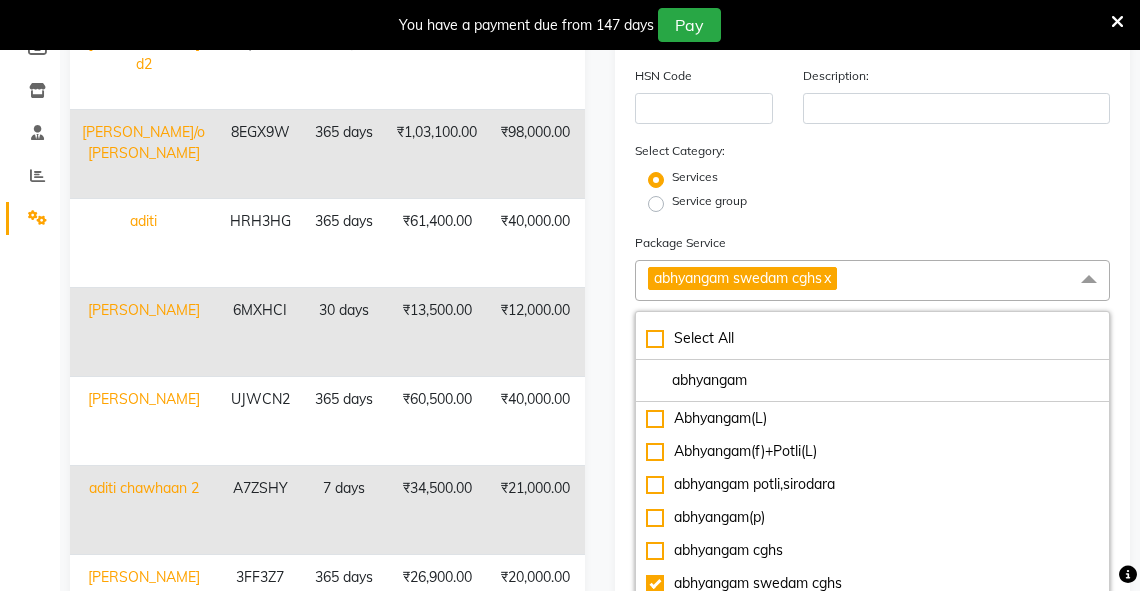 click on "abhyangam swedam cghs  x" 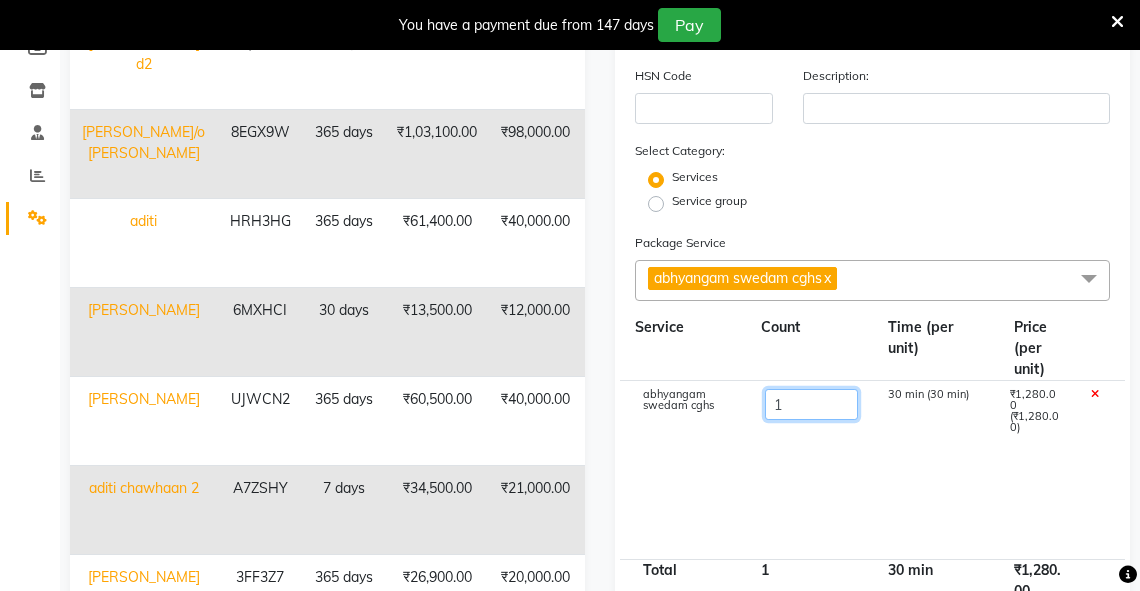 click on "1" 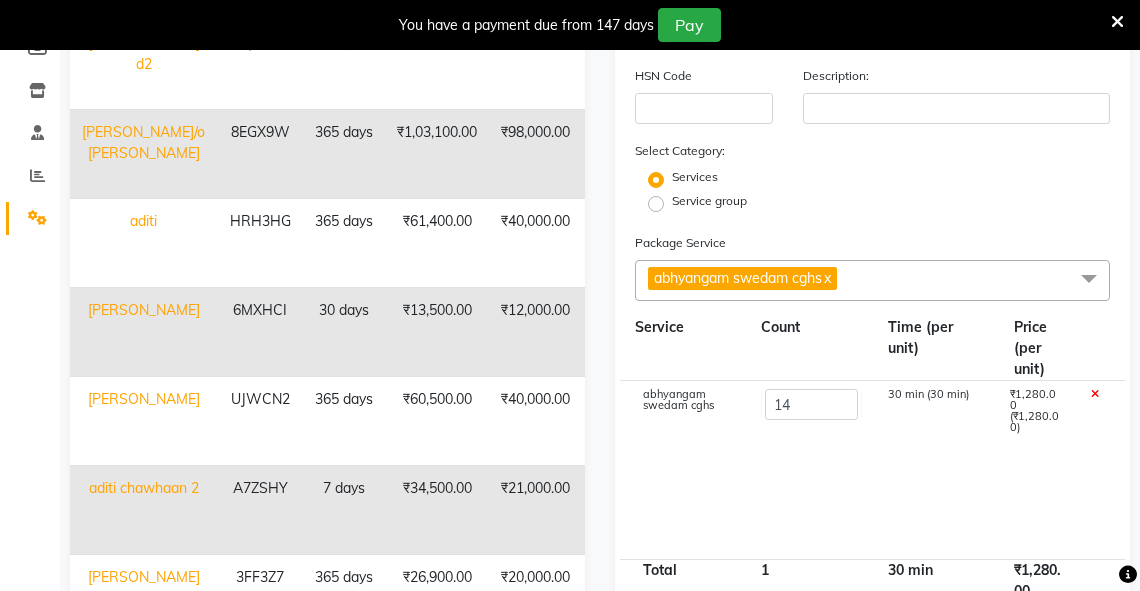type on "17920" 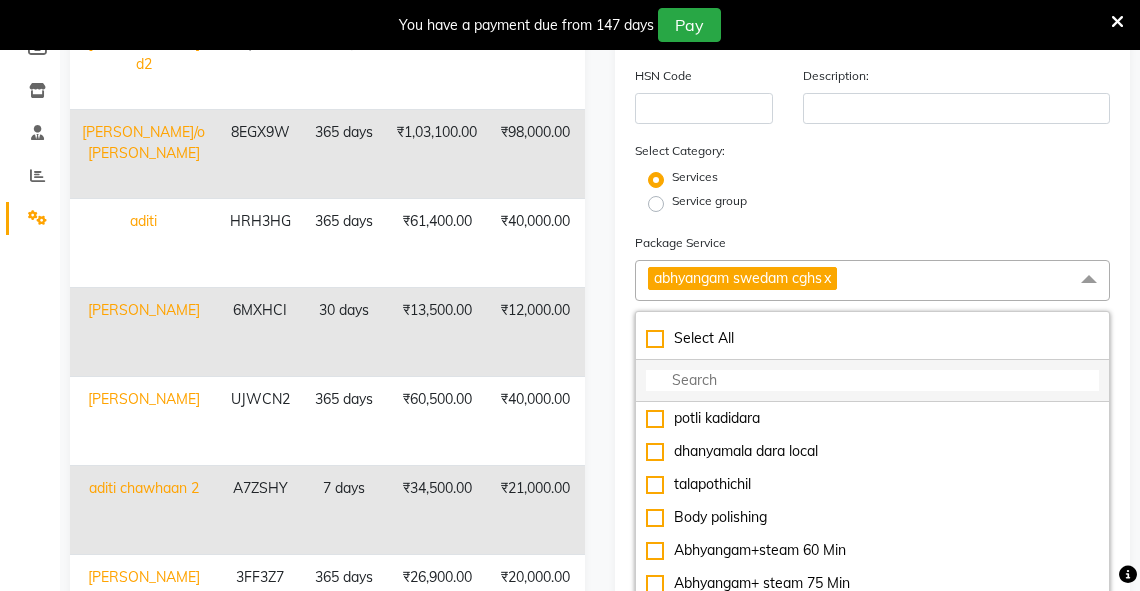 click 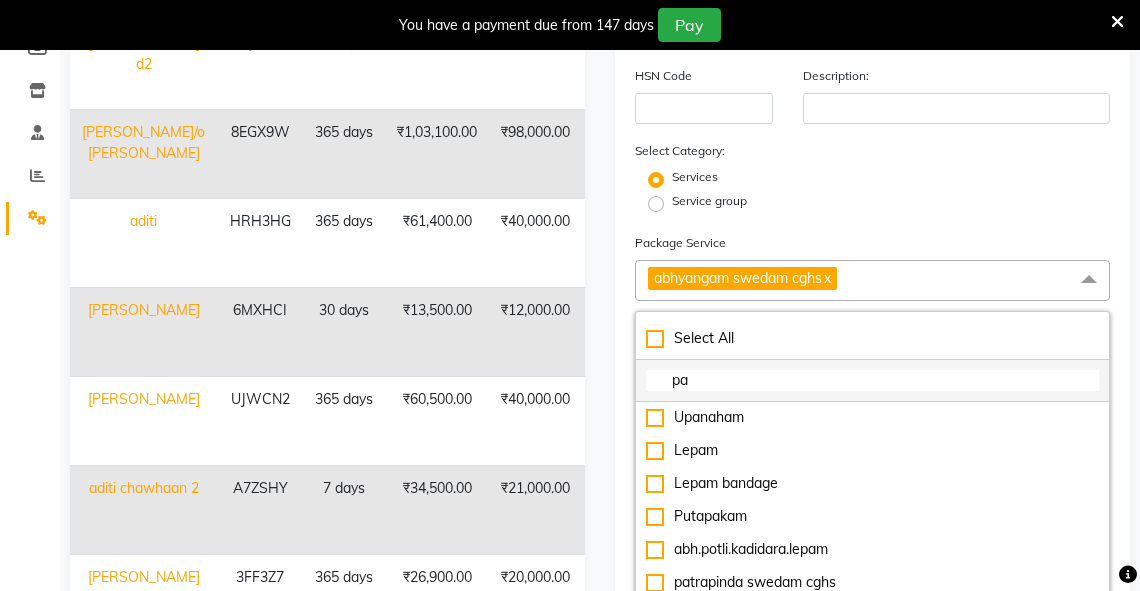 scroll, scrollTop: 0, scrollLeft: 0, axis: both 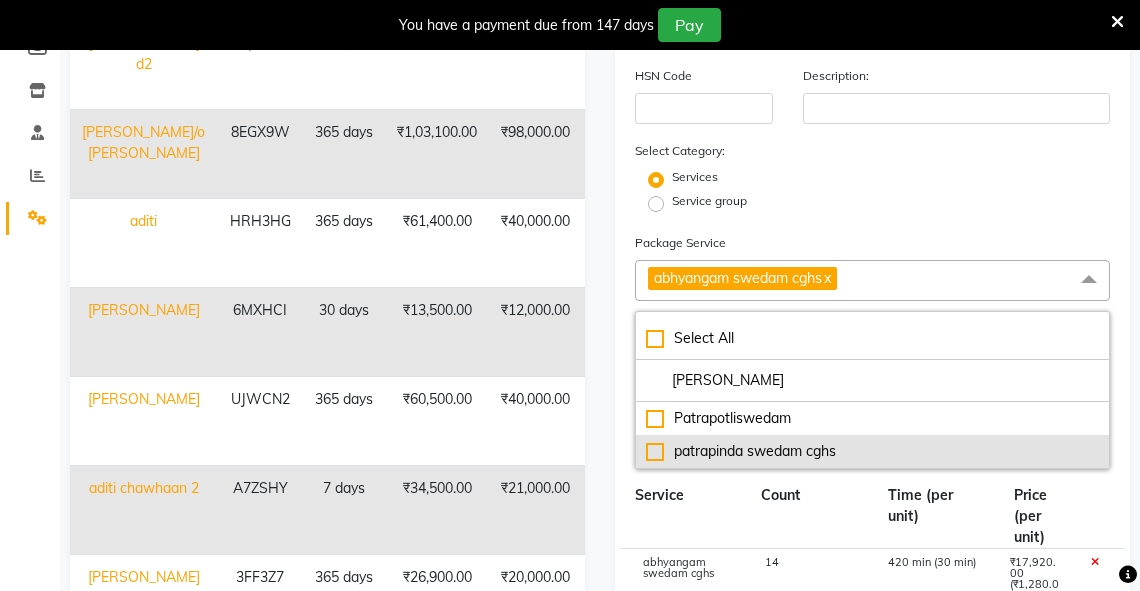 type on "[PERSON_NAME]" 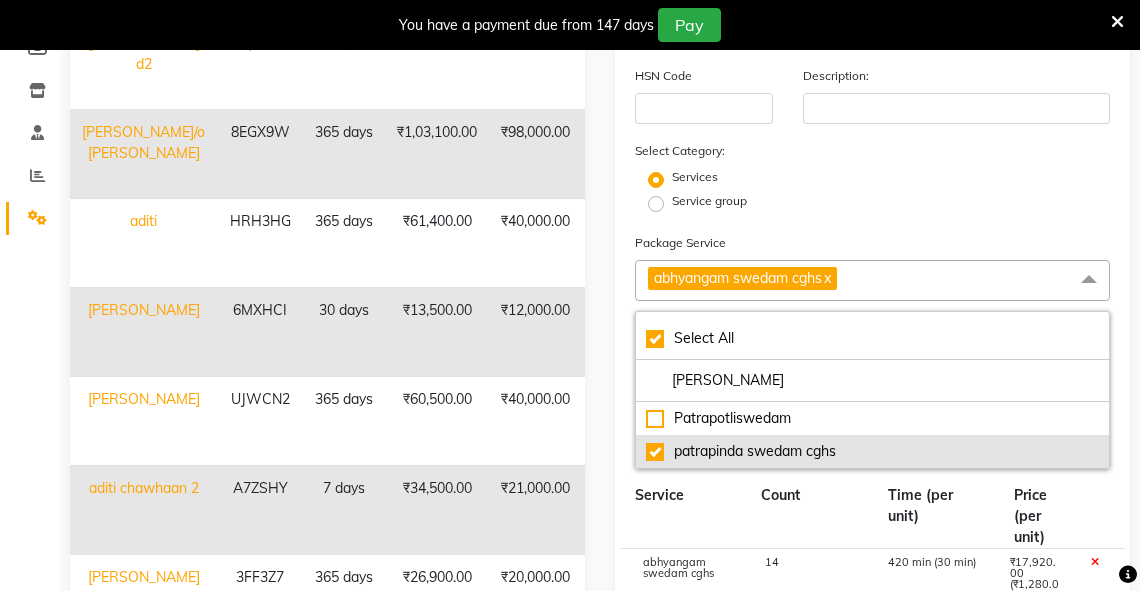 type on "19140" 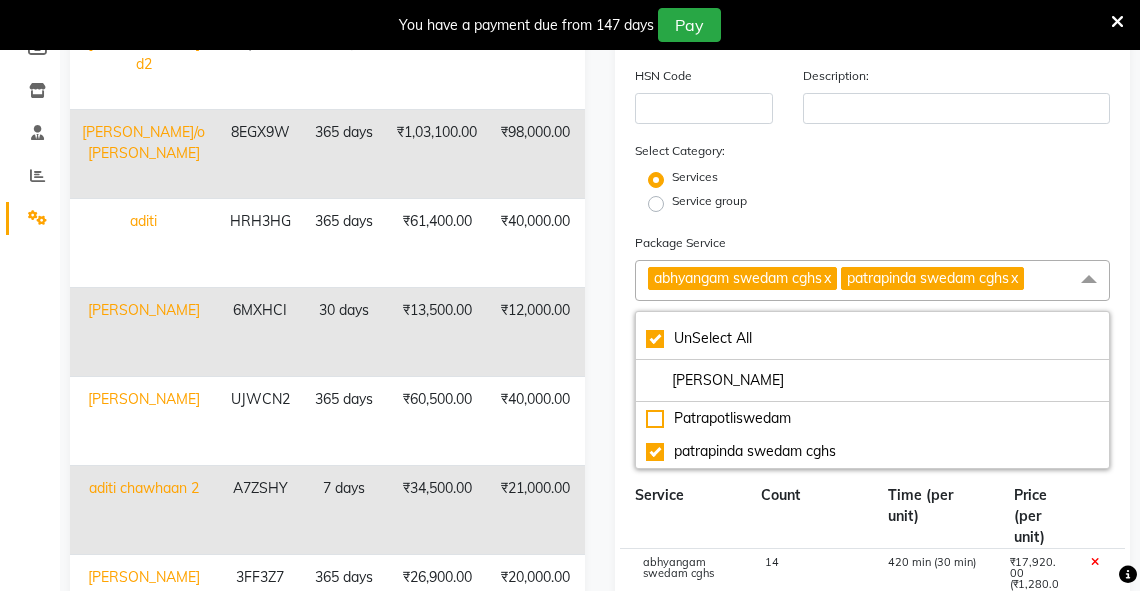 click on "abhyangam swedam cghs  x patrapinda swedam cghs  x" 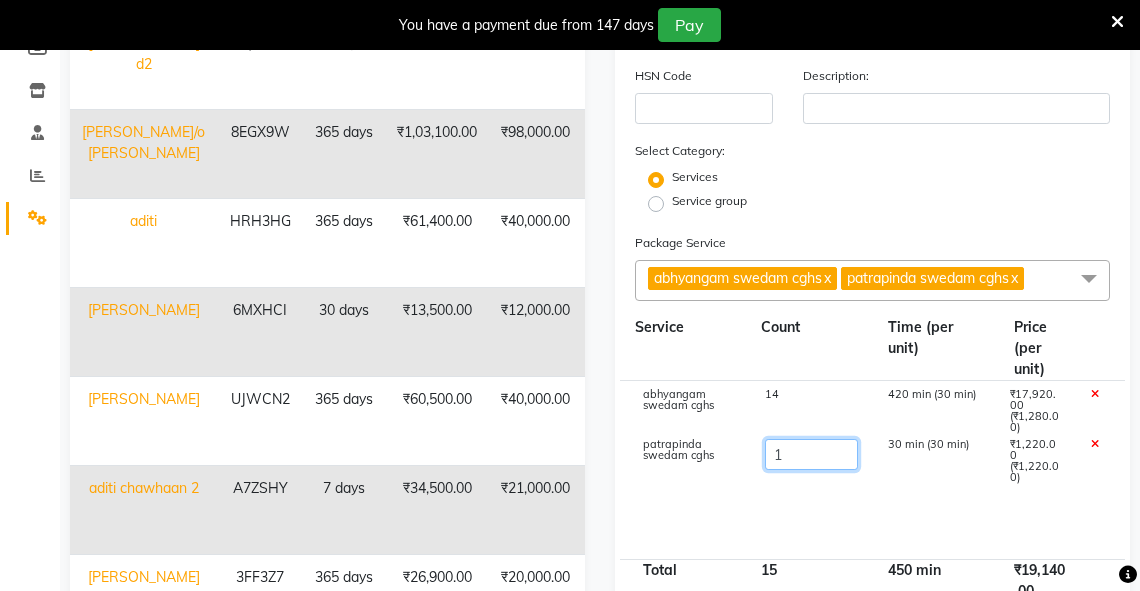 click on "1" 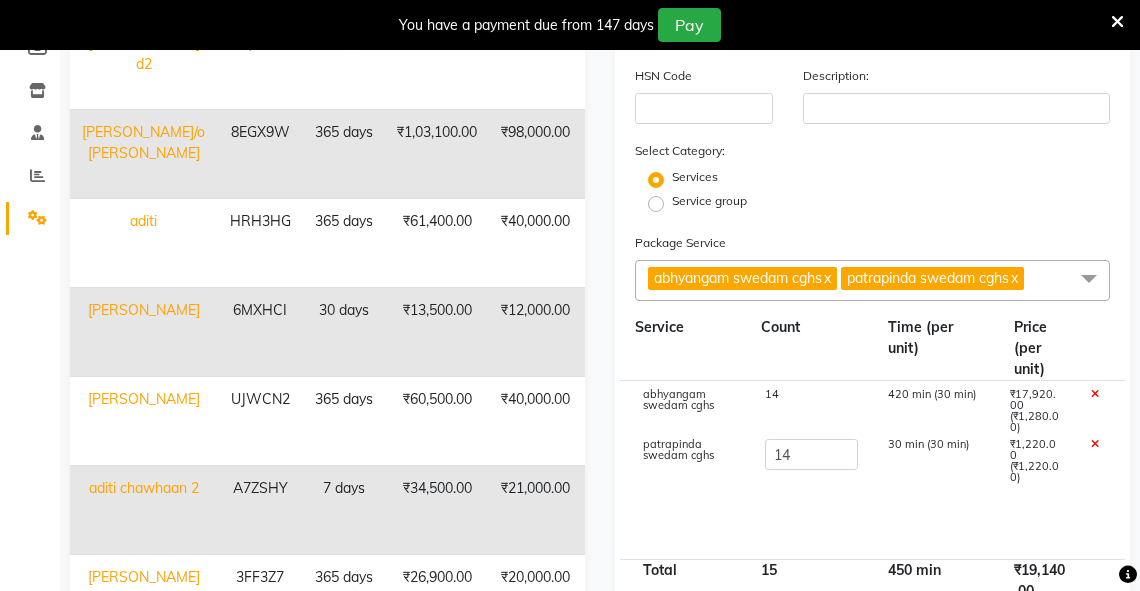 type on "35000" 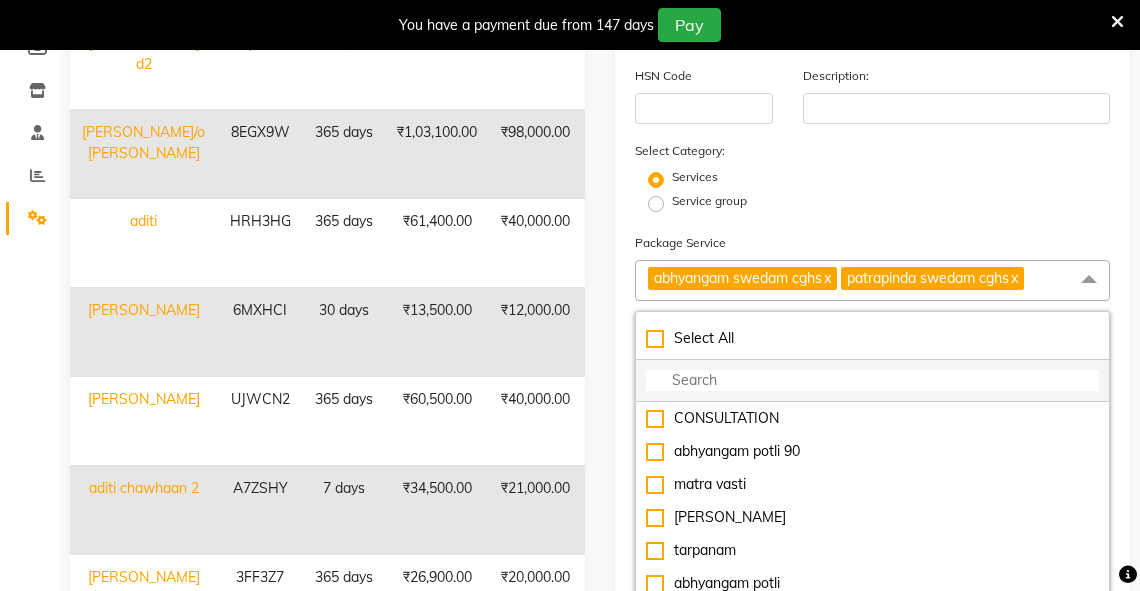 click 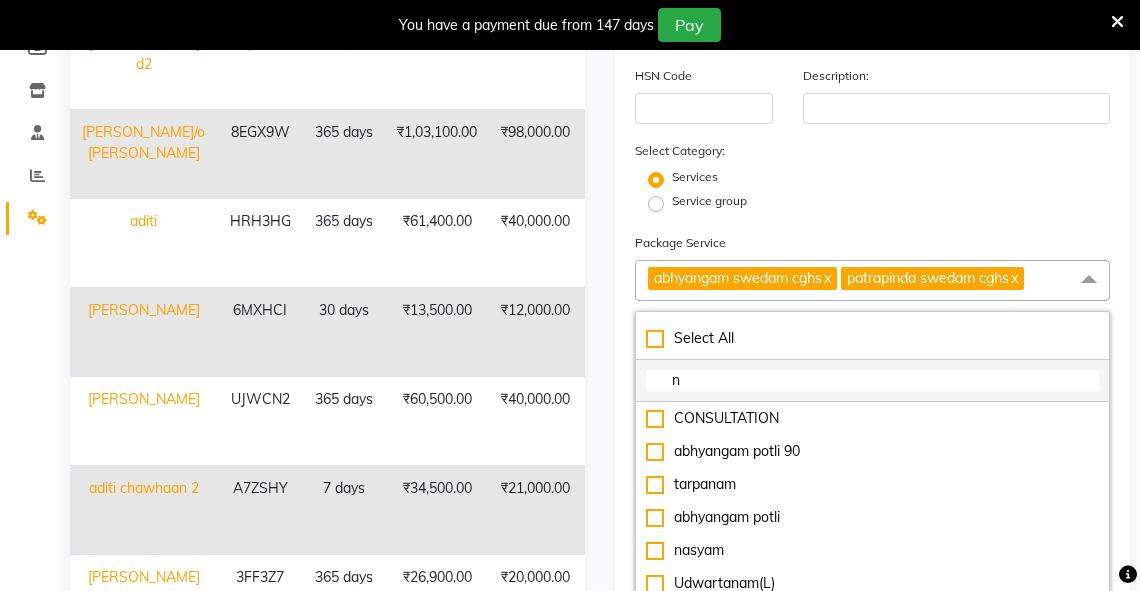 type on "ne" 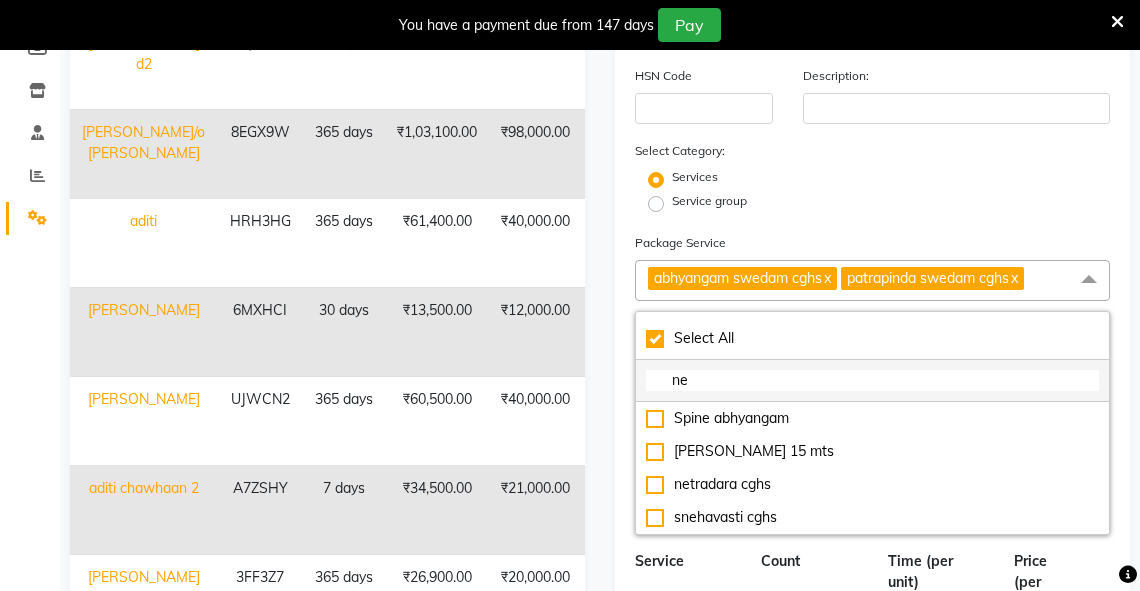 checkbox on "true" 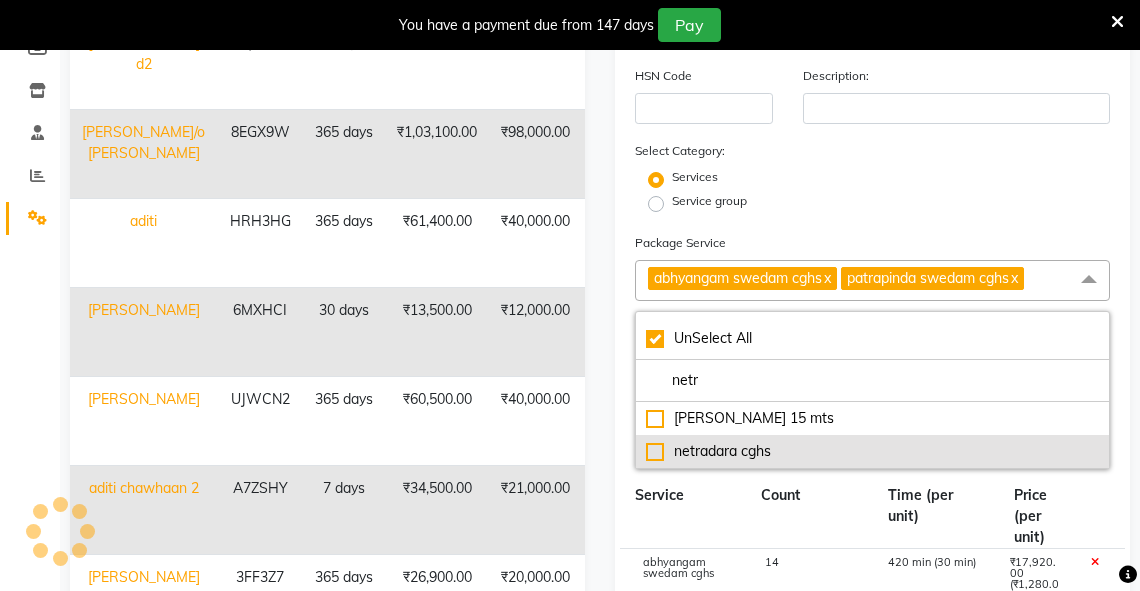 type on "netr" 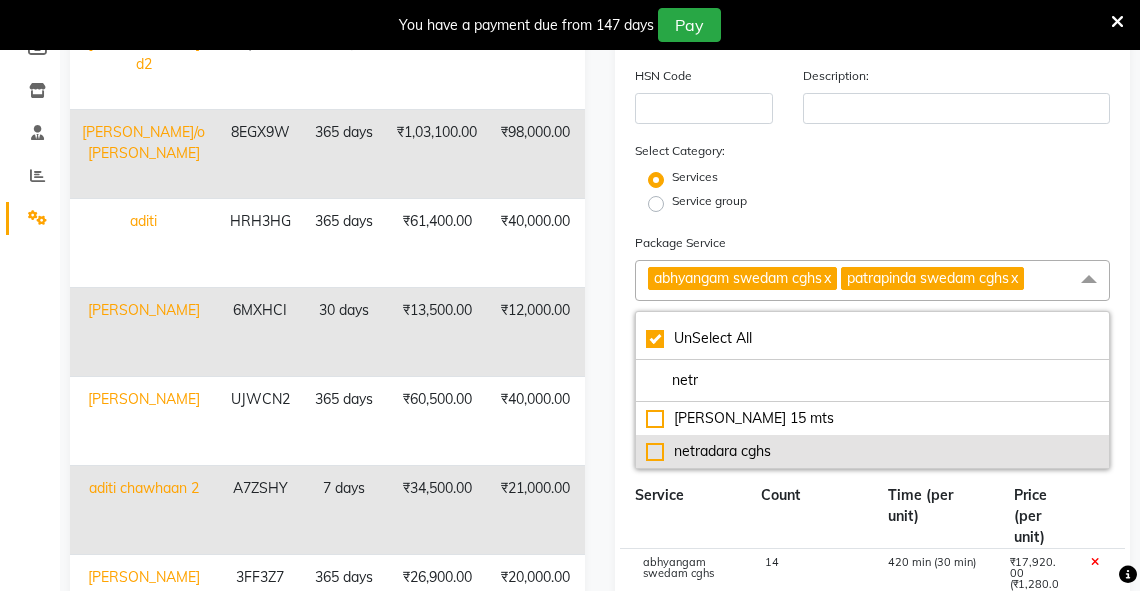 click on "netradara cghs" 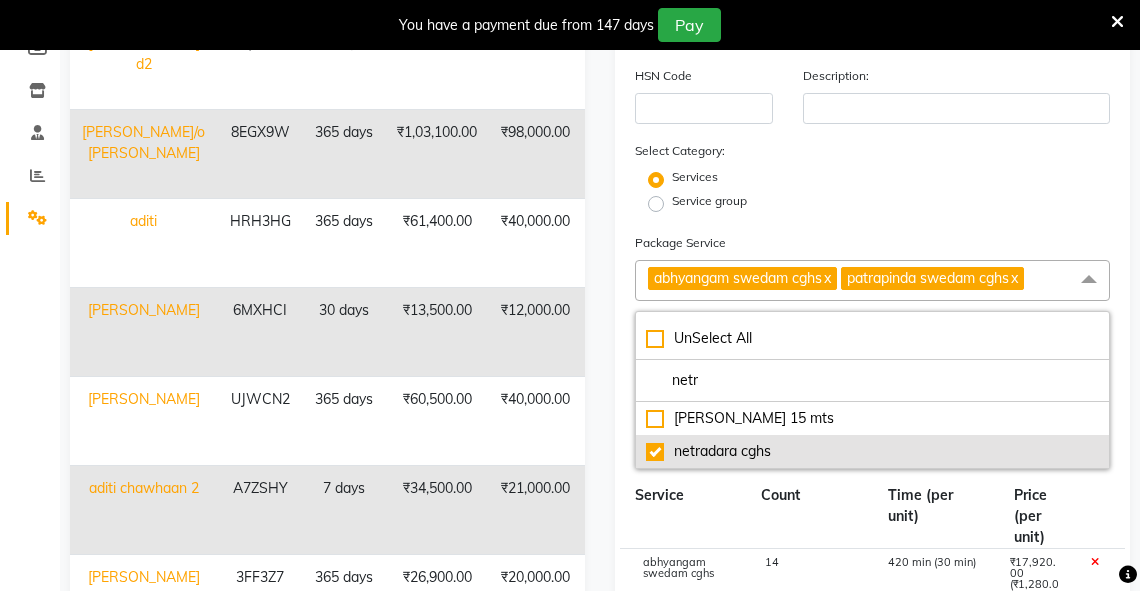 type on "35595" 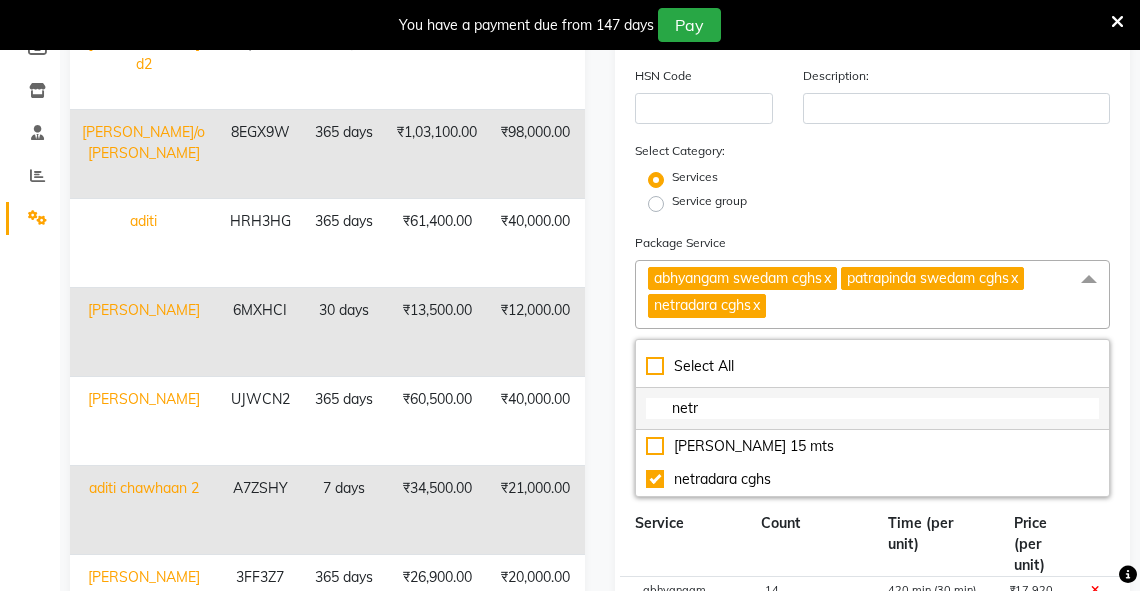 click on "netr" 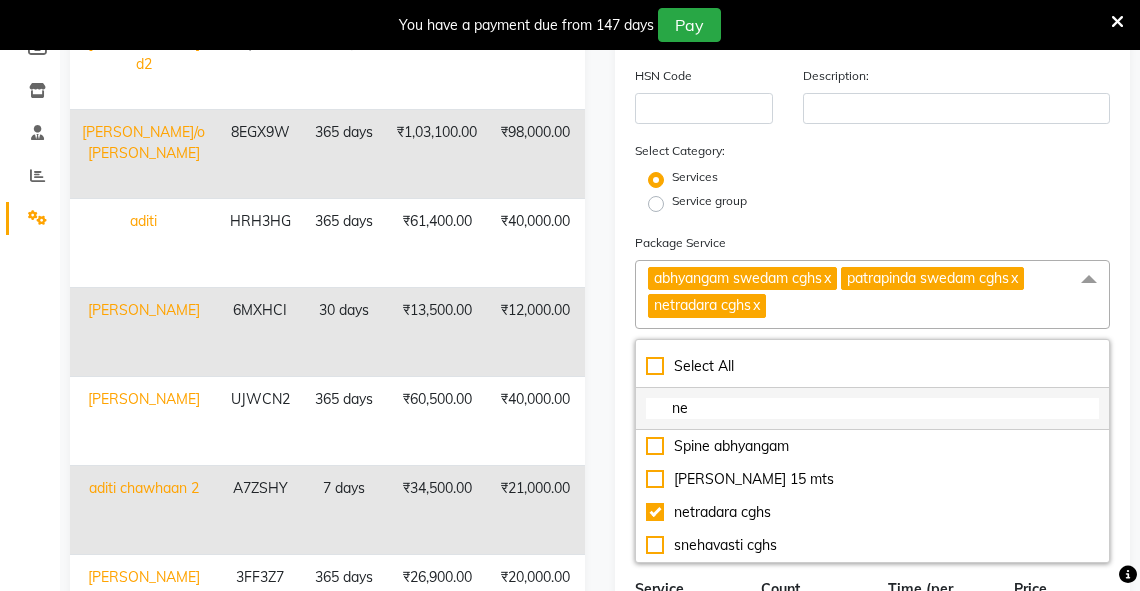 type on "n" 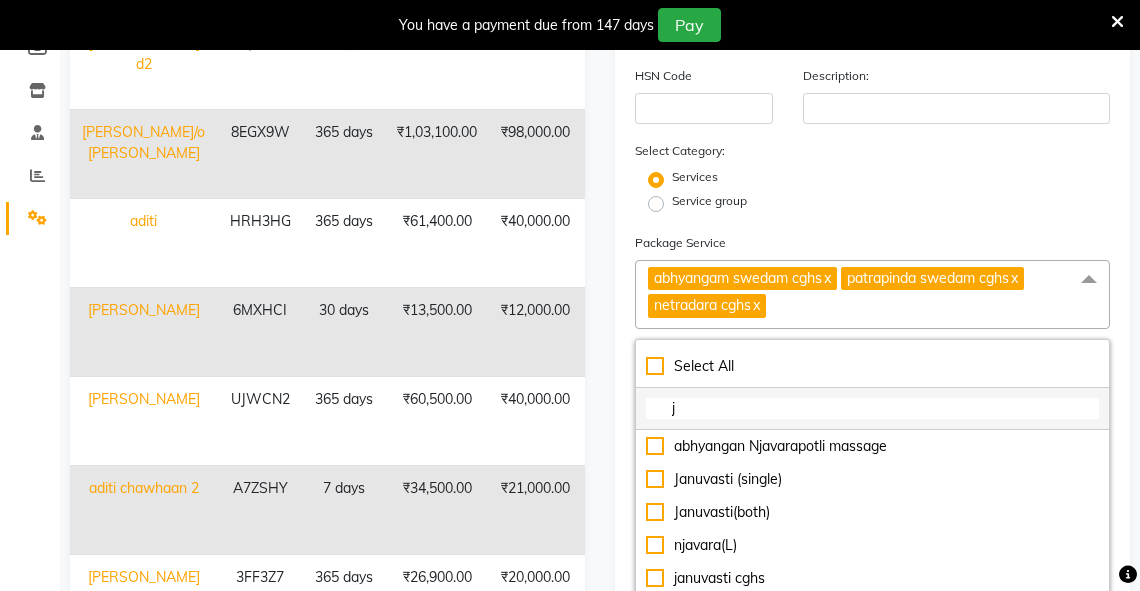 type on "ja" 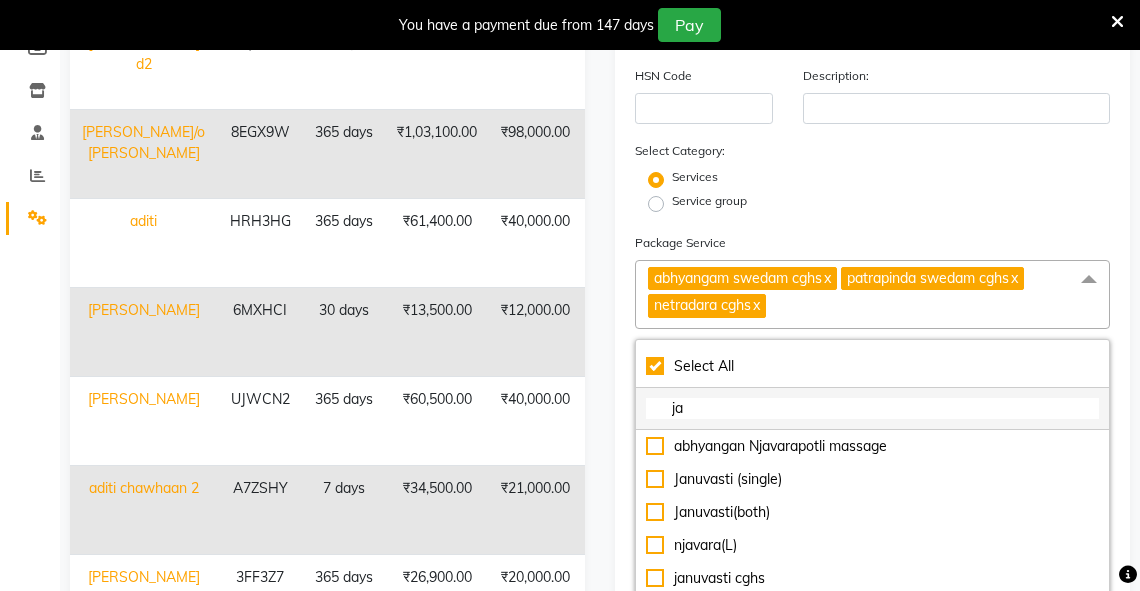 checkbox on "true" 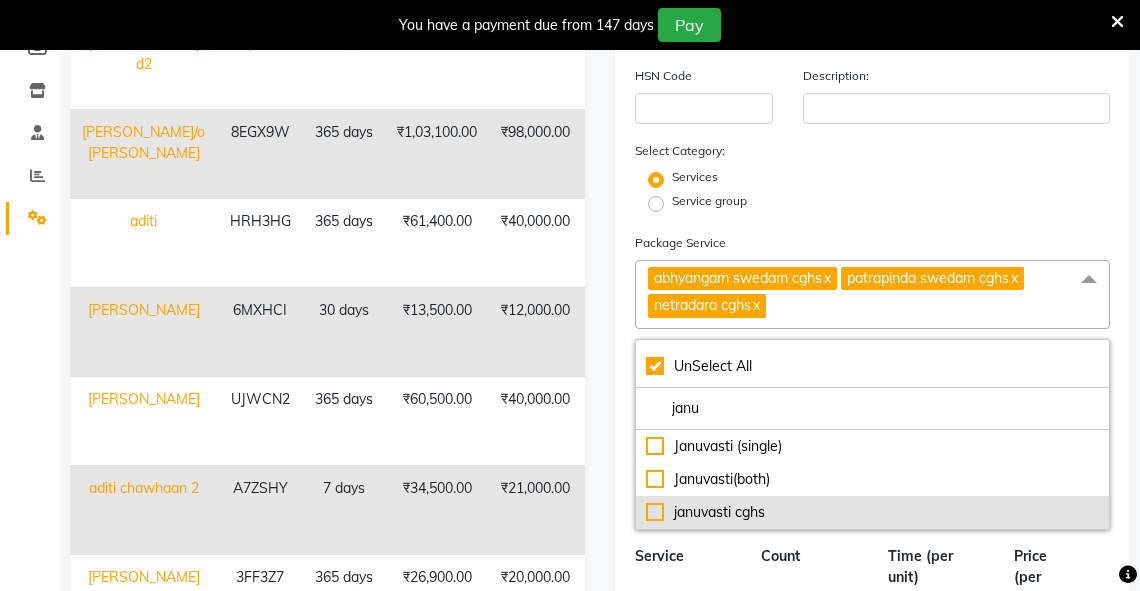 type on "janu" 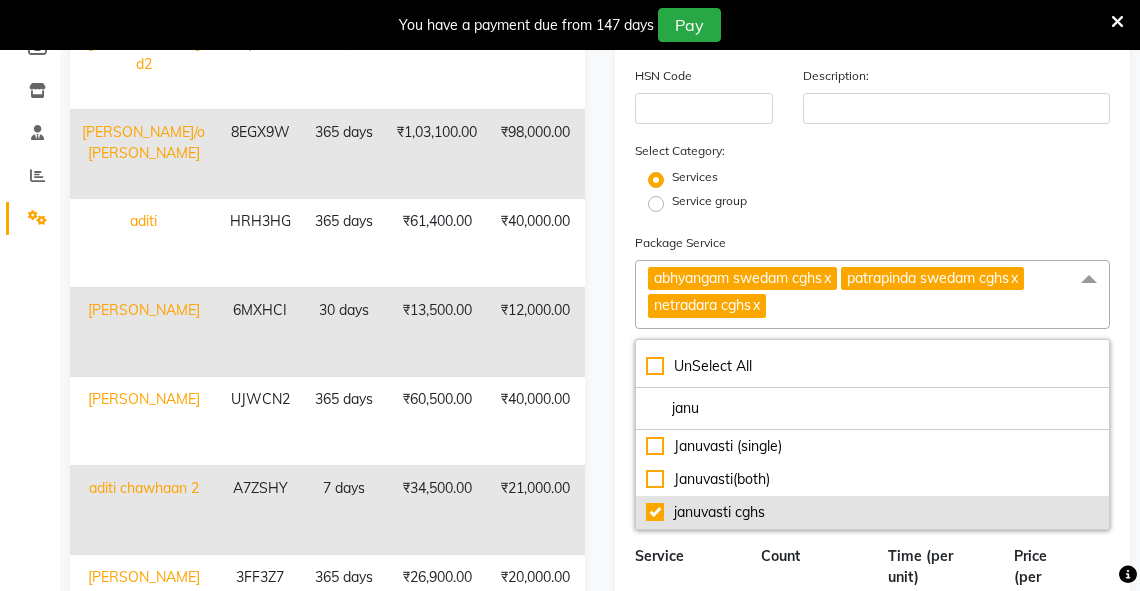 type on "36440" 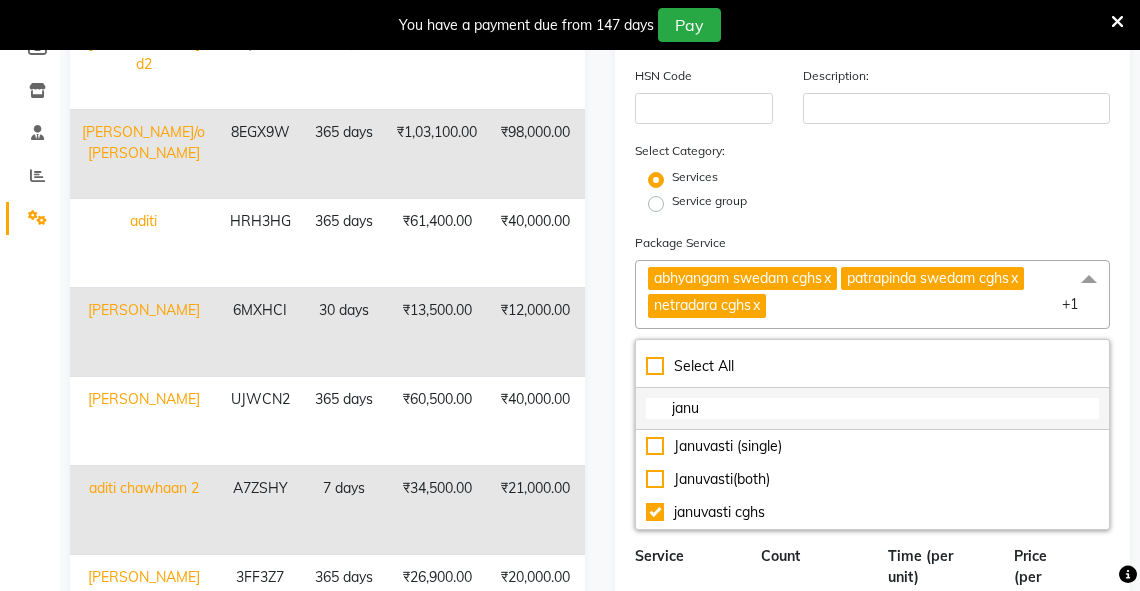 click on "janu" 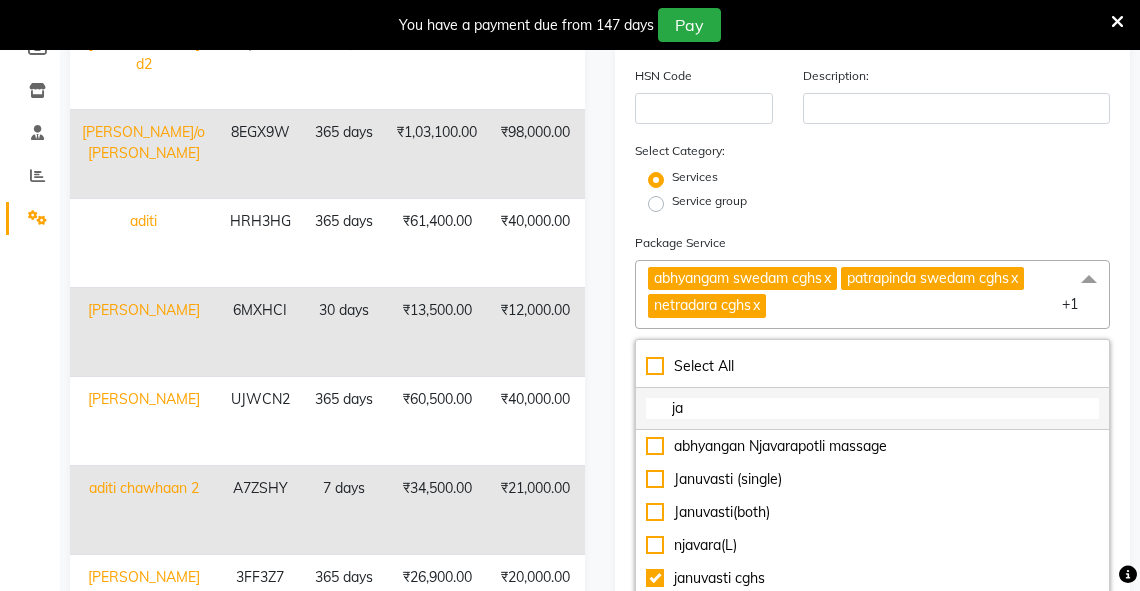 type on "j" 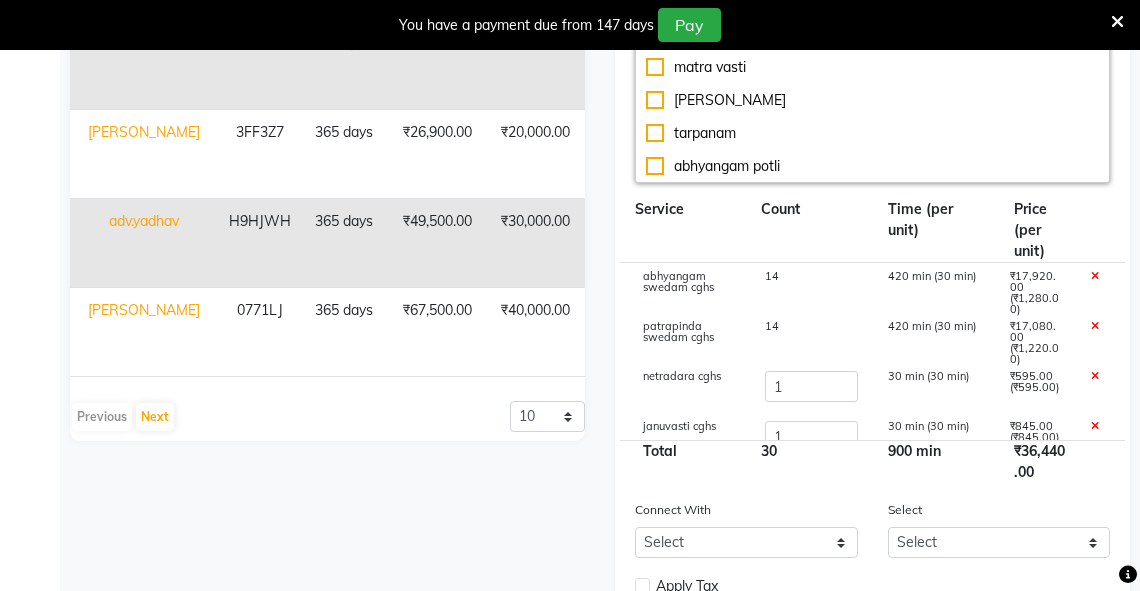 scroll, scrollTop: 807, scrollLeft: 0, axis: vertical 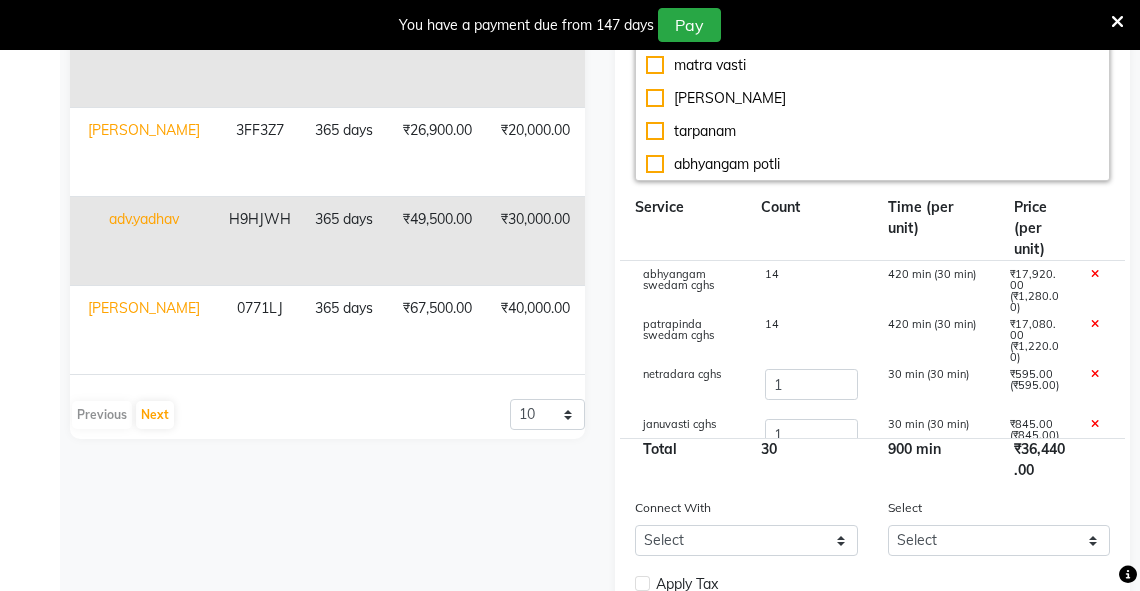 type 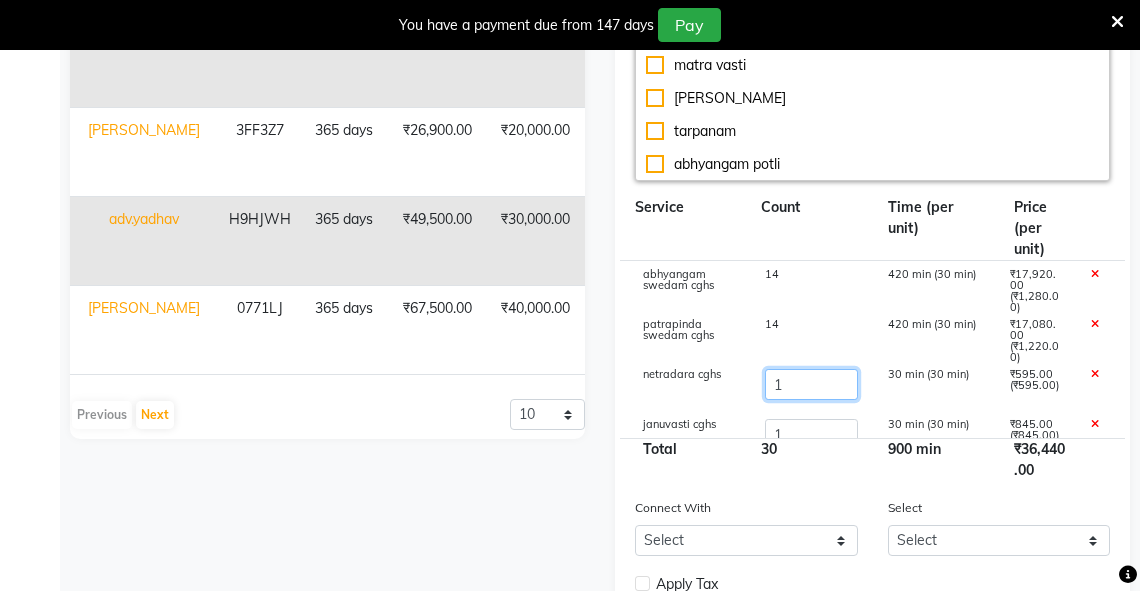 click on "1" 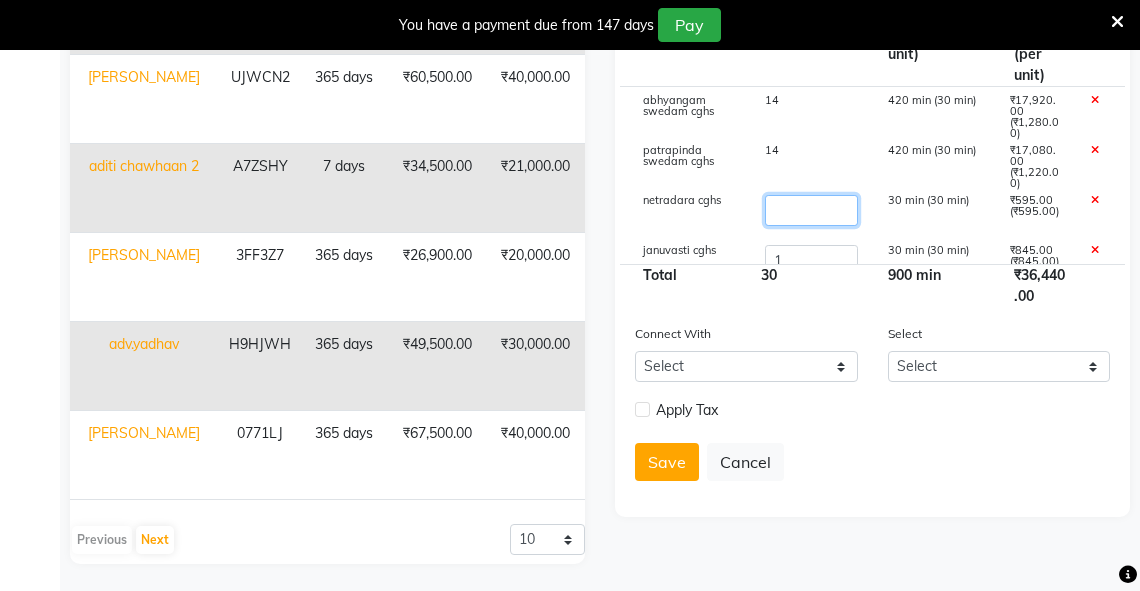 type on "5" 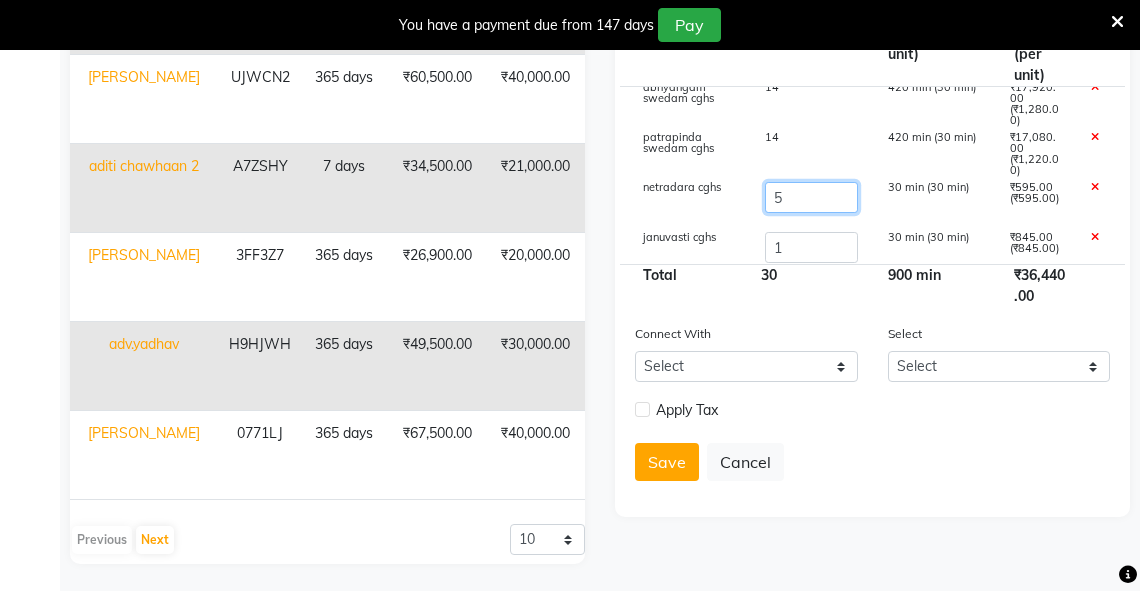 scroll, scrollTop: 22, scrollLeft: 0, axis: vertical 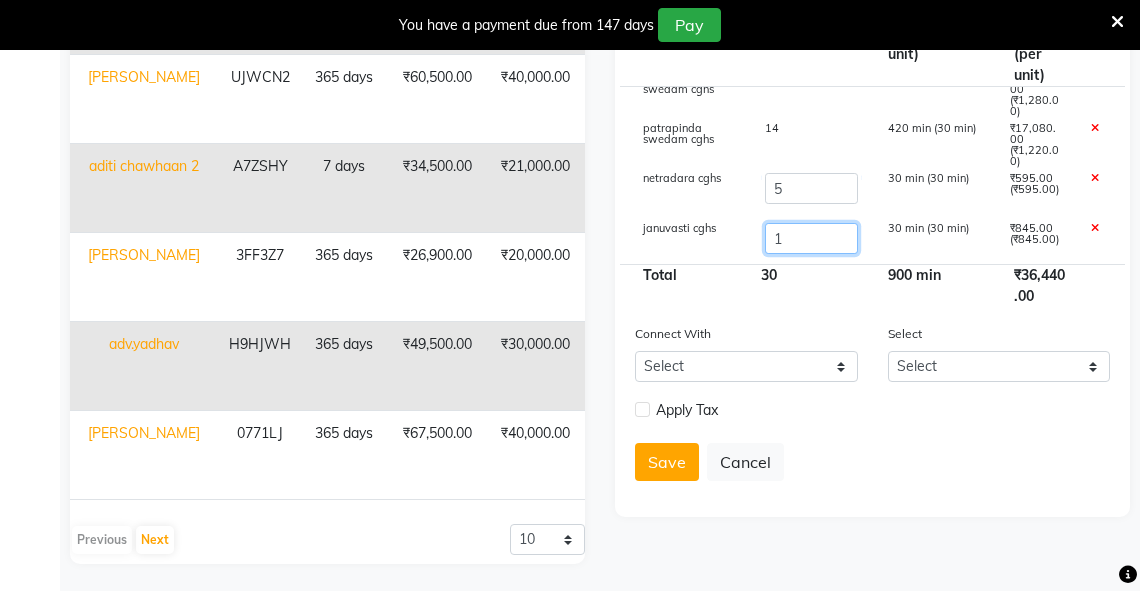 type on "38820" 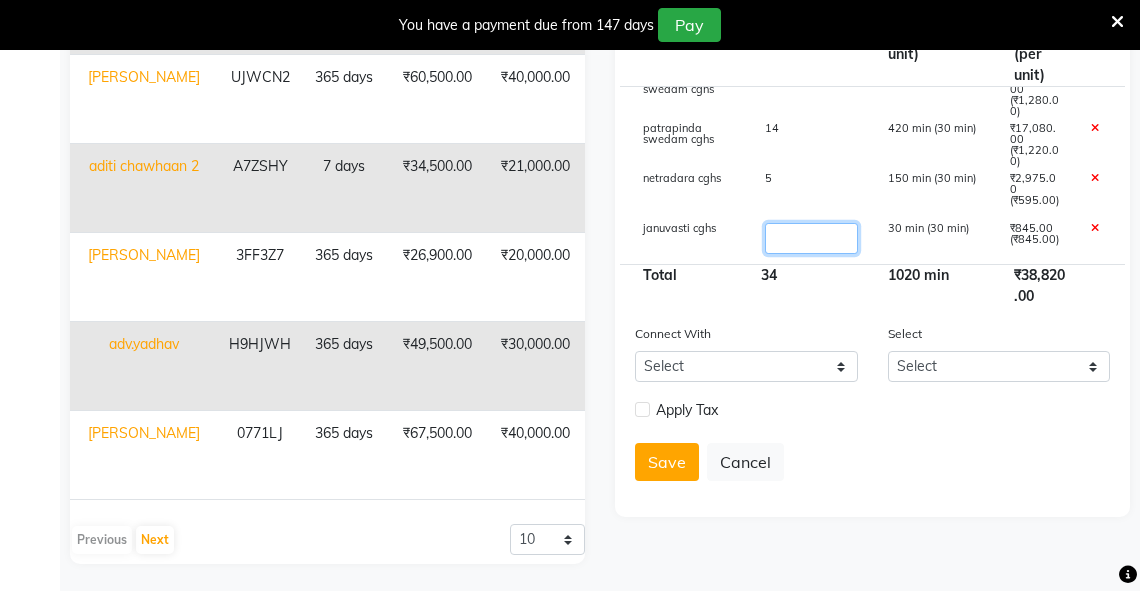 type on "7" 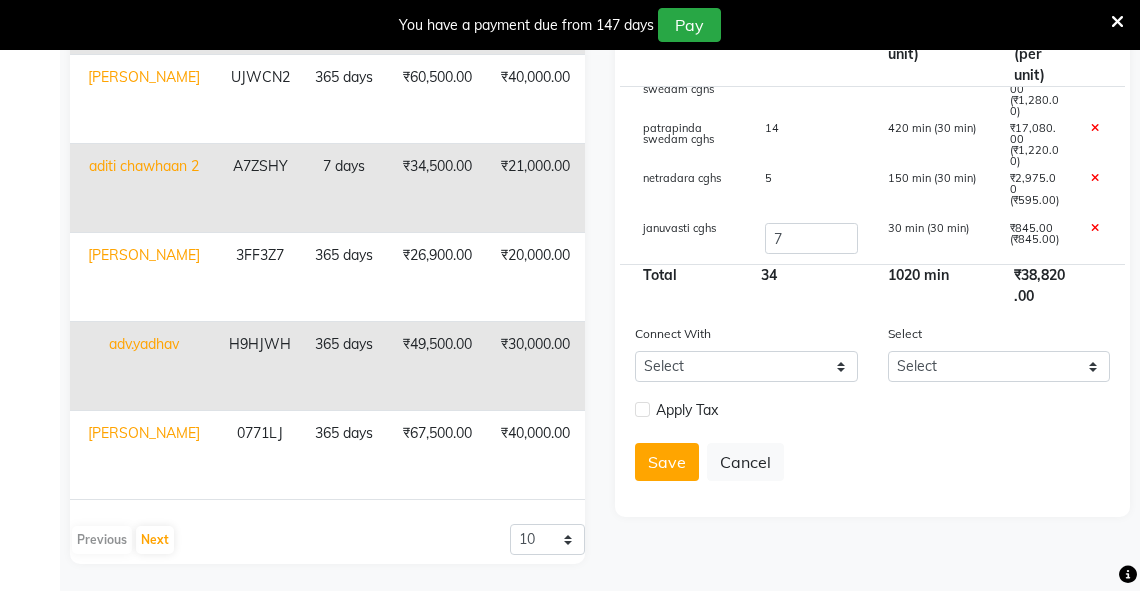 type on "43890" 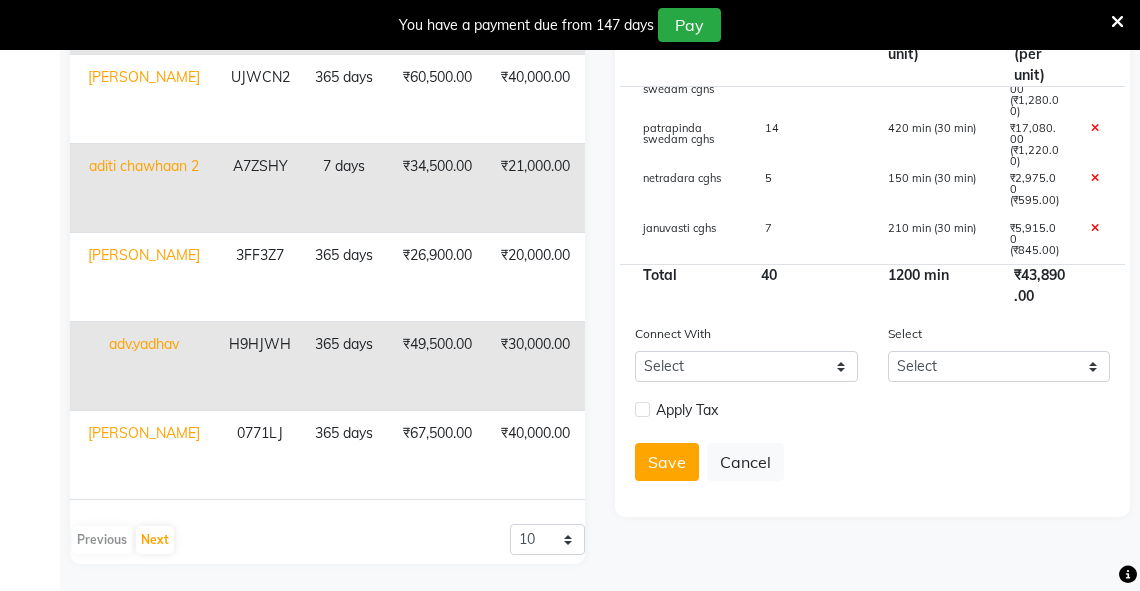 drag, startPoint x: 1111, startPoint y: 211, endPoint x: 1111, endPoint y: 194, distance: 17 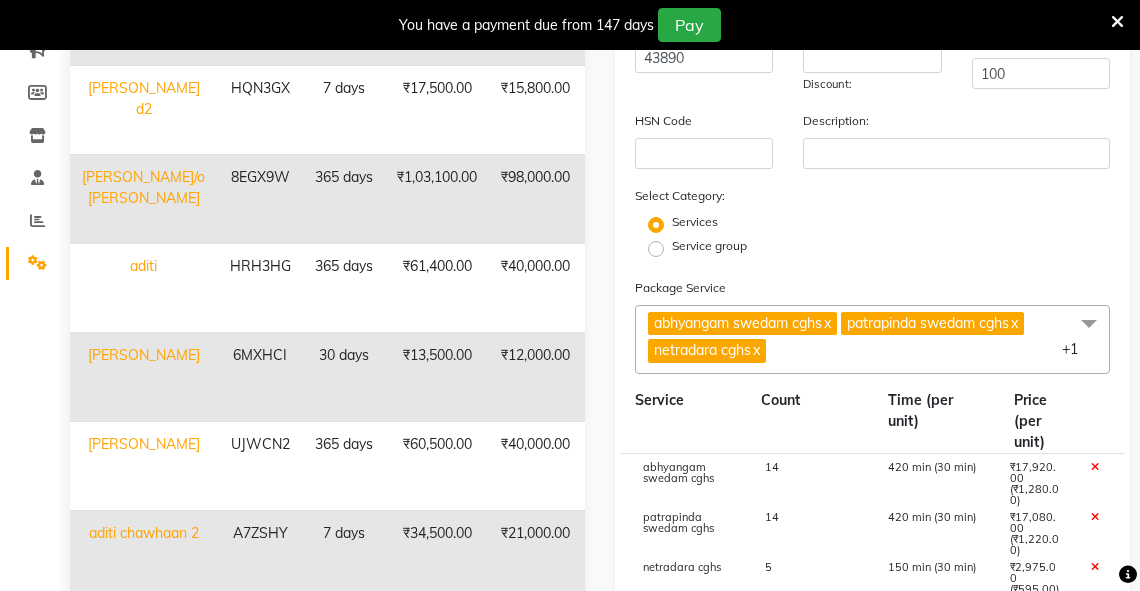 scroll, scrollTop: 316, scrollLeft: 0, axis: vertical 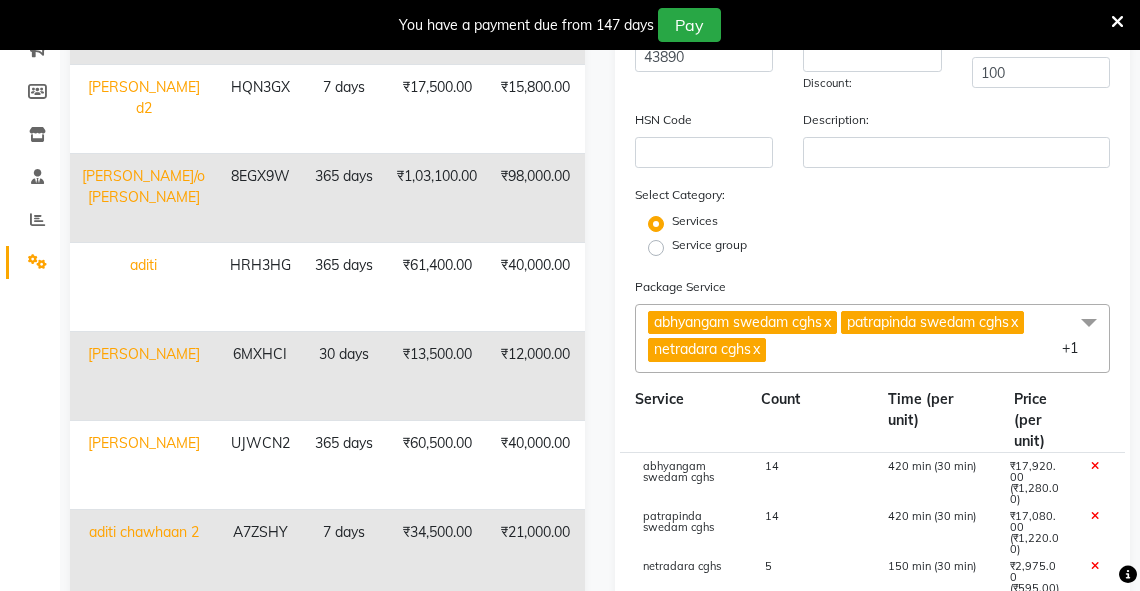 click on "abhyangam swedam cghs  x patrapinda swedam cghs  x netradara cghs  x januvasti cghs  x +1" 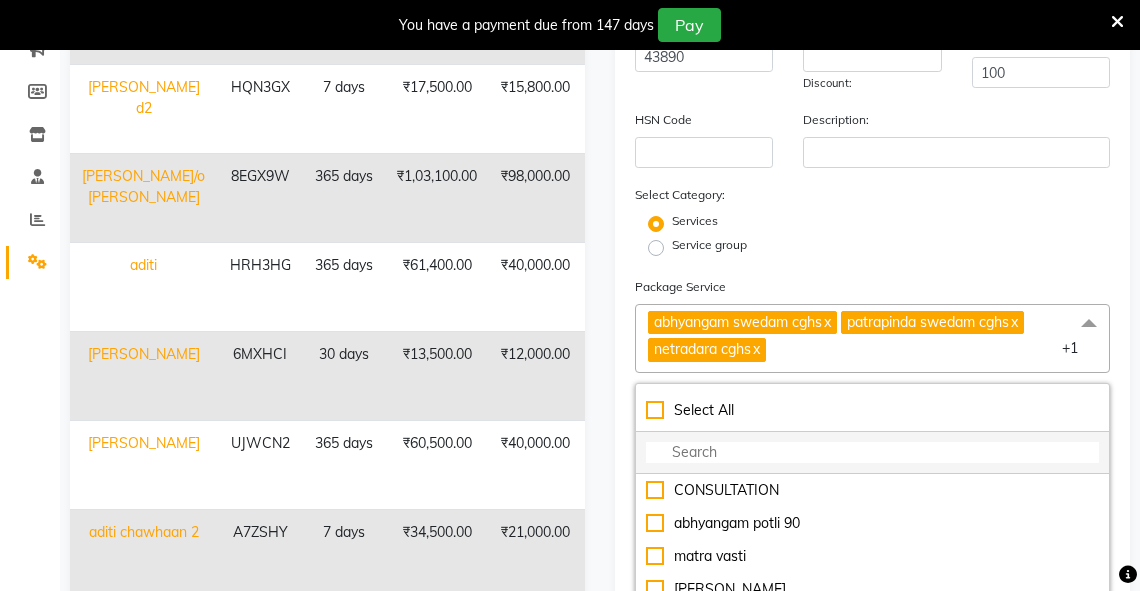 click 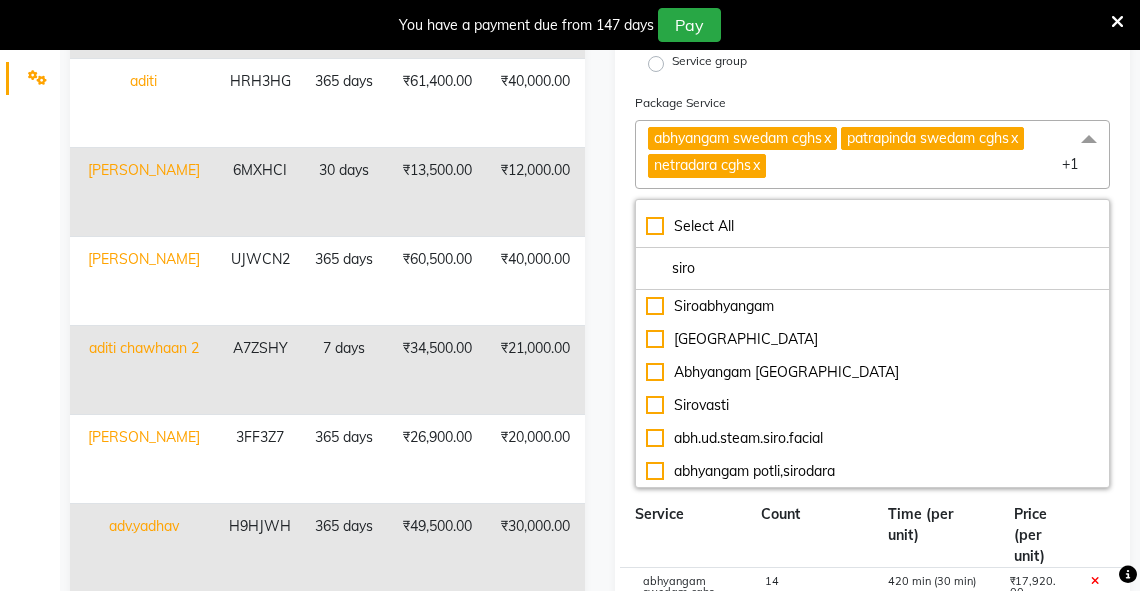 scroll, scrollTop: 502, scrollLeft: 0, axis: vertical 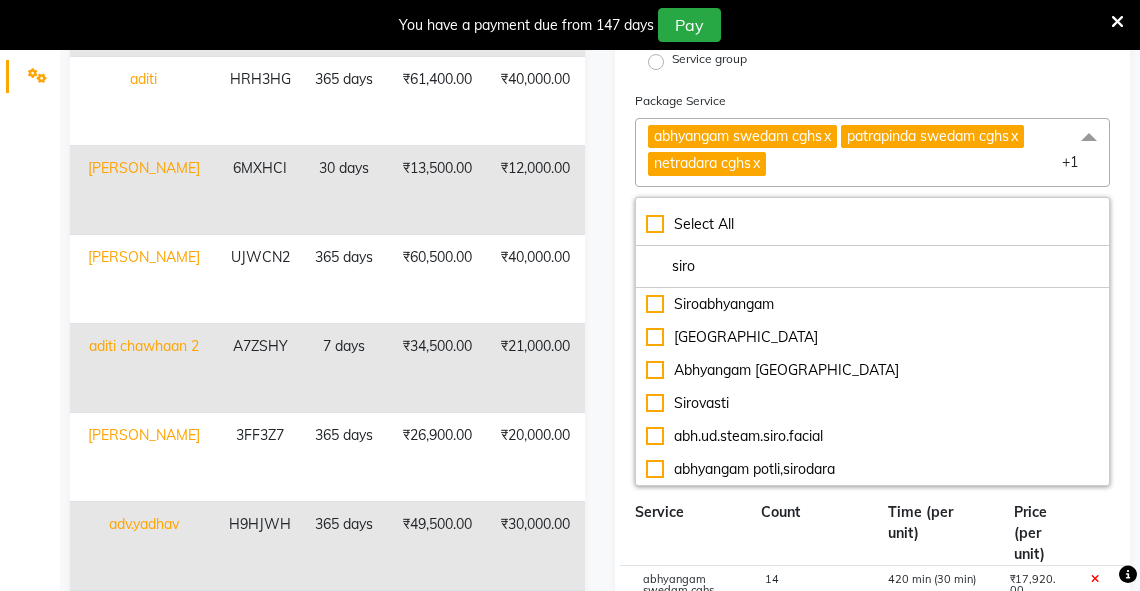 type on "siro" 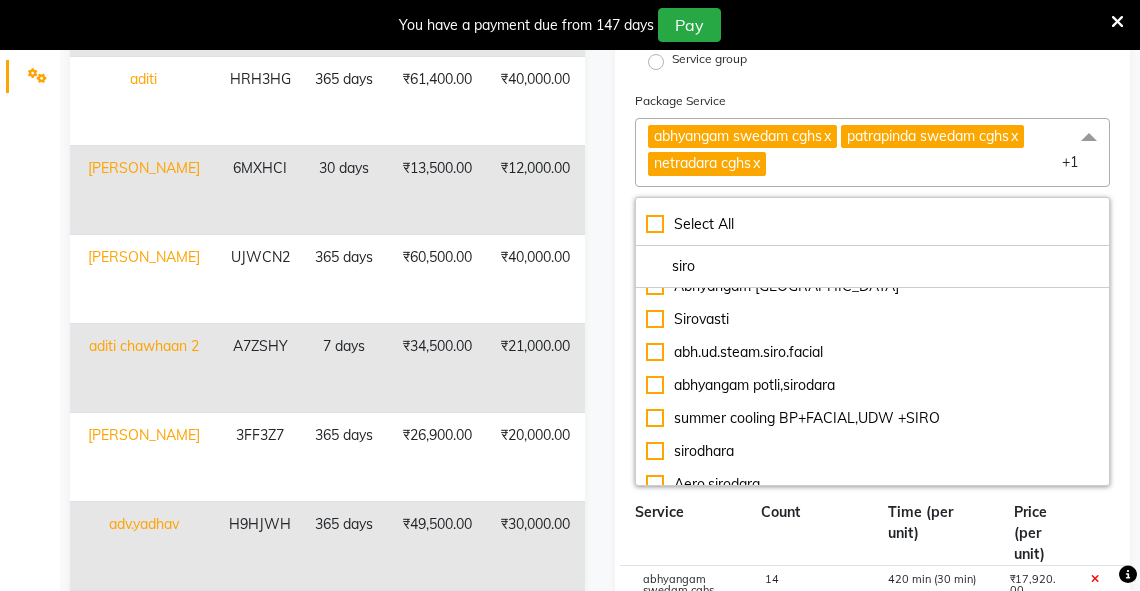 scroll, scrollTop: 132, scrollLeft: 0, axis: vertical 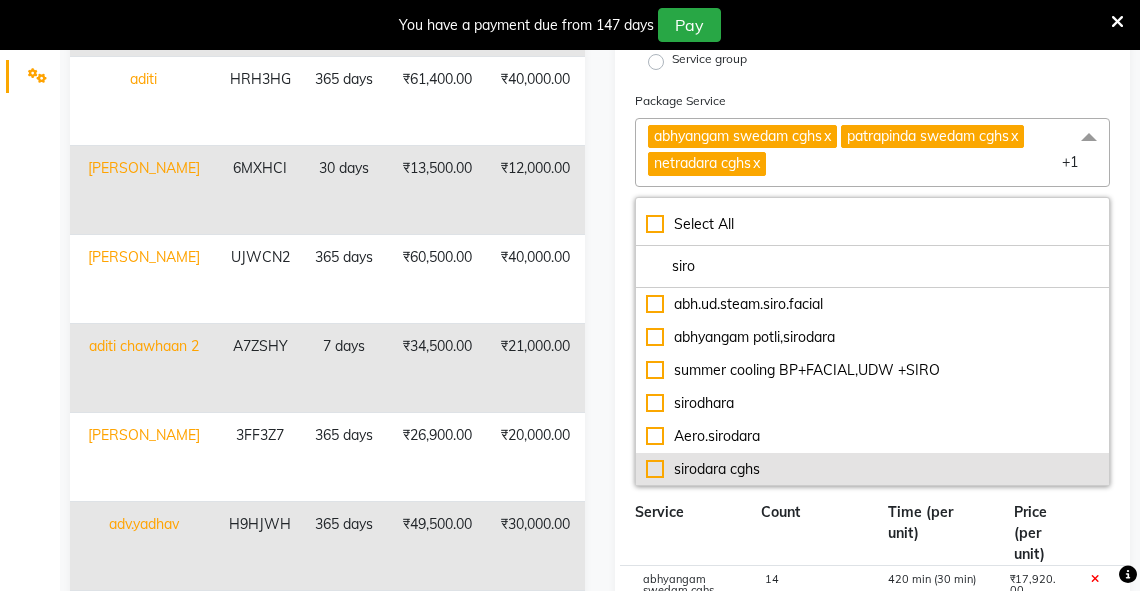 click on "sirodara cghs" 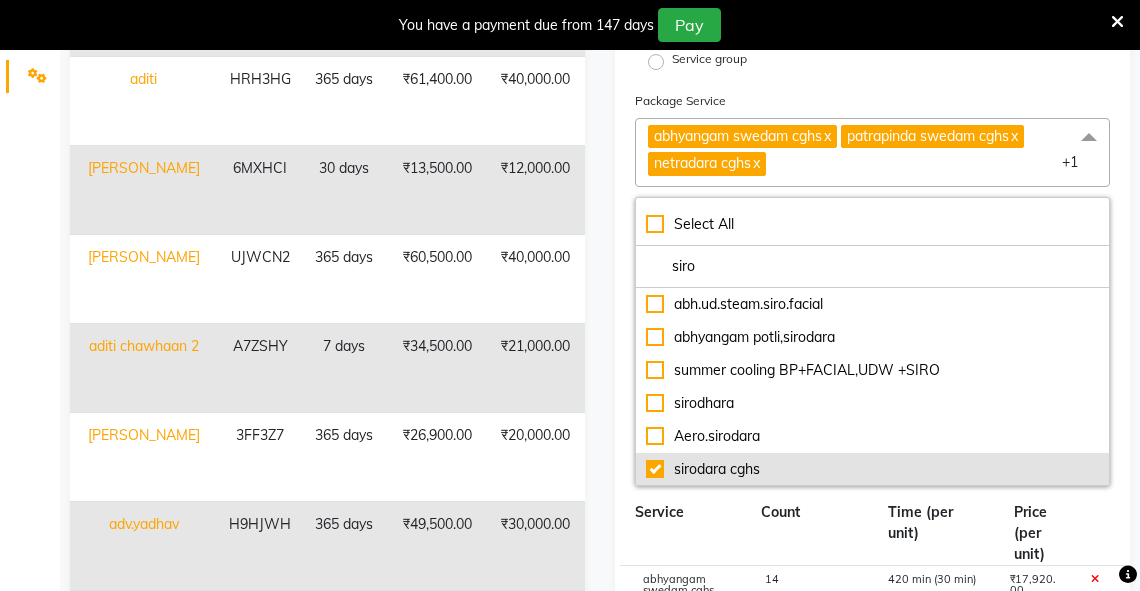 type on "45310" 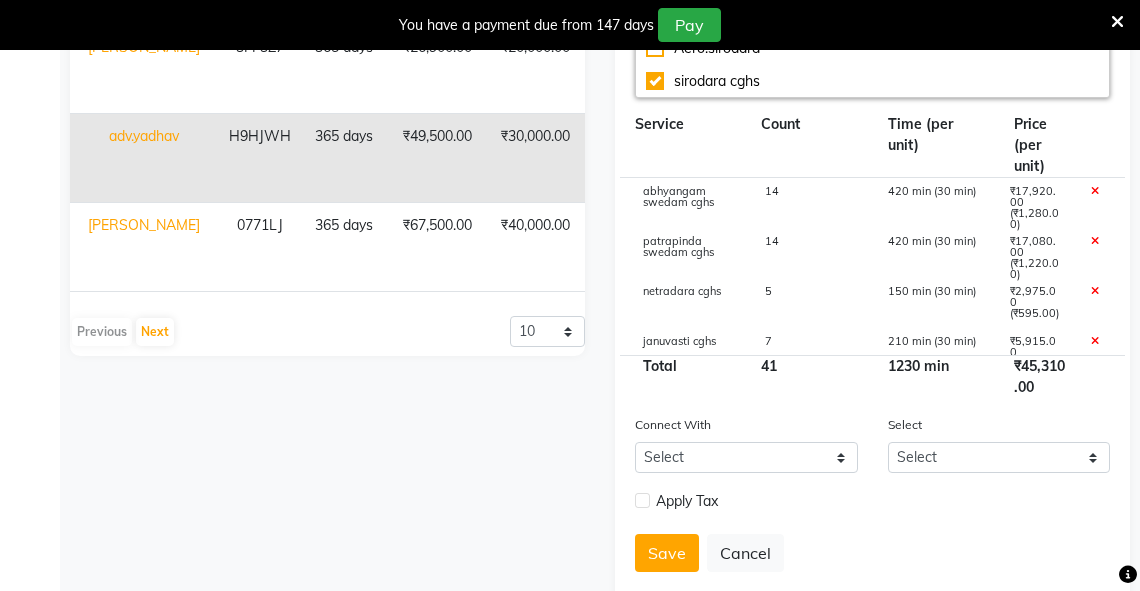 scroll, scrollTop: 894, scrollLeft: 0, axis: vertical 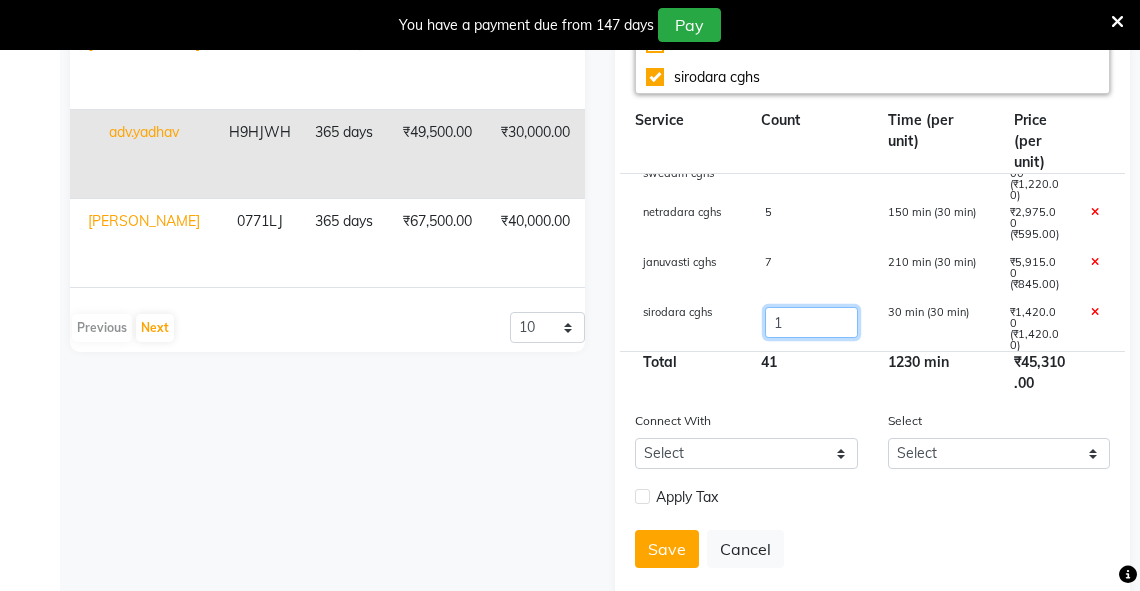 click on "1" 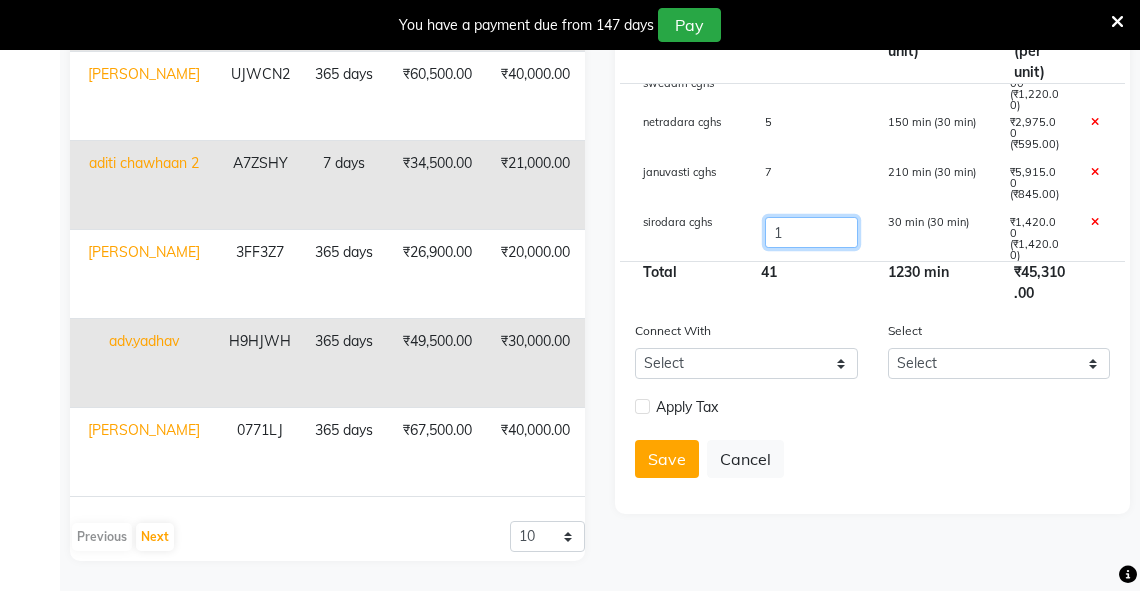 scroll, scrollTop: 682, scrollLeft: 0, axis: vertical 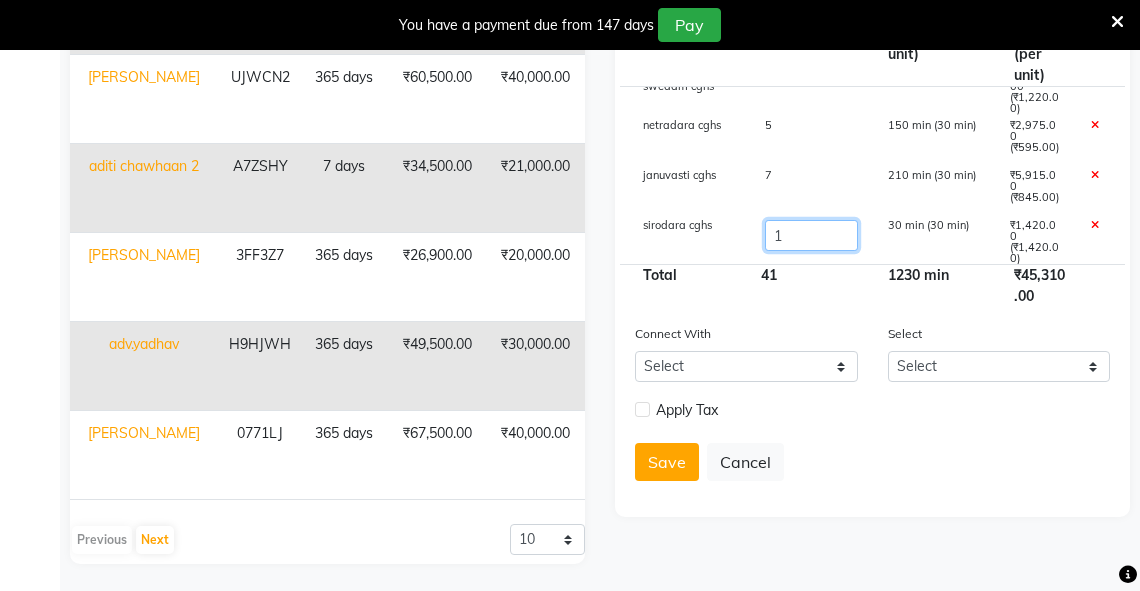 type on "14" 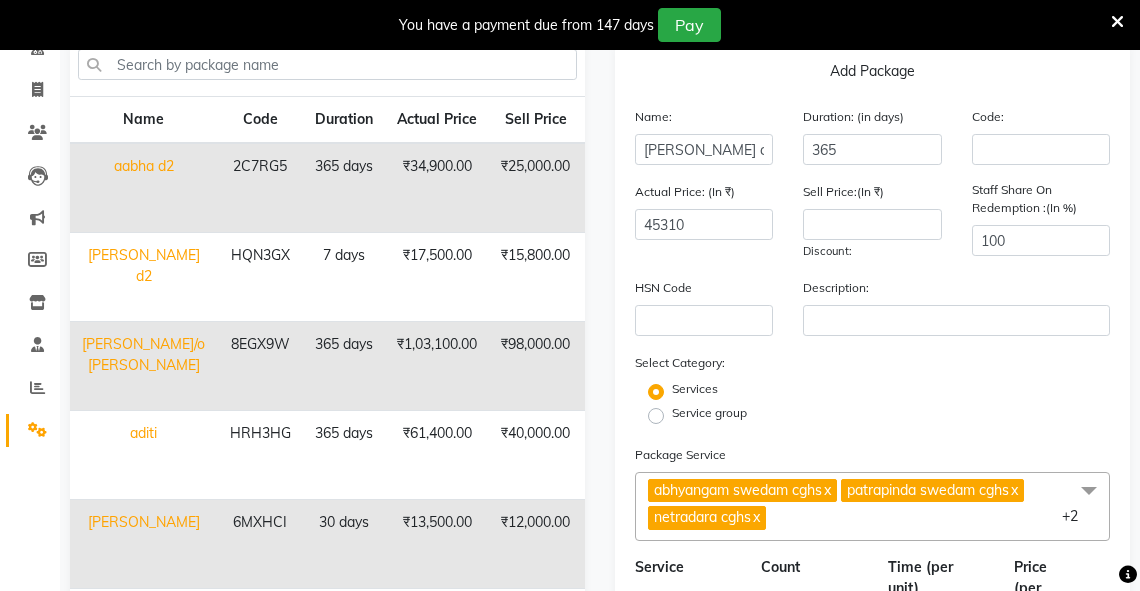 scroll, scrollTop: 48, scrollLeft: 0, axis: vertical 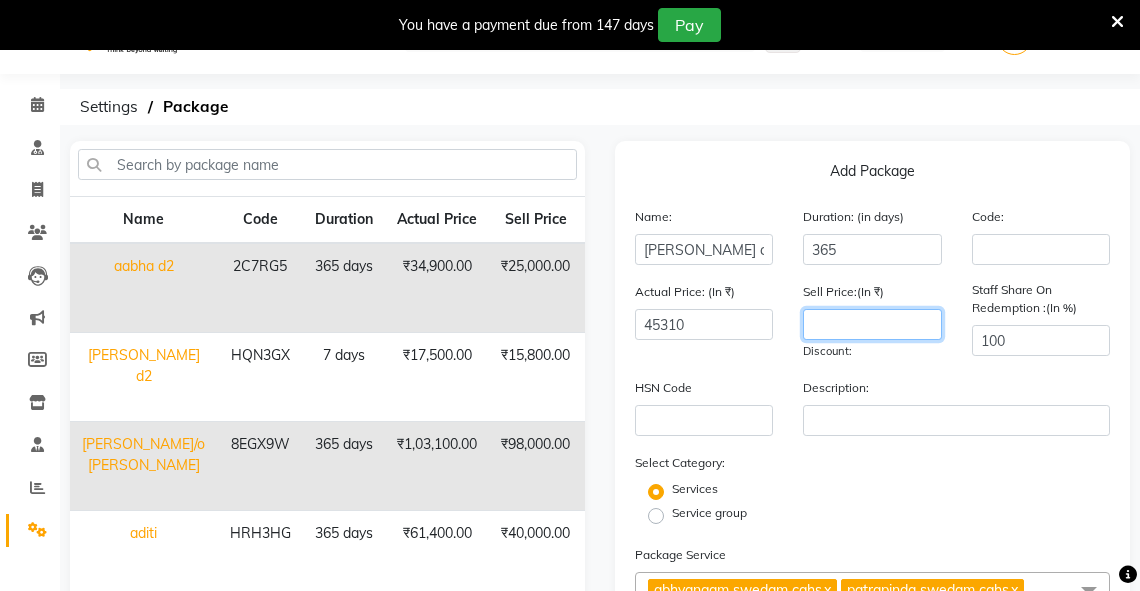 type on "63770" 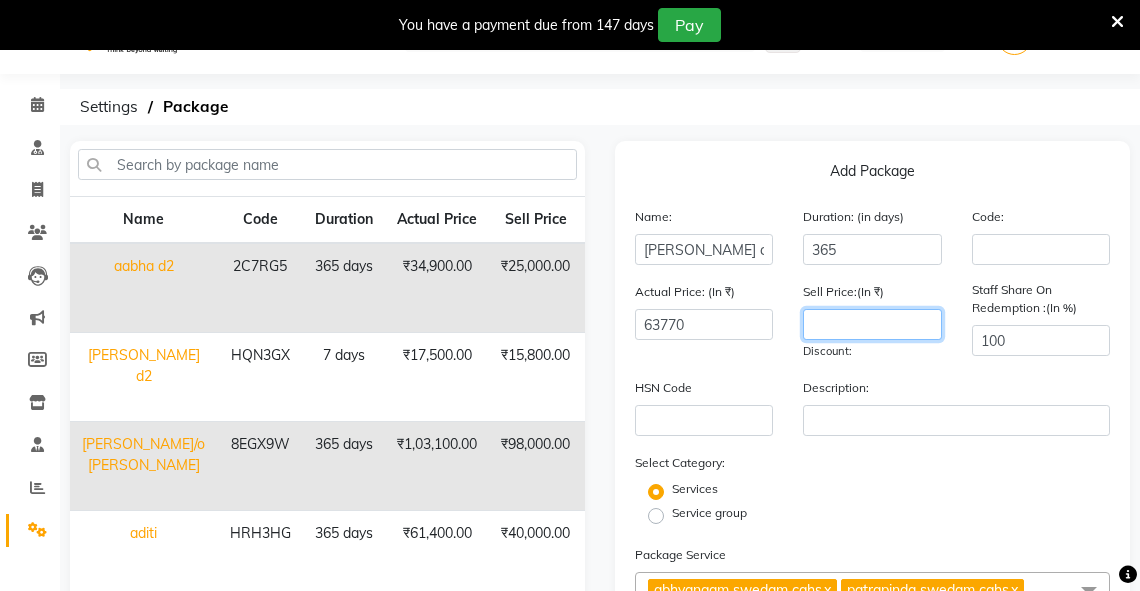 click 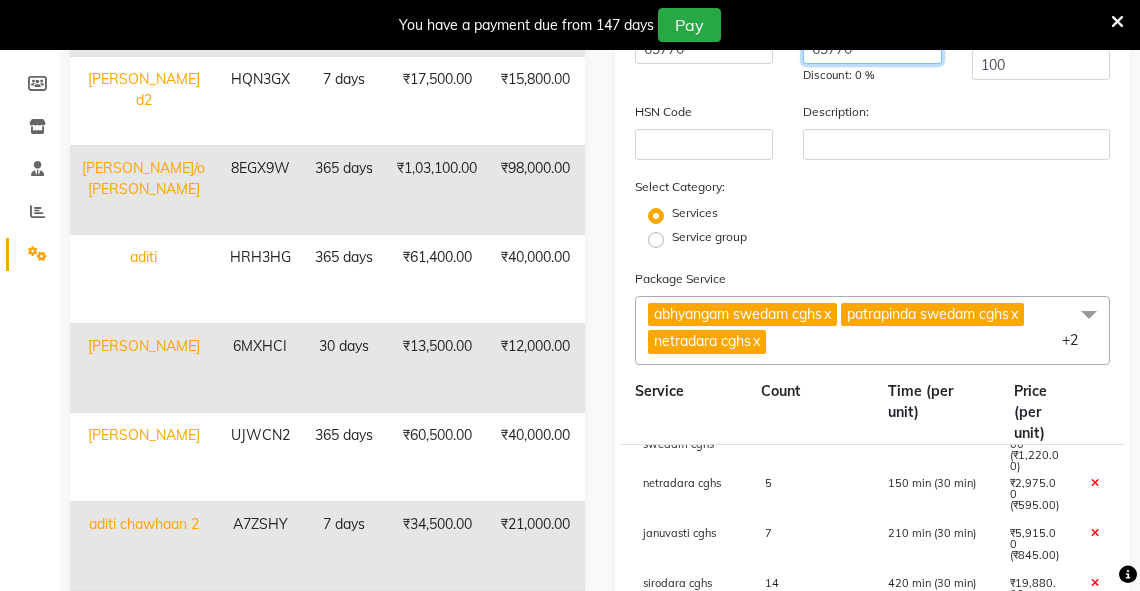 scroll, scrollTop: 682, scrollLeft: 0, axis: vertical 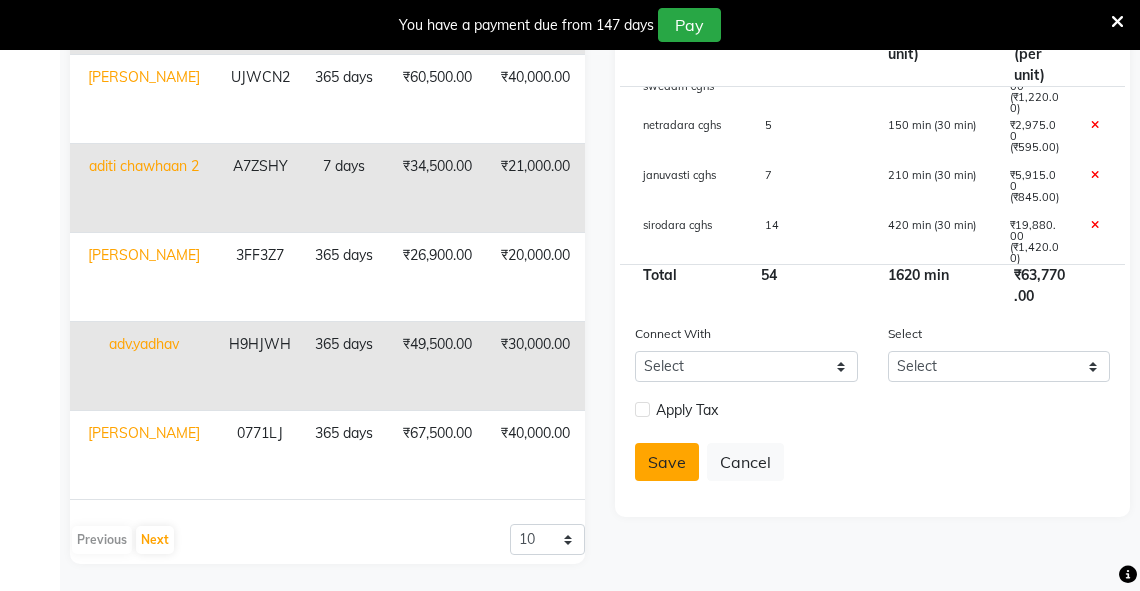 type on "63770" 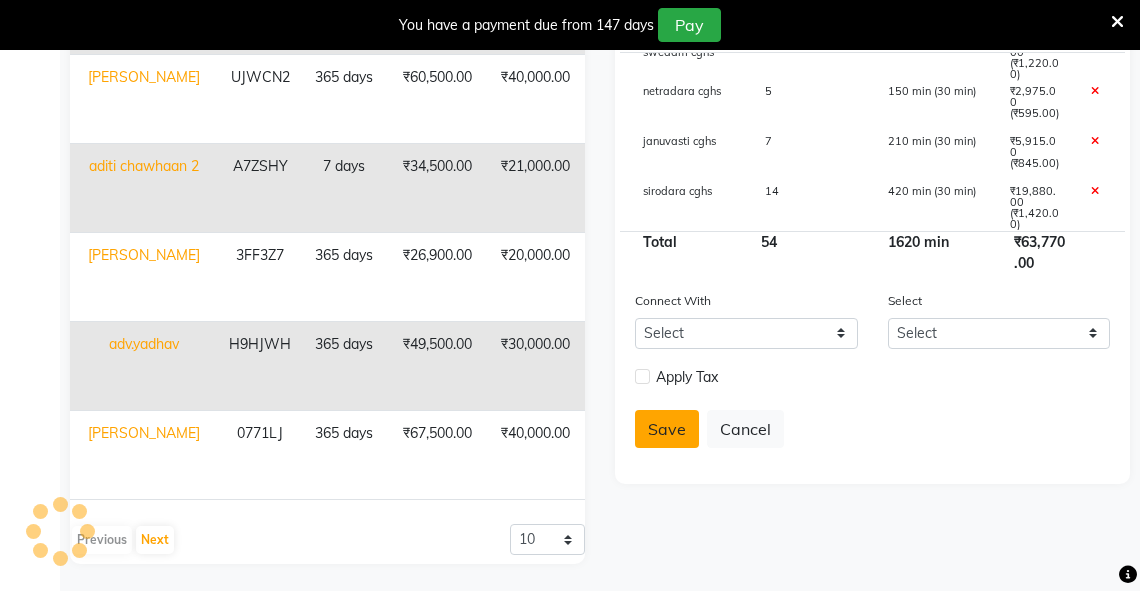 type 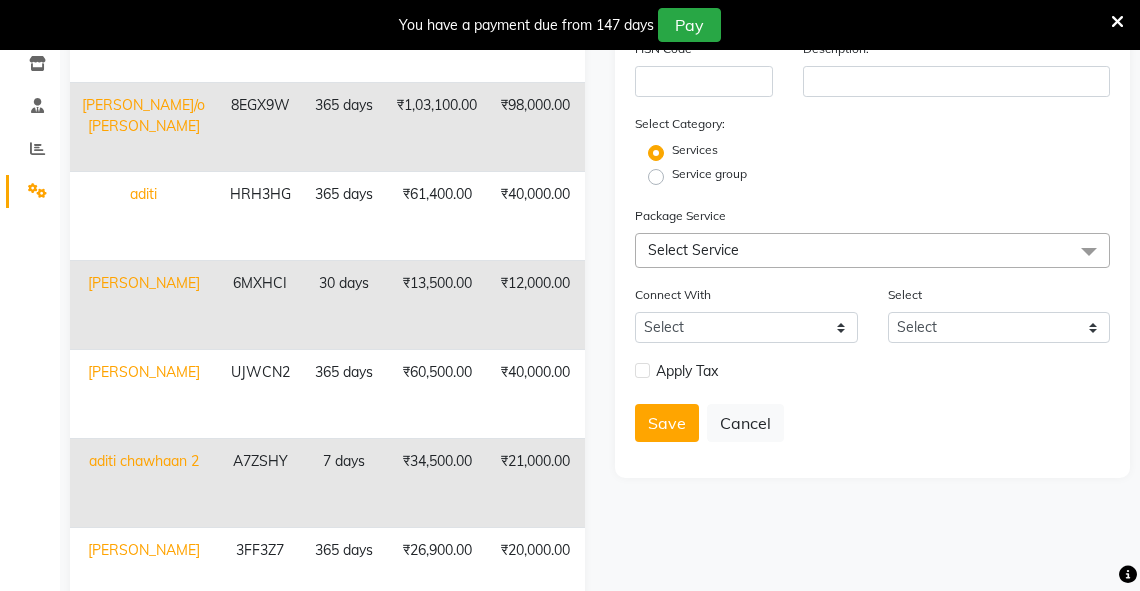 scroll, scrollTop: 32, scrollLeft: 0, axis: vertical 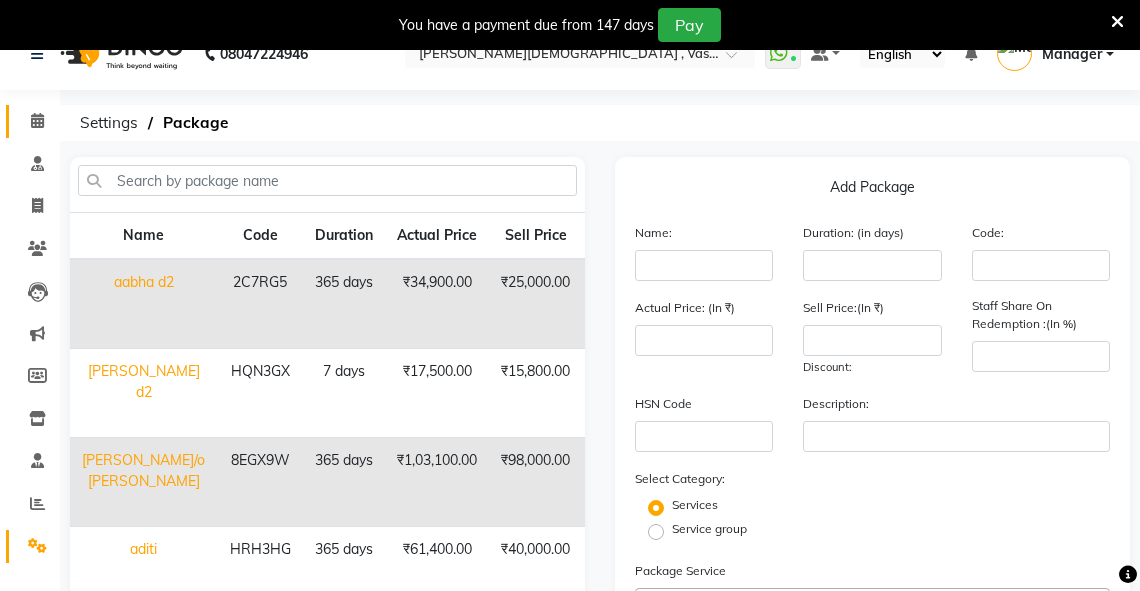click 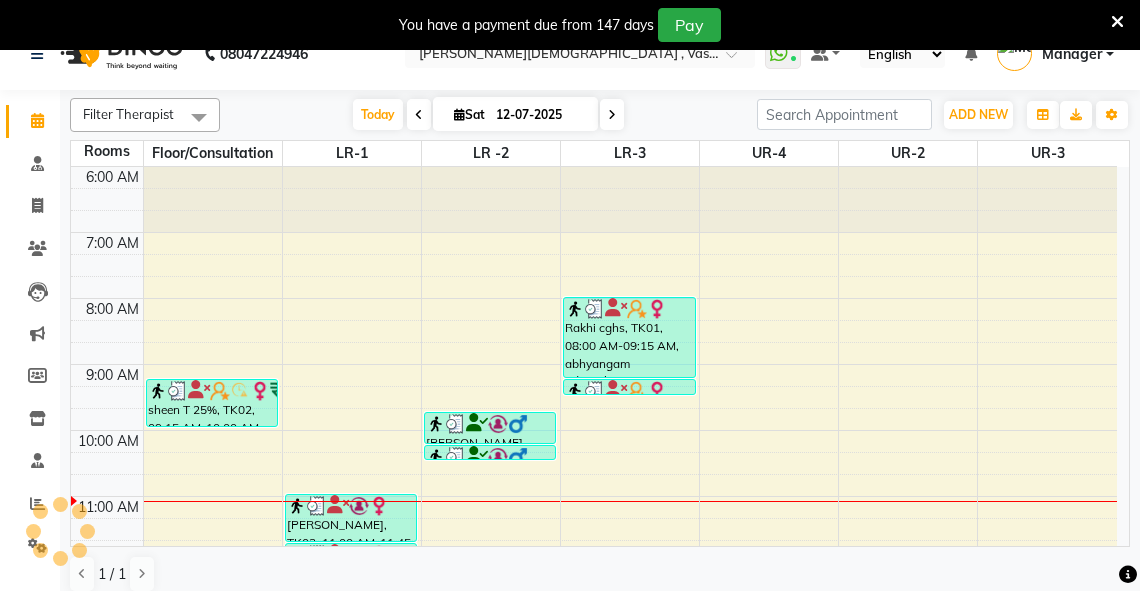 scroll, scrollTop: 0, scrollLeft: 0, axis: both 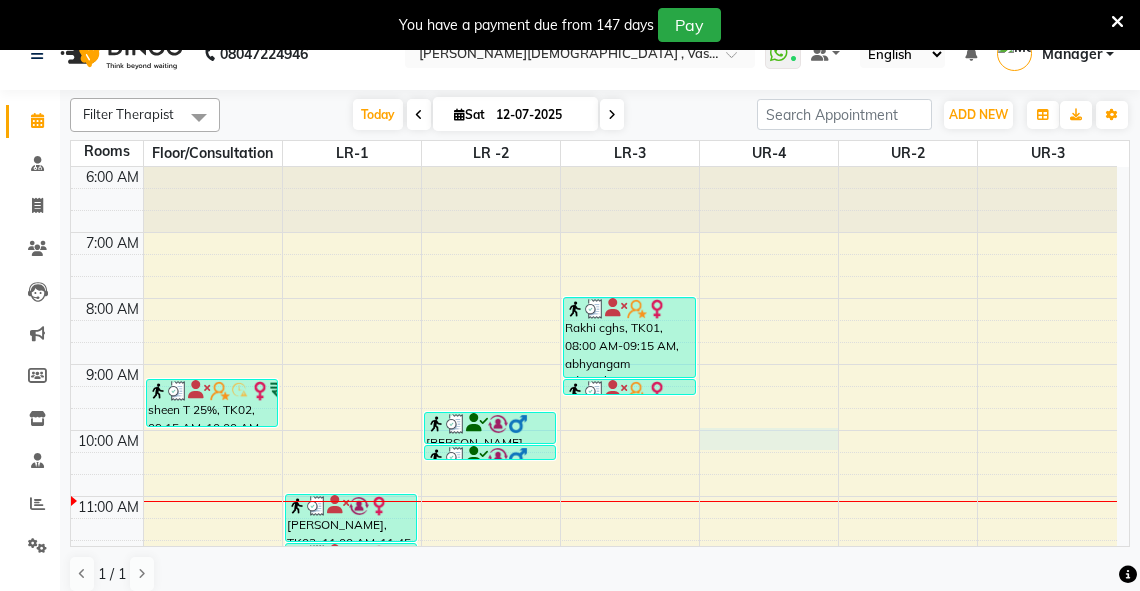 click on "6:00 AM 7:00 AM 8:00 AM 9:00 AM 10:00 AM 11:00 AM 12:00 PM 1:00 PM 2:00 PM 3:00 PM 4:00 PM 5:00 PM 6:00 PM 7:00 PM 8:00 PM     sheen T 25%, TK02, 09:15 AM-10:00 AM,  abhyangam(L)+[PERSON_NAME](L)     [PERSON_NAME], TK03, 11:00 AM-11:45 AM,  [PERSON_NAME](L)+[PERSON_NAME](L)     [PERSON_NAME], TK03, 11:45 AM-12:30 PM, dhanyamala dara local     [PERSON_NAME], TK03, 12:30 PM-12:45 PM, Lepam bandage     [PERSON_NAME], TK04, 09:45 AM-10:15 AM, abhyangam swedam cghs     [PERSON_NAME], TK04, 10:15 AM-10:30 AM, snehavasti cghs     Rakhi cghs, TK01, 08:00 AM-09:15 AM, abhyangam udwarthanam STEAM     Rakhi cghs, TK01, 09:15 AM-09:30 AM, [PERSON_NAME]" at bounding box center (594, 661) 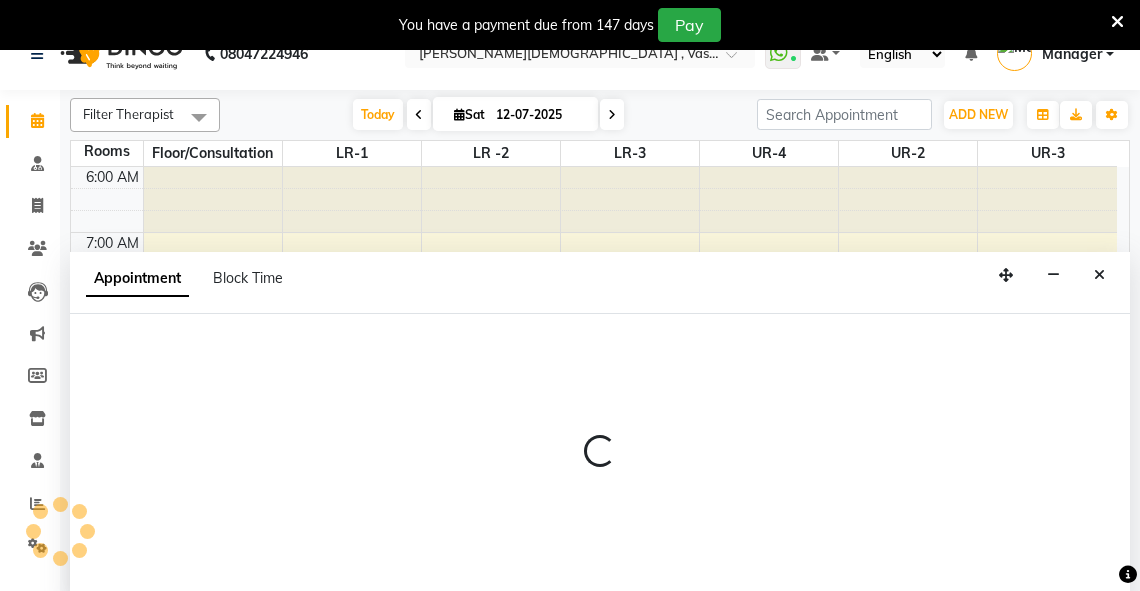 scroll, scrollTop: 50, scrollLeft: 0, axis: vertical 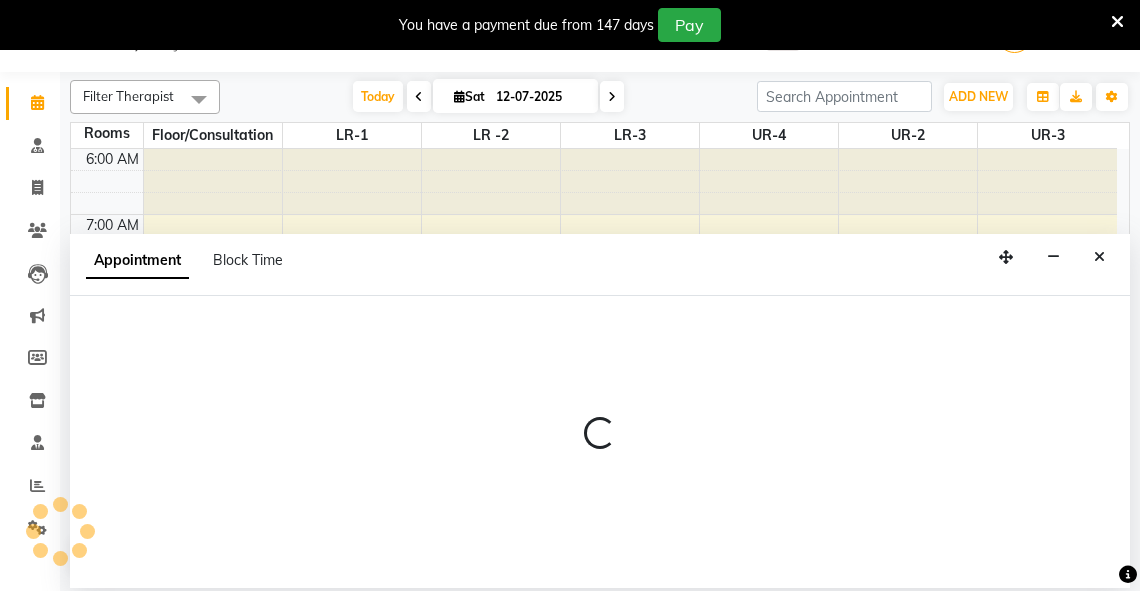 select on "tentative" 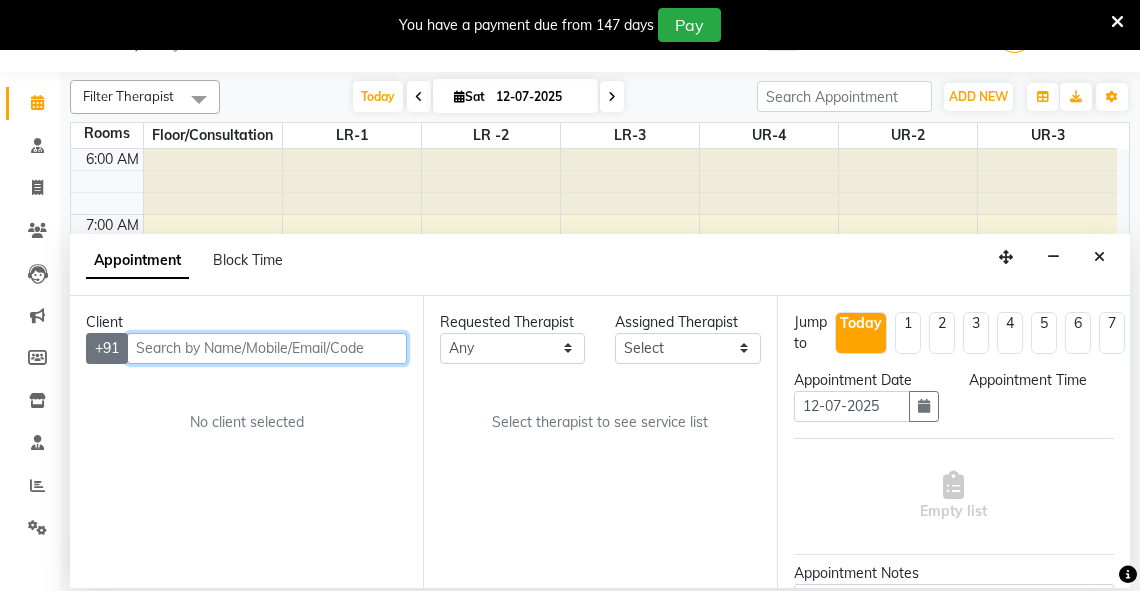 select on "600" 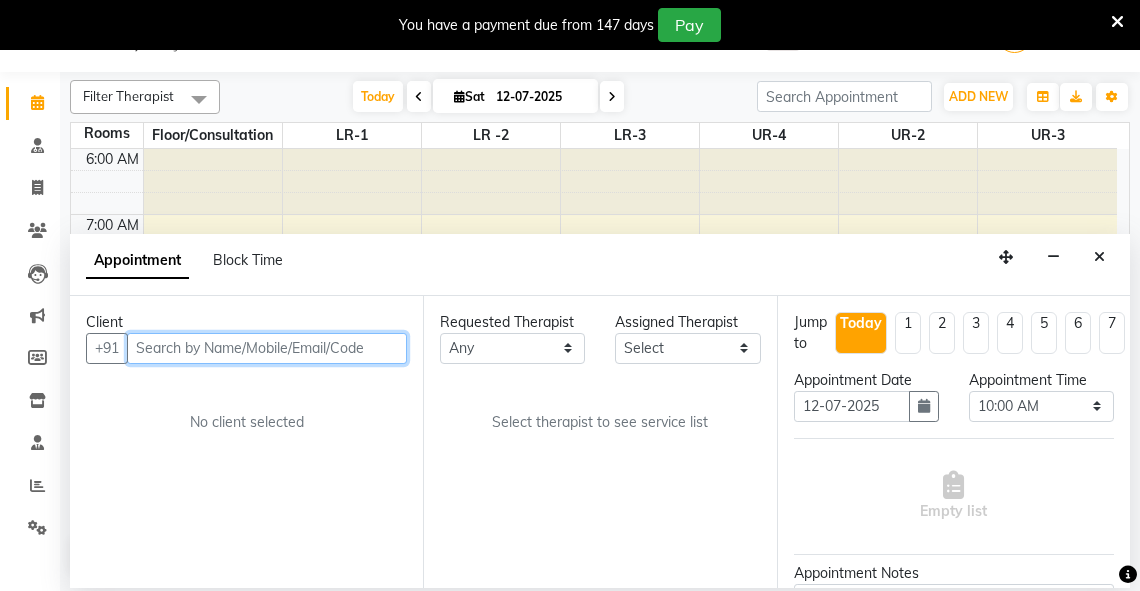 click at bounding box center [267, 348] 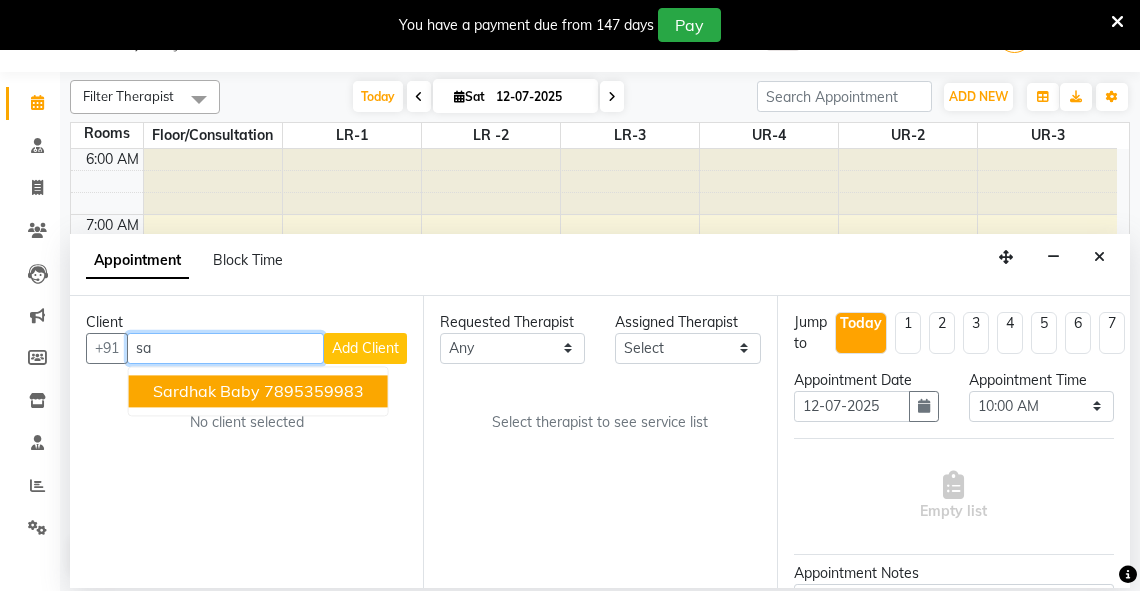 type on "s" 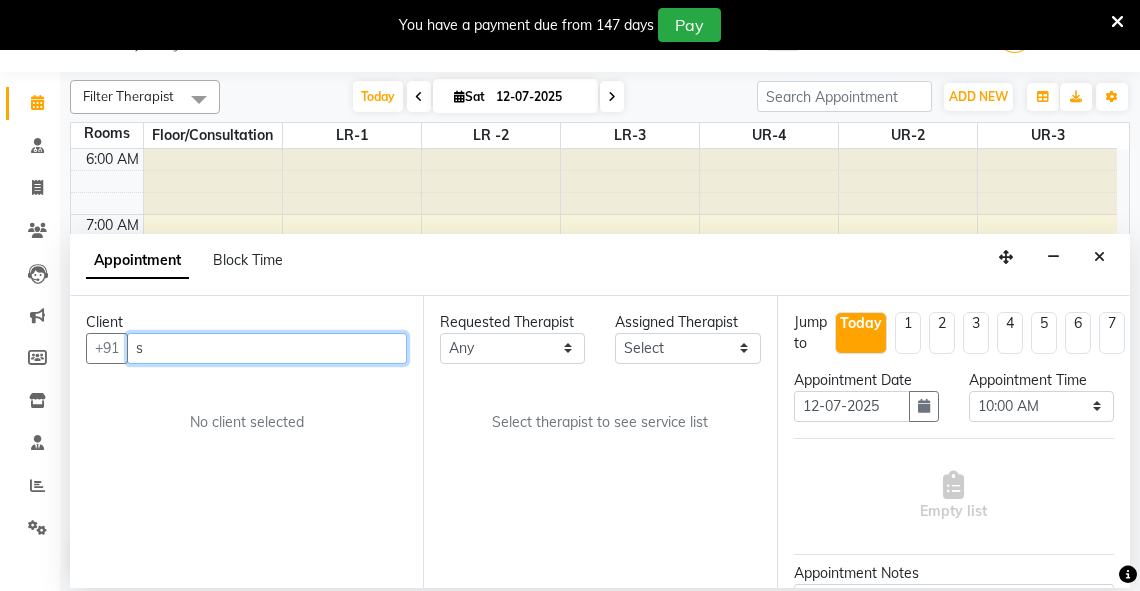 type 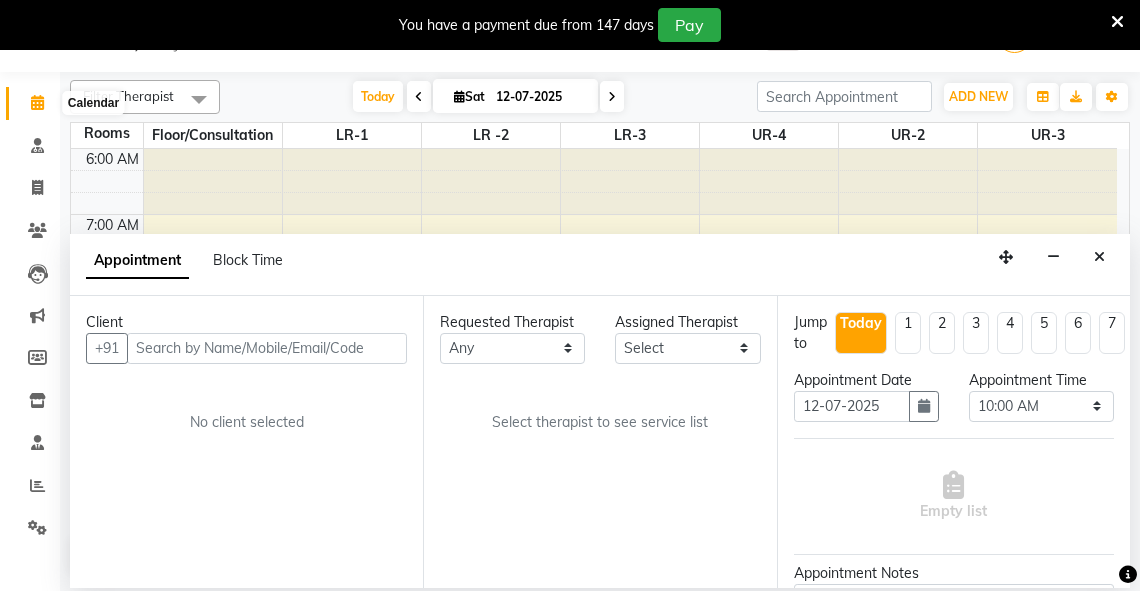 click 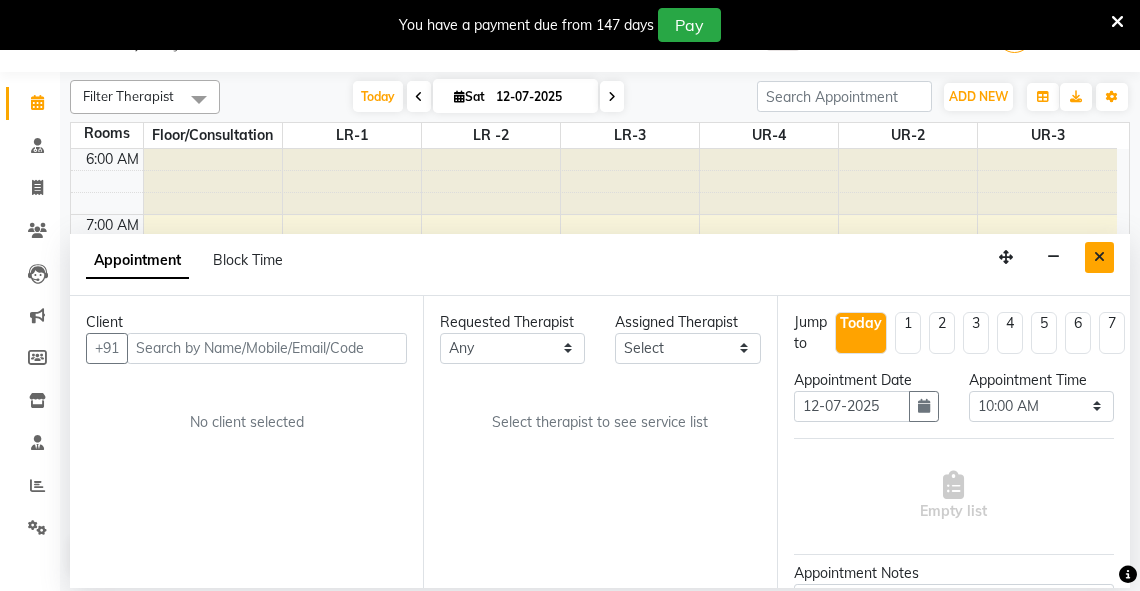 click at bounding box center (1099, 257) 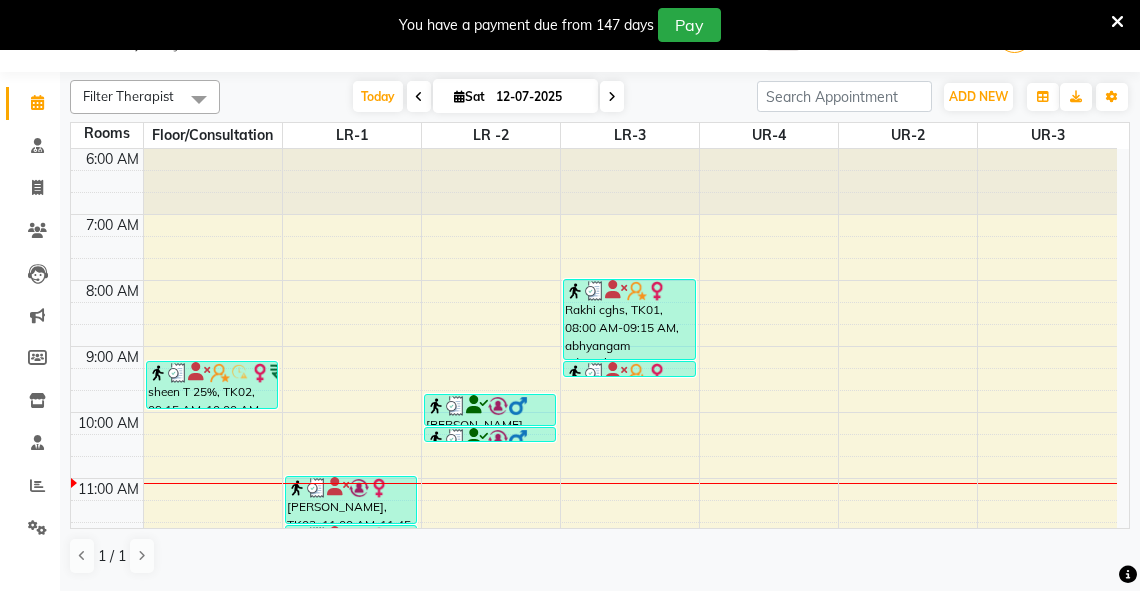 click on "[DATE]" at bounding box center [515, 96] 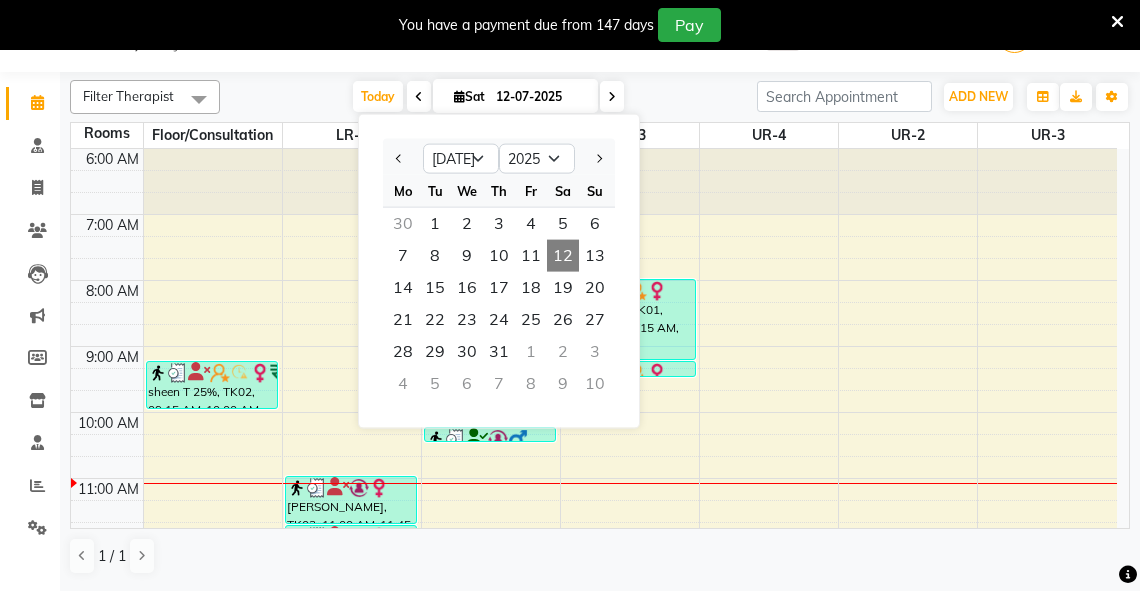 click on "5" at bounding box center [563, 224] 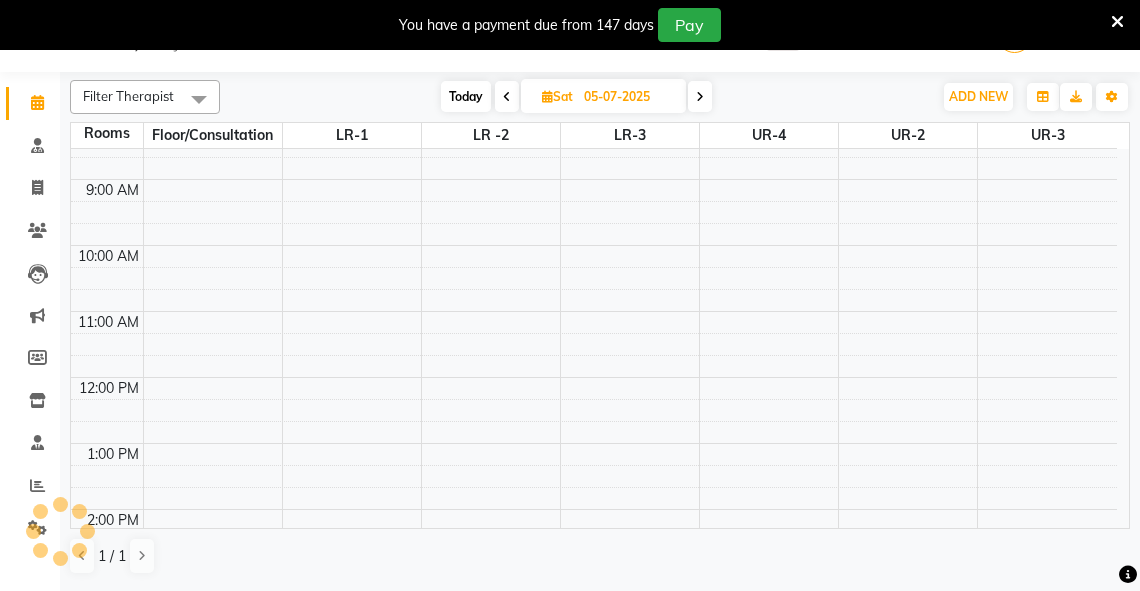 scroll, scrollTop: 0, scrollLeft: 0, axis: both 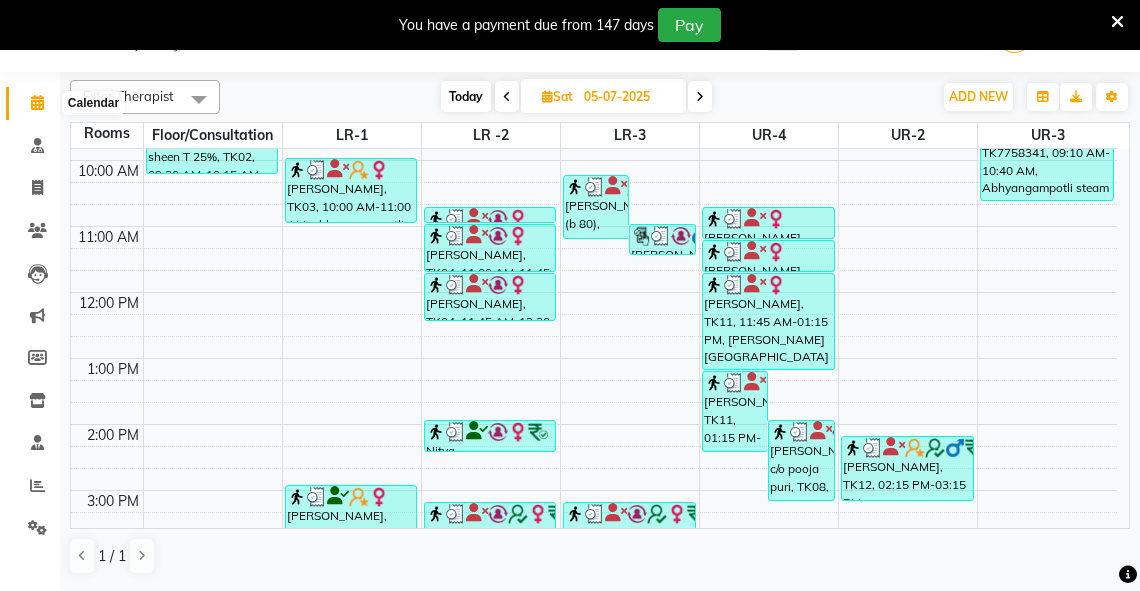 click 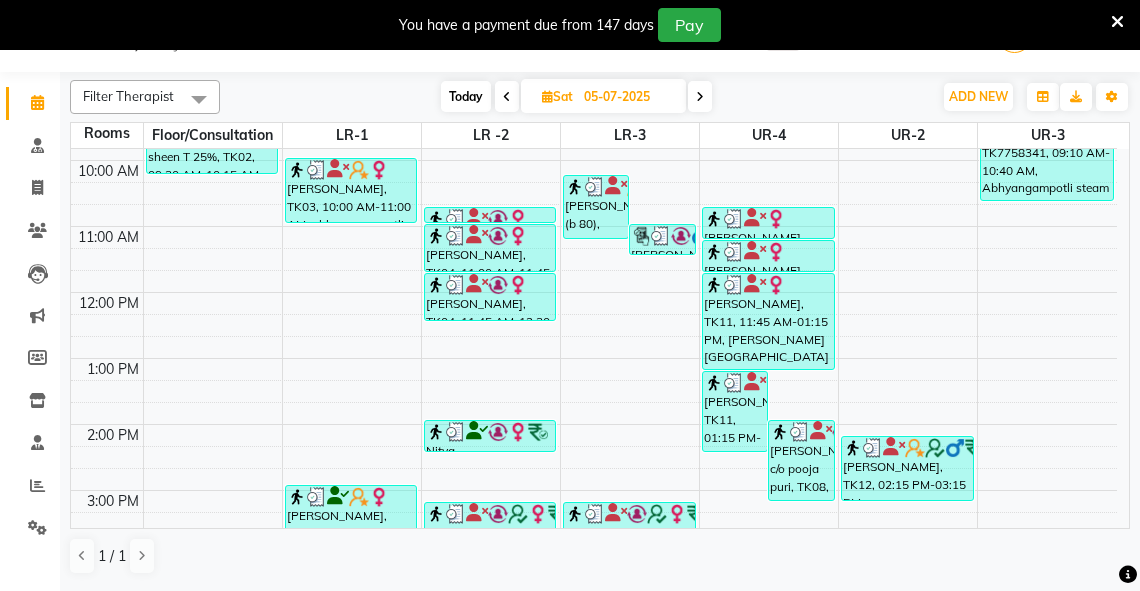 click at bounding box center (547, 96) 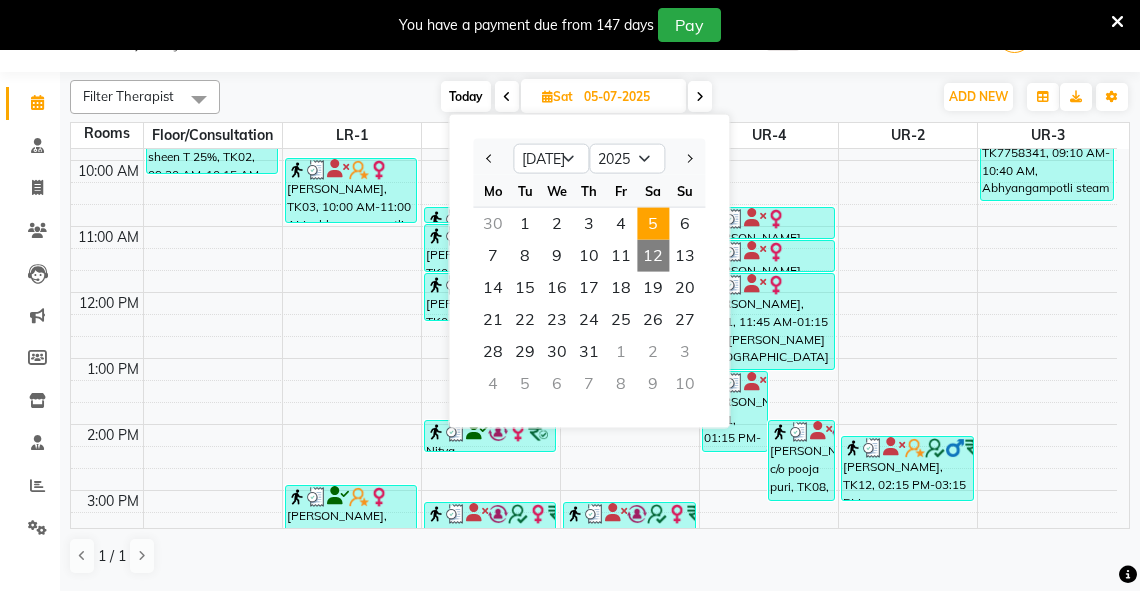 click on "12" at bounding box center [653, 256] 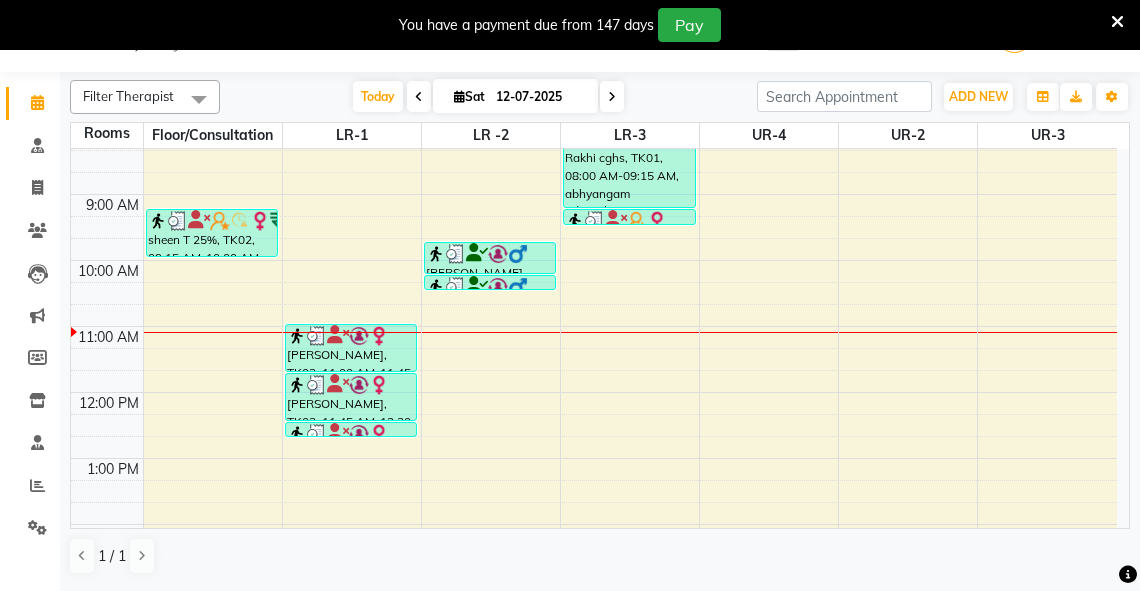 scroll, scrollTop: 143, scrollLeft: 0, axis: vertical 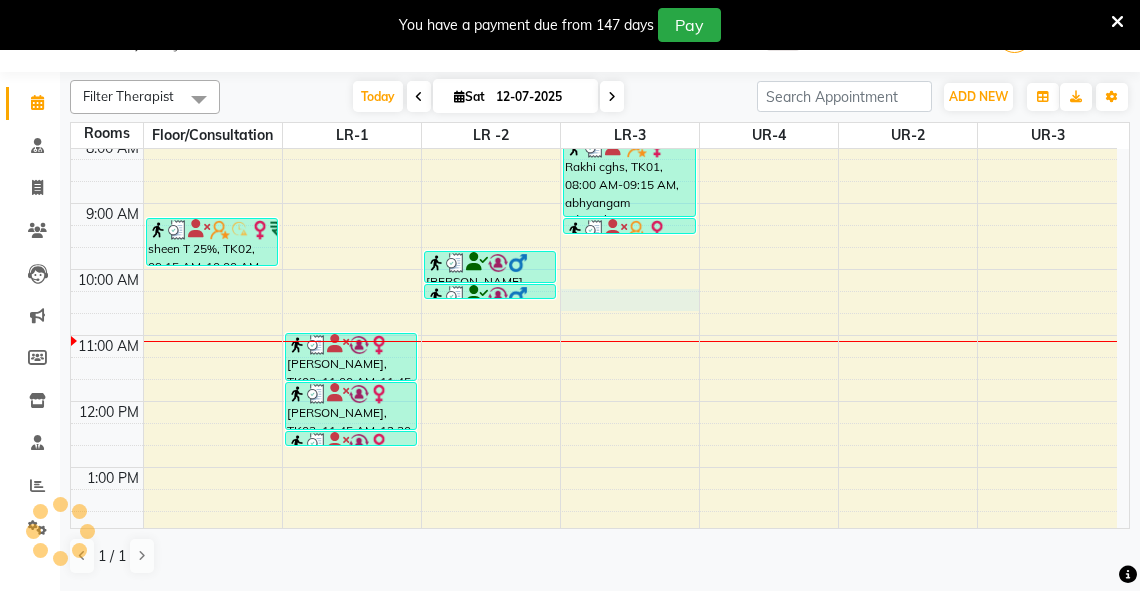 click on "6:00 AM 7:00 AM 8:00 AM 9:00 AM 10:00 AM 11:00 AM 12:00 PM 1:00 PM 2:00 PM 3:00 PM 4:00 PM 5:00 PM 6:00 PM 7:00 PM 8:00 PM     sheen T 25%, TK02, 09:15 AM-10:00 AM,  abhyangam(L)+[PERSON_NAME](L)     [PERSON_NAME], TK03, 11:00 AM-11:45 AM,  [PERSON_NAME](L)+[PERSON_NAME](L)     [PERSON_NAME], TK03, 11:45 AM-12:30 PM, dhanyamala dara local     [PERSON_NAME], TK03, 12:30 PM-12:45 PM, Lepam bandage     [PERSON_NAME], TK04, 09:45 AM-10:15 AM, abhyangam swedam cghs     [PERSON_NAME], TK04, 10:15 AM-10:30 AM, snehavasti cghs     Rakhi cghs, TK01, 08:00 AM-09:15 AM, abhyangam udwarthanam STEAM     Rakhi cghs, TK01, 09:15 AM-09:30 AM, [PERSON_NAME]" at bounding box center [594, 500] 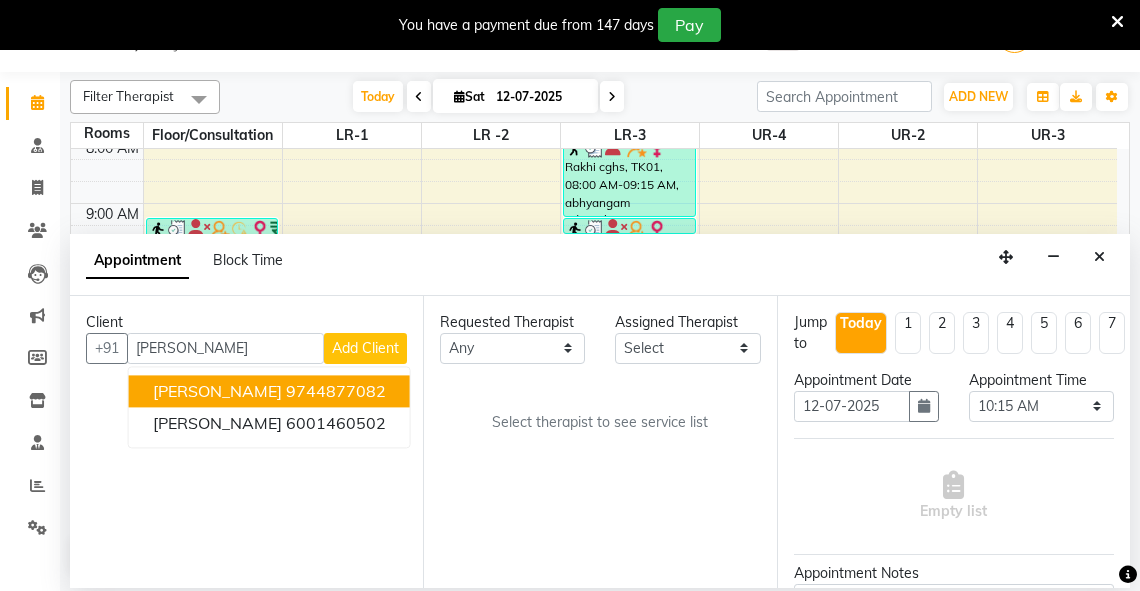 click on "9744877082" at bounding box center (336, 391) 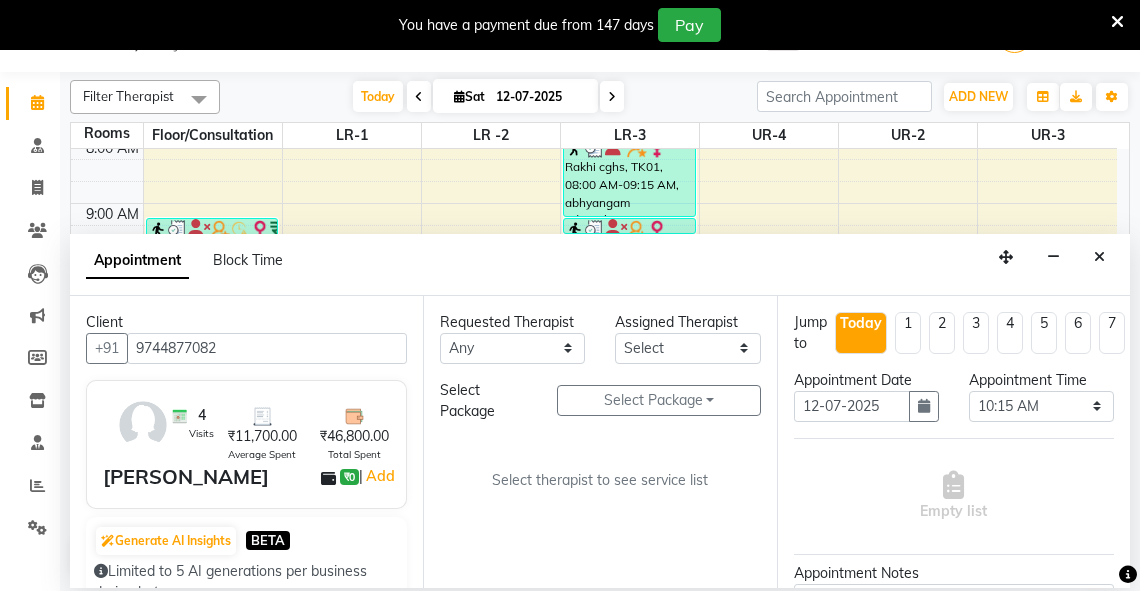 type on "9744877082" 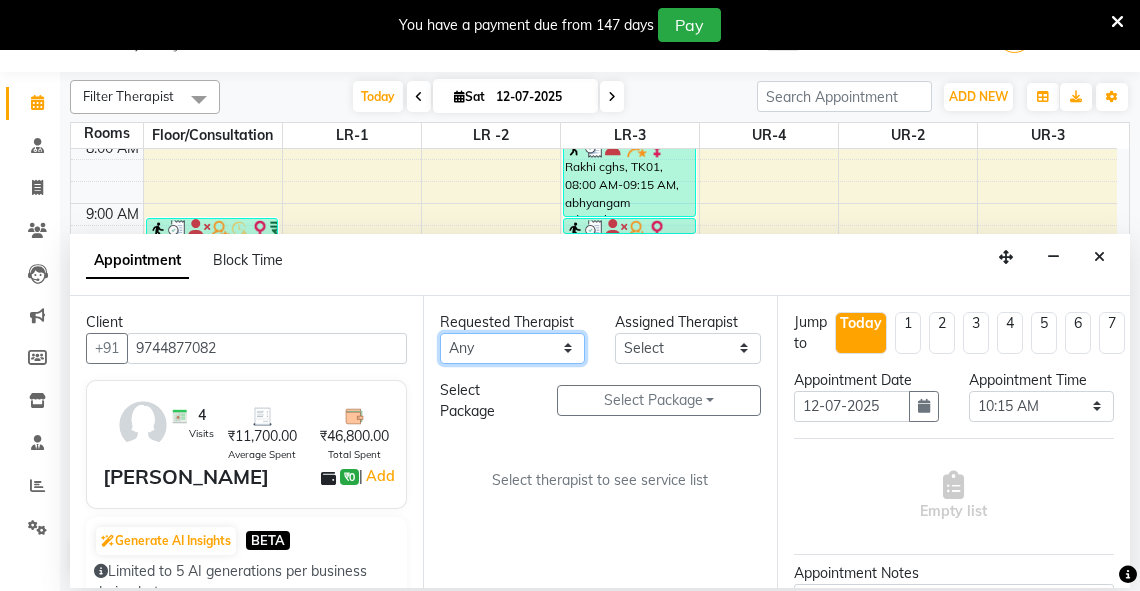 click on "Any [PERSON_NAME] V [PERSON_NAME] [PERSON_NAME] A K [PERSON_NAME] N [PERSON_NAME]  Dhaneesha [PERSON_NAME] K P [PERSON_NAME] [PERSON_NAME] [PERSON_NAME] [PERSON_NAME] [PERSON_NAME] a [PERSON_NAME] K M OTHER BRANCH Sardinia [PERSON_NAME] [PERSON_NAME] [PERSON_NAME] [PERSON_NAME]" at bounding box center [512, 348] 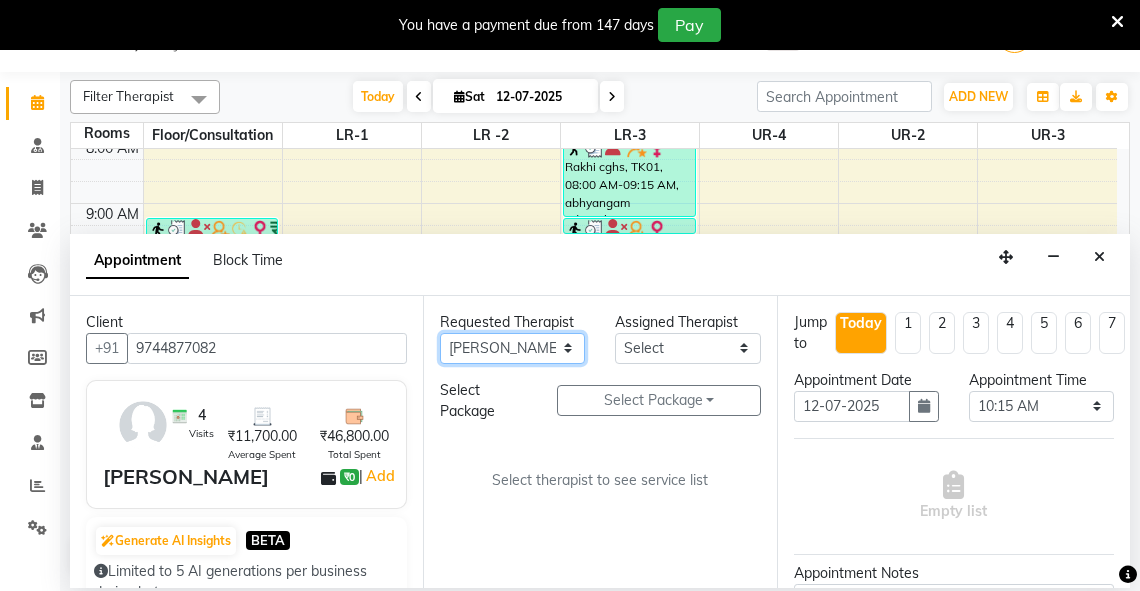 click on "Any [PERSON_NAME] V [PERSON_NAME] [PERSON_NAME] A K [PERSON_NAME] N [PERSON_NAME]  Dhaneesha [PERSON_NAME] K P [PERSON_NAME] [PERSON_NAME] [PERSON_NAME] [PERSON_NAME] [PERSON_NAME] a [PERSON_NAME] K M OTHER BRANCH Sardinia [PERSON_NAME] [PERSON_NAME] [PERSON_NAME] [PERSON_NAME]" at bounding box center (512, 348) 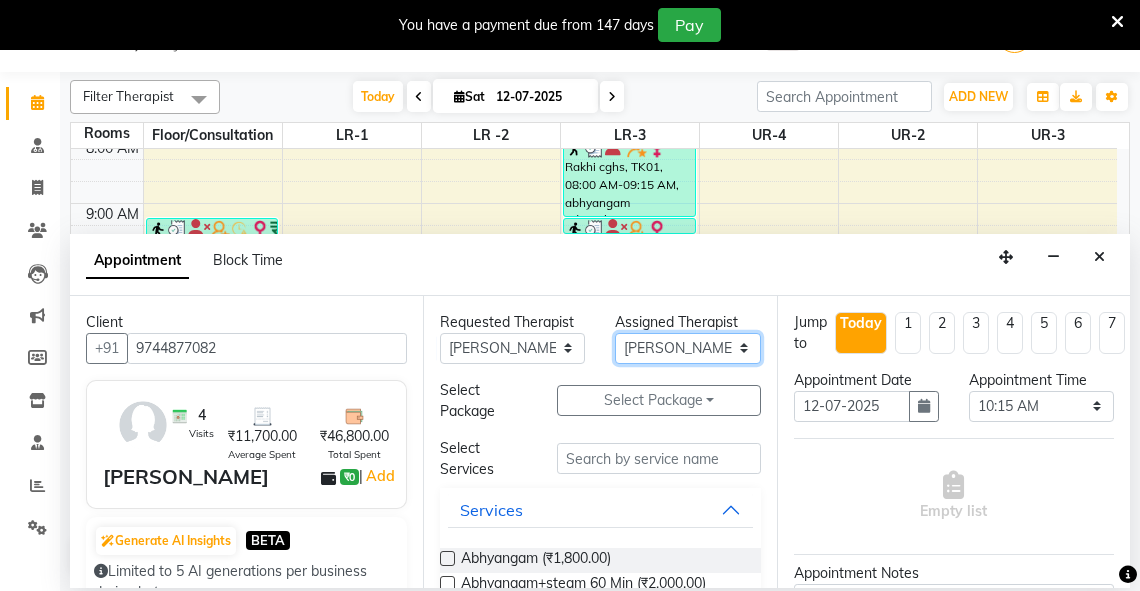 click on "Select [PERSON_NAME] V [PERSON_NAME] [PERSON_NAME] A K [PERSON_NAME] N [PERSON_NAME]  Dhaneesha [PERSON_NAME] K P [PERSON_NAME] [PERSON_NAME] [PERSON_NAME] [PERSON_NAME] [PERSON_NAME] a [PERSON_NAME] K M OTHER BRANCH Sardinia [PERSON_NAME] [PERSON_NAME] [PERSON_NAME] [PERSON_NAME]" at bounding box center [687, 348] 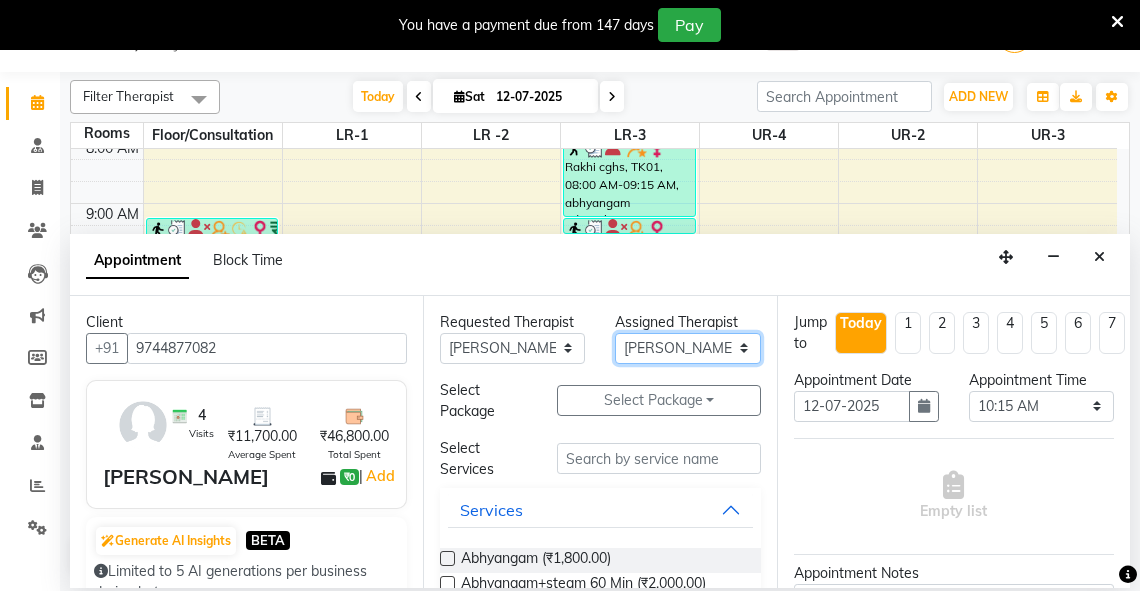 select on "72191" 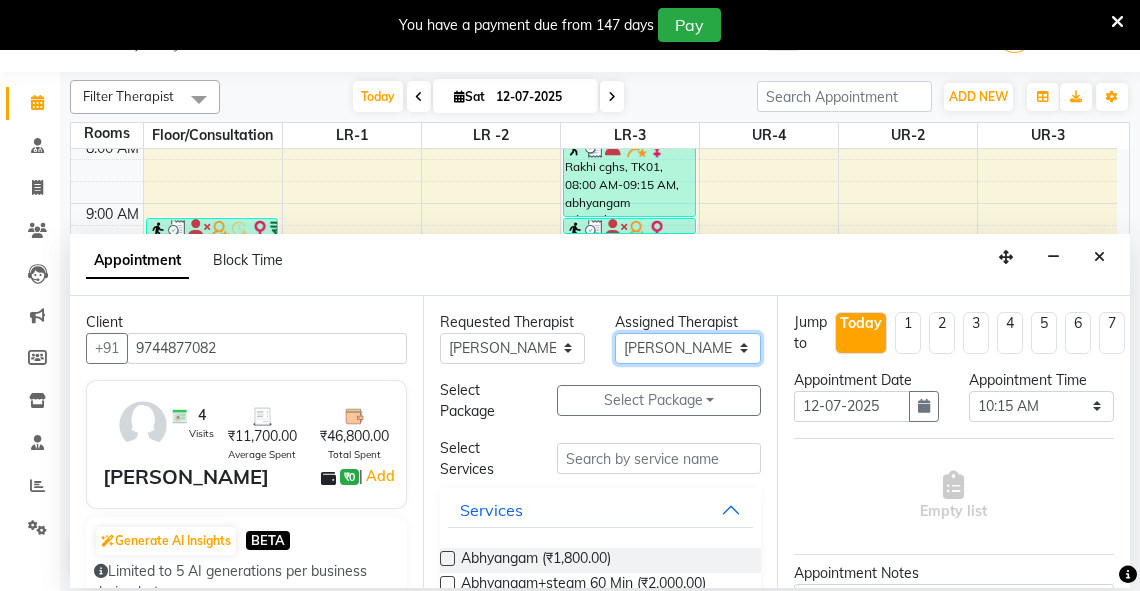 click on "Select [PERSON_NAME] V [PERSON_NAME] [PERSON_NAME] A K [PERSON_NAME] N [PERSON_NAME]  Dhaneesha [PERSON_NAME] K P [PERSON_NAME] [PERSON_NAME] [PERSON_NAME] [PERSON_NAME] [PERSON_NAME] a [PERSON_NAME] K M OTHER BRANCH Sardinia [PERSON_NAME] [PERSON_NAME] [PERSON_NAME] [PERSON_NAME]" at bounding box center [687, 348] 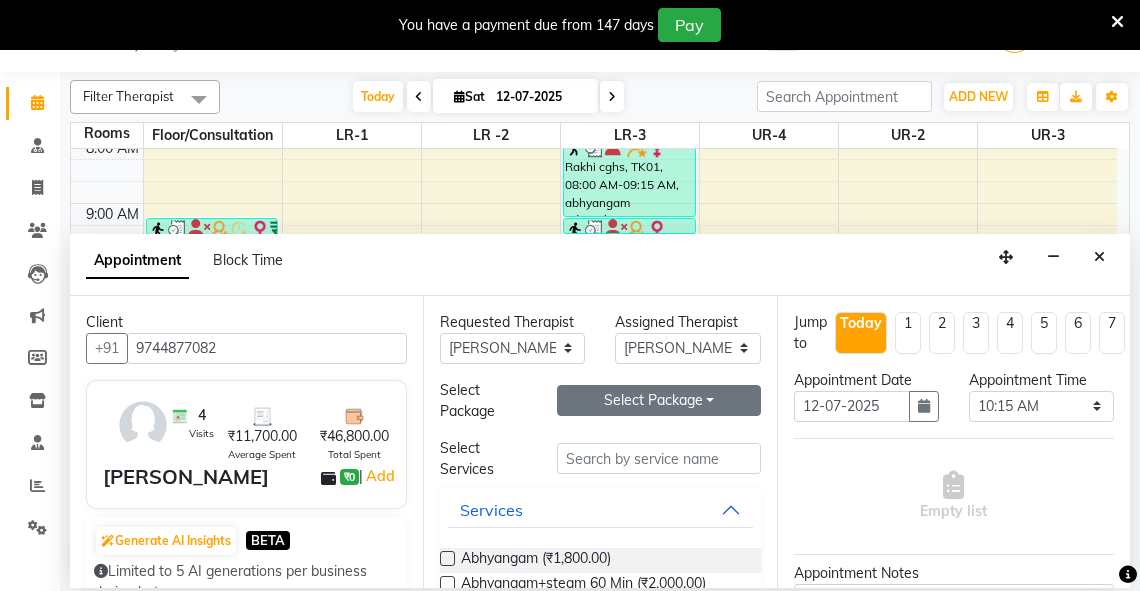 click on "Select Package  Toggle Dropdown" at bounding box center [659, 400] 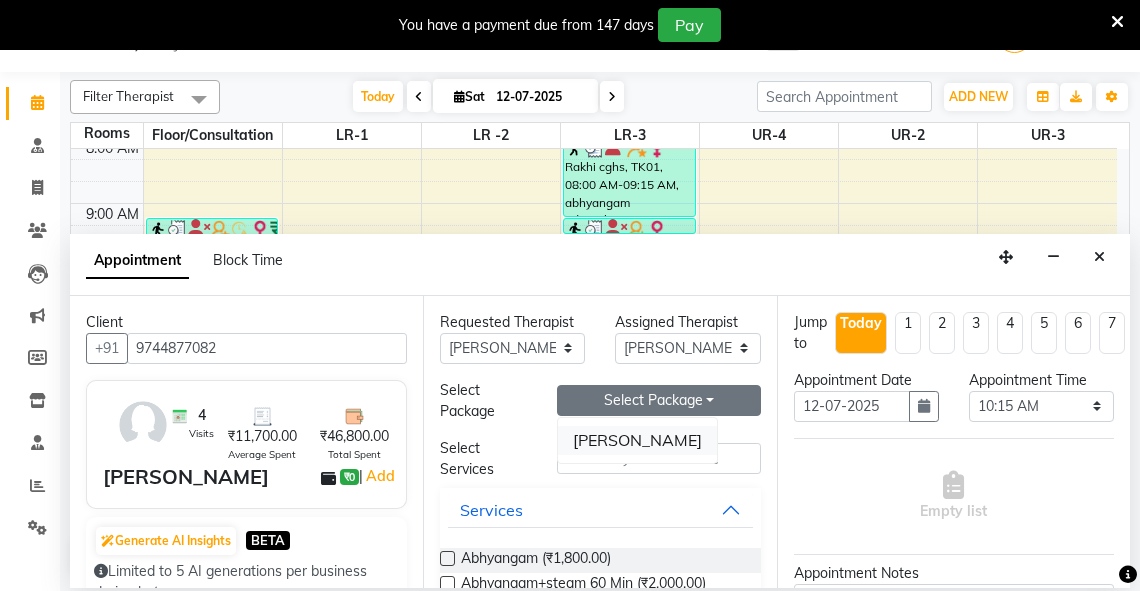 click on "[PERSON_NAME]" at bounding box center [637, 440] 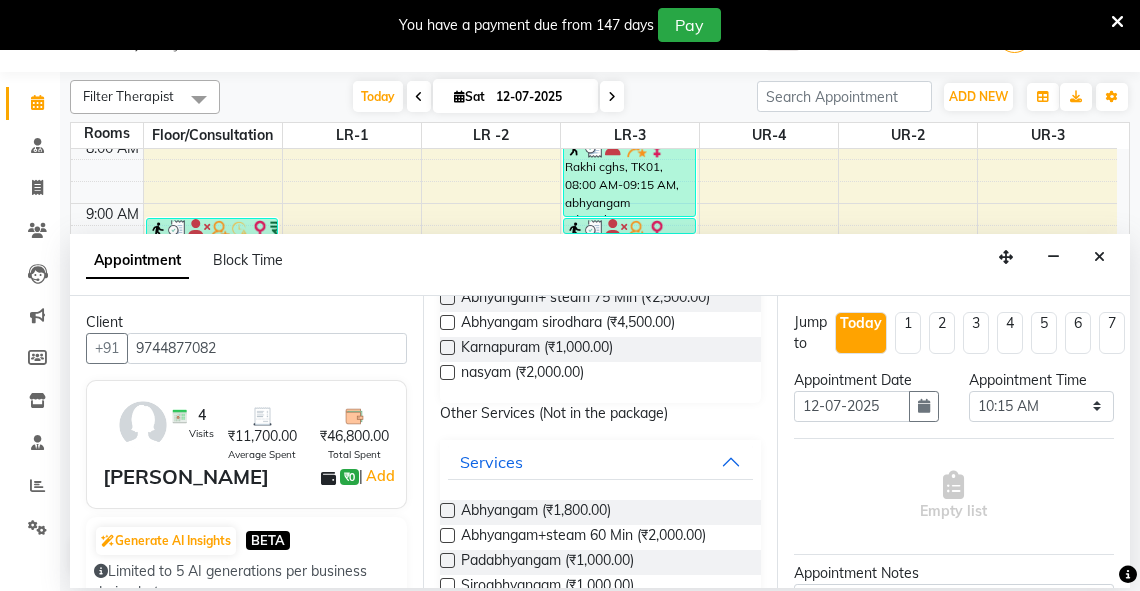 scroll, scrollTop: 208, scrollLeft: 0, axis: vertical 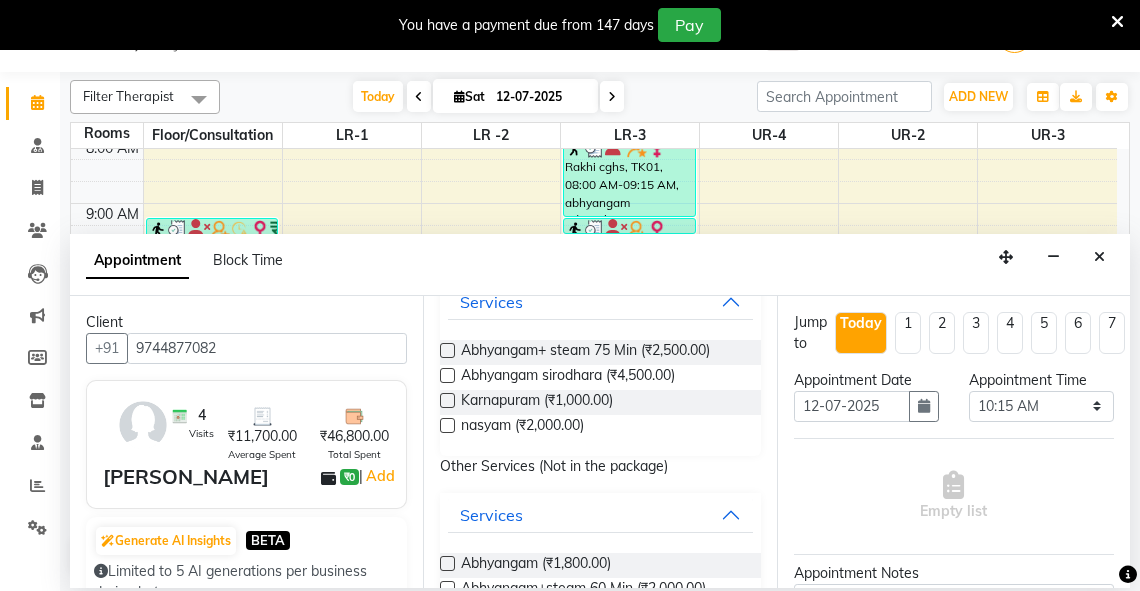 click at bounding box center (447, 350) 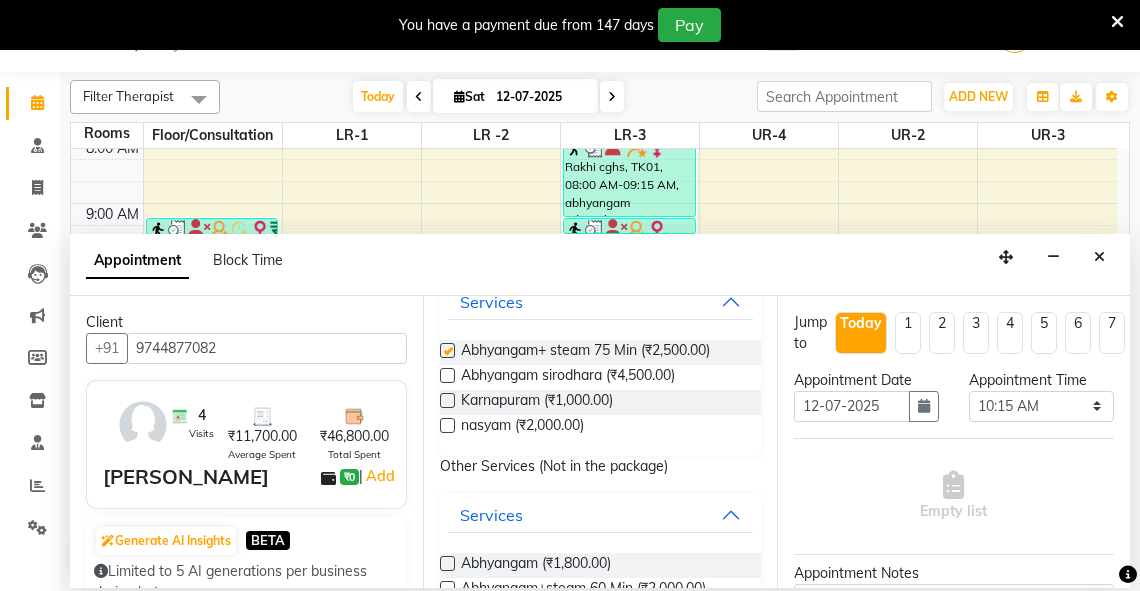 select on "2649" 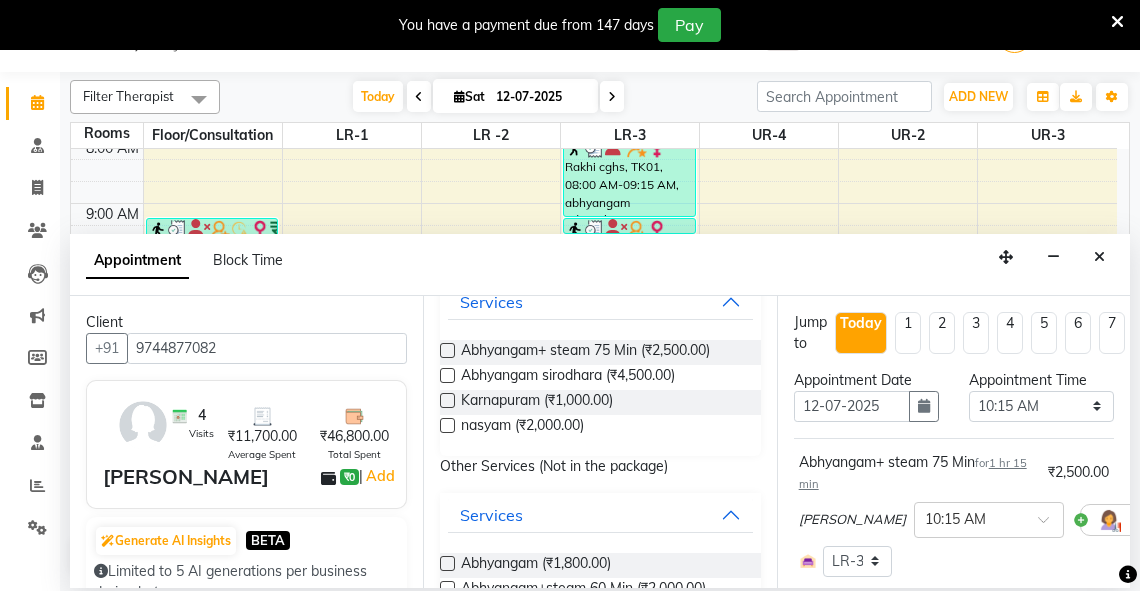 checkbox on "false" 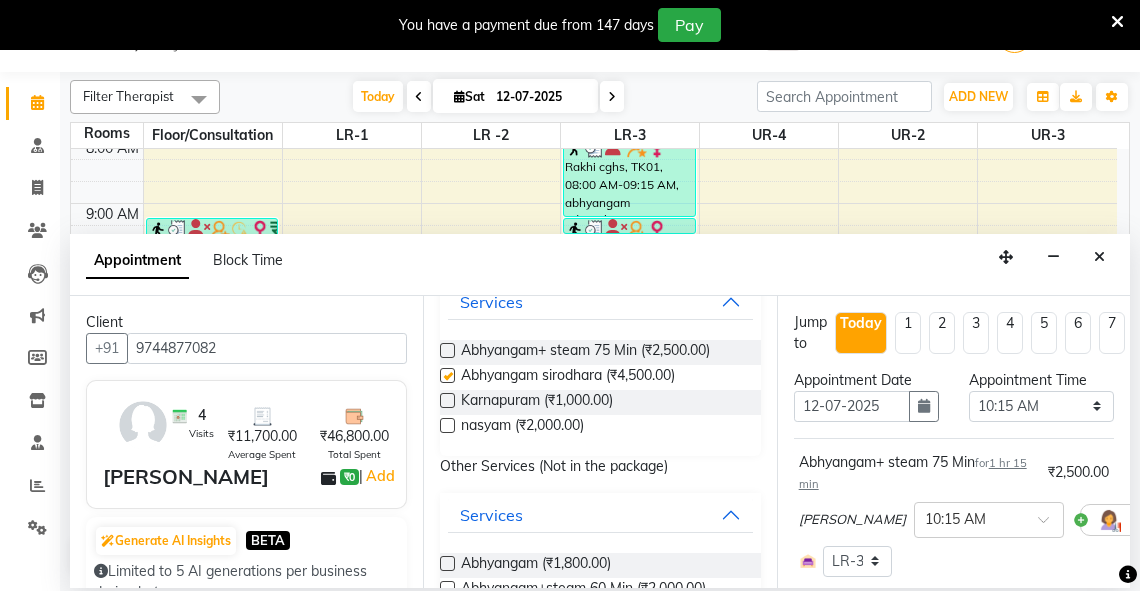select on "2649" 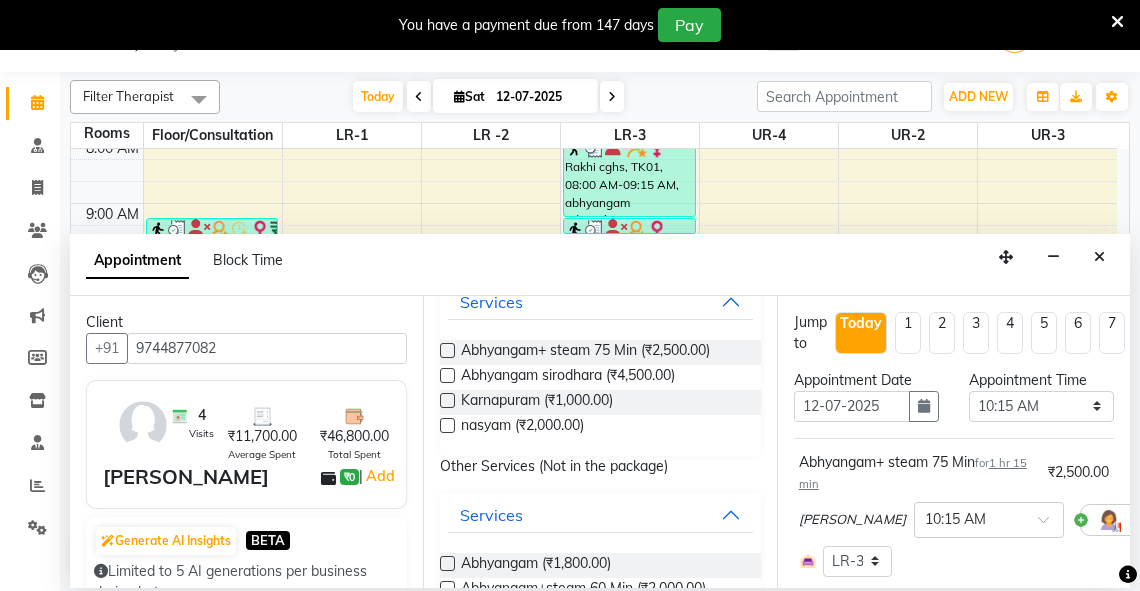 checkbox on "false" 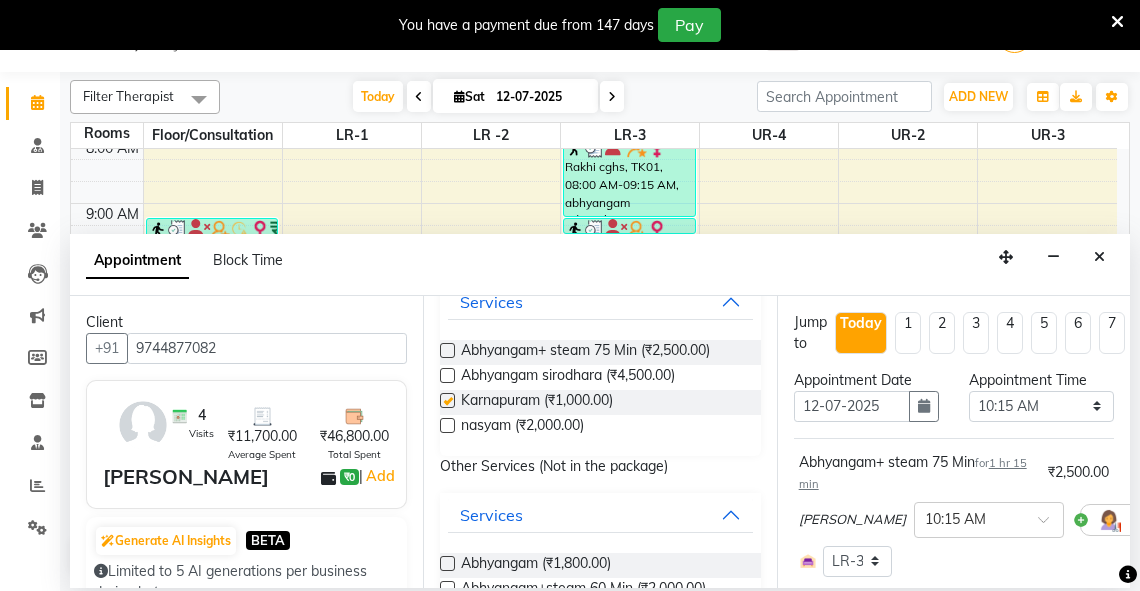 select on "2649" 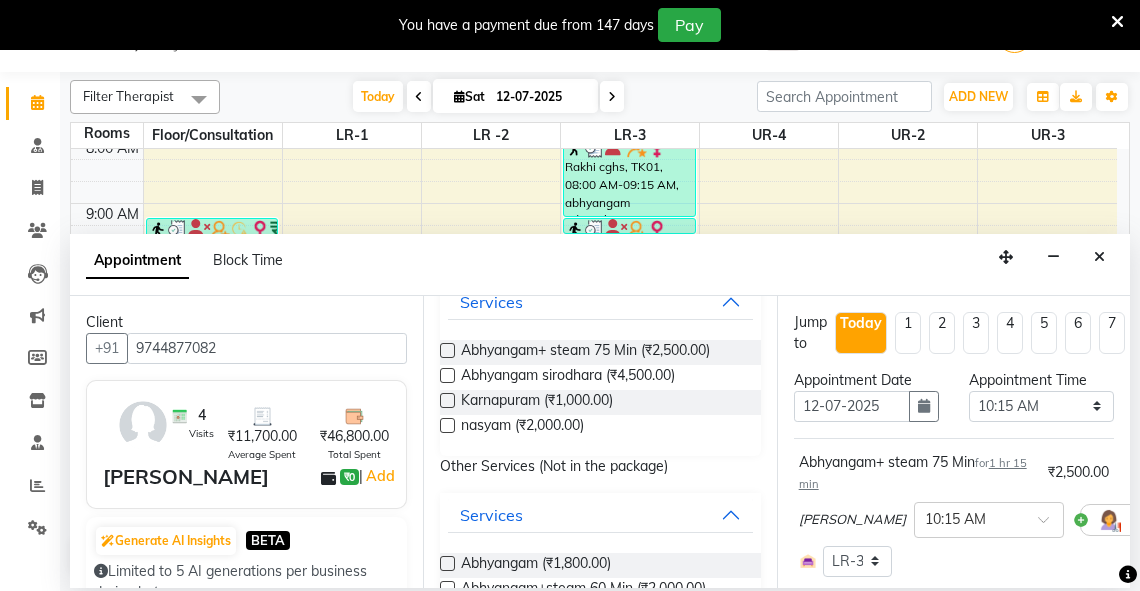 drag, startPoint x: 446, startPoint y: 420, endPoint x: 503, endPoint y: 435, distance: 58.940647 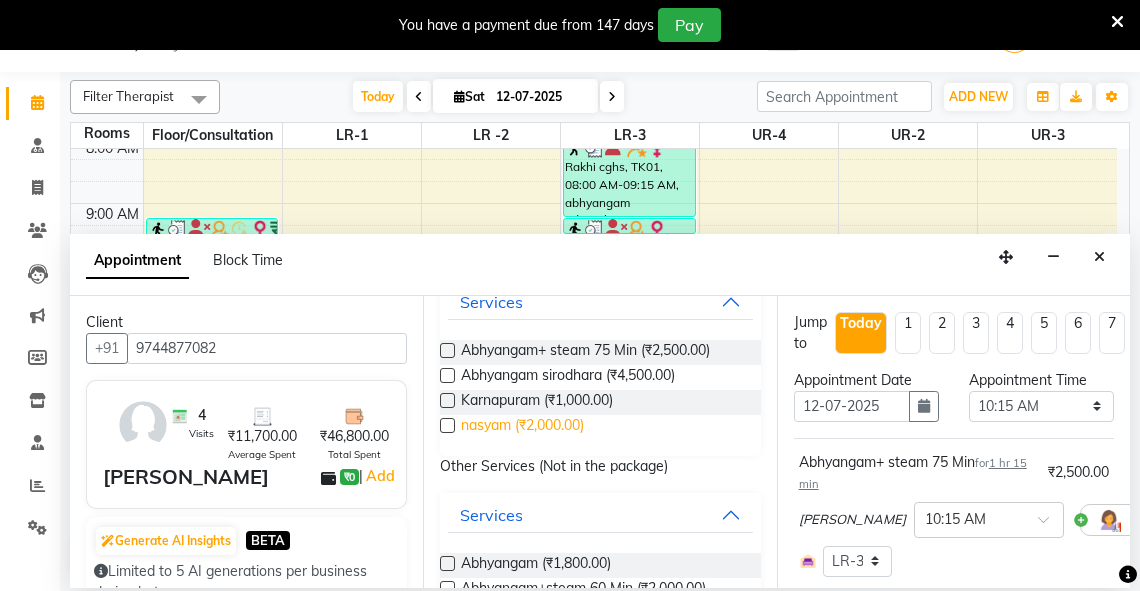 click at bounding box center [447, 425] 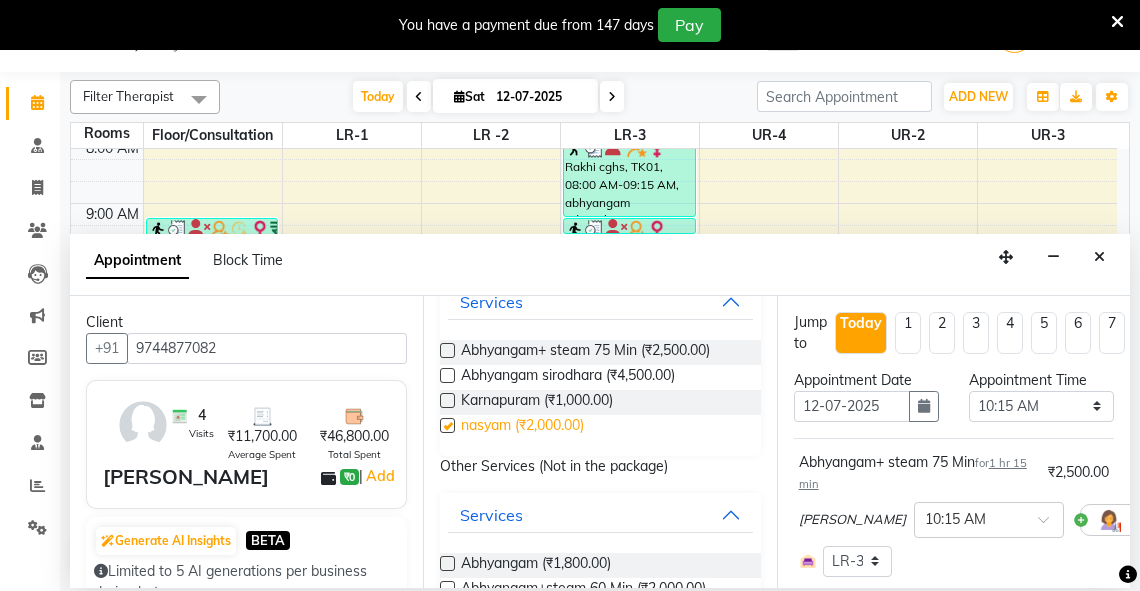 checkbox on "false" 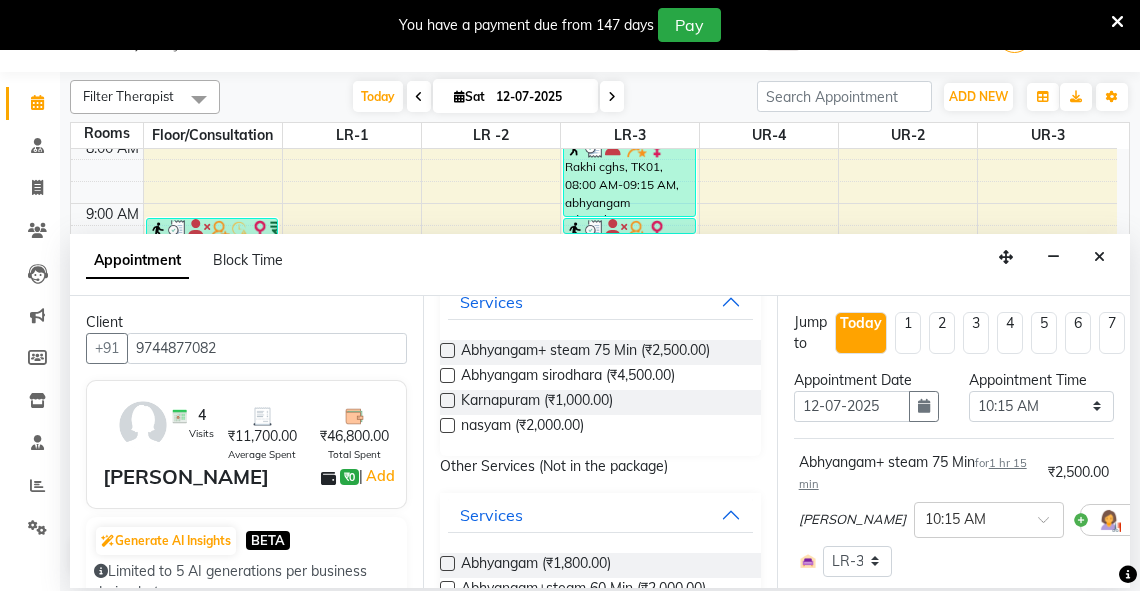 checkbox on "false" 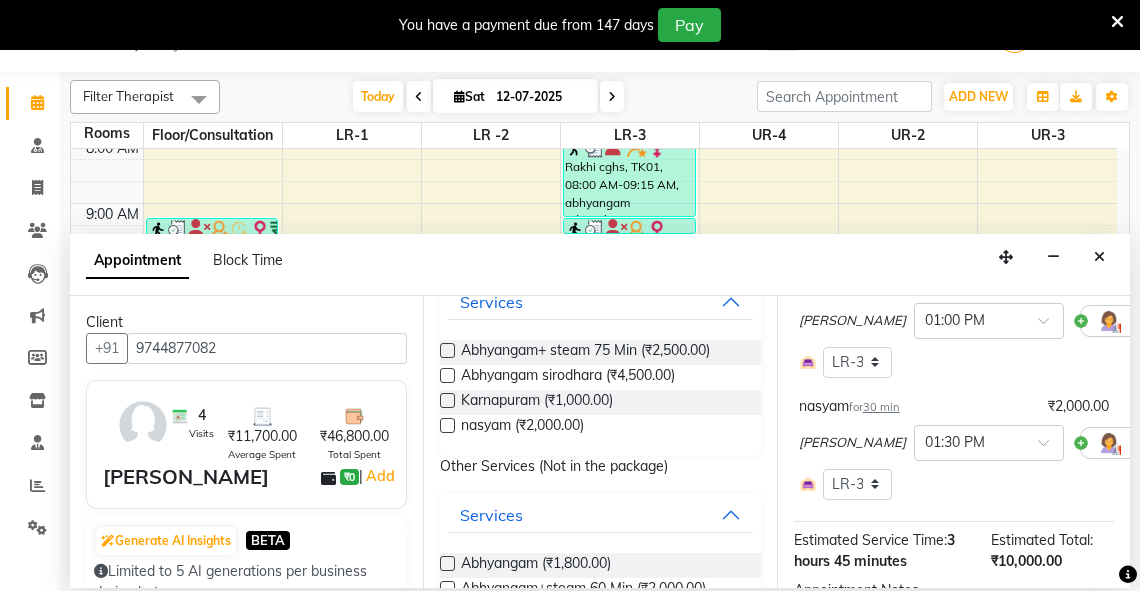 scroll, scrollTop: 700, scrollLeft: 0, axis: vertical 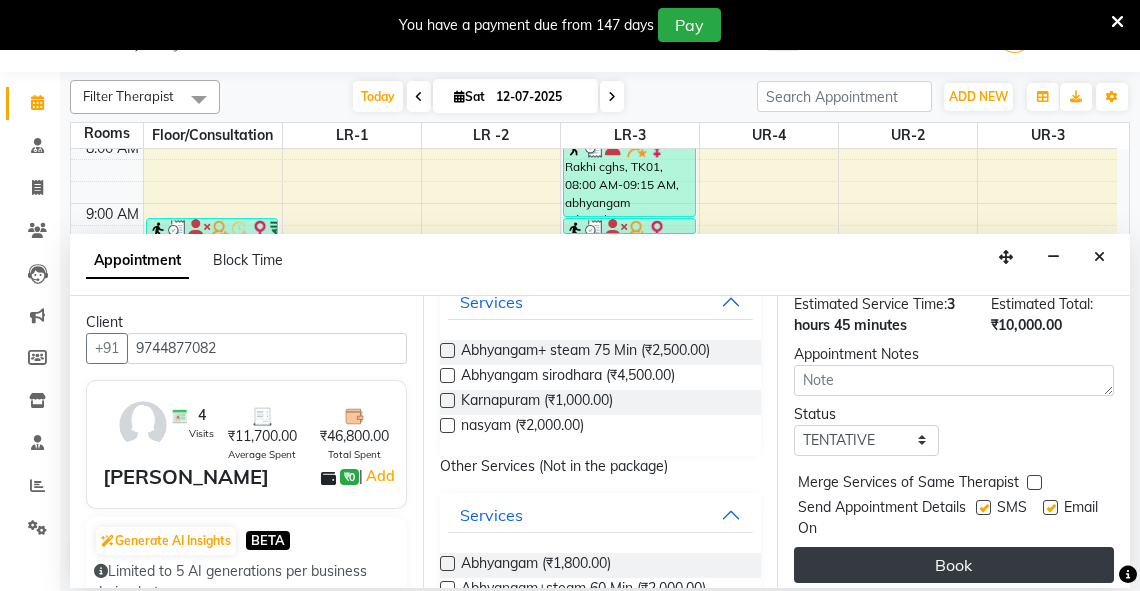 click on "Book" at bounding box center (954, 565) 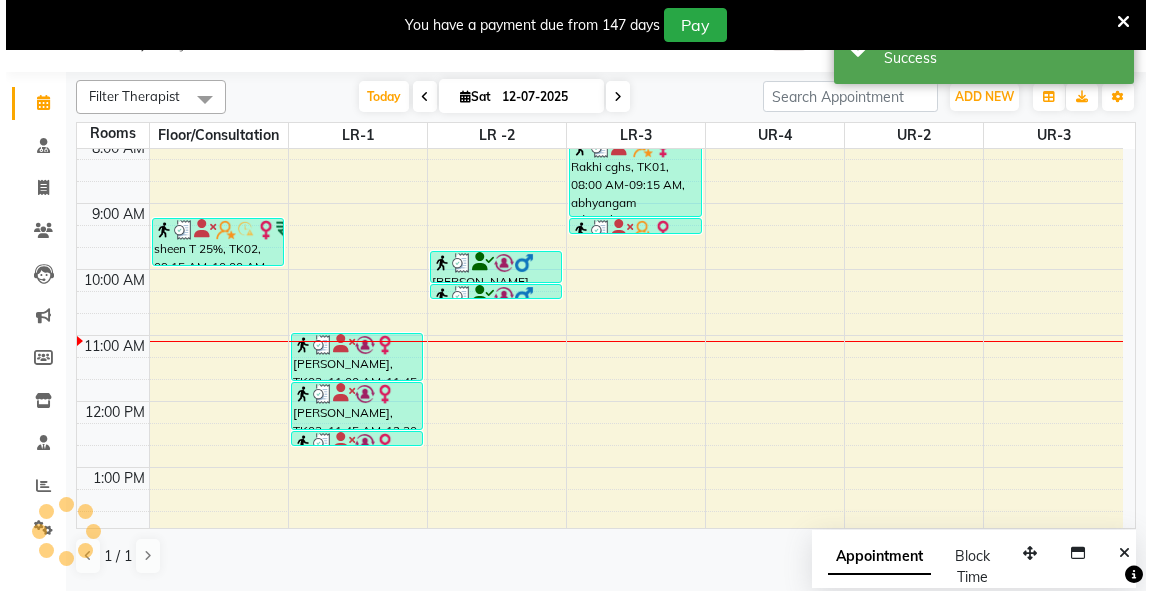 scroll, scrollTop: 0, scrollLeft: 0, axis: both 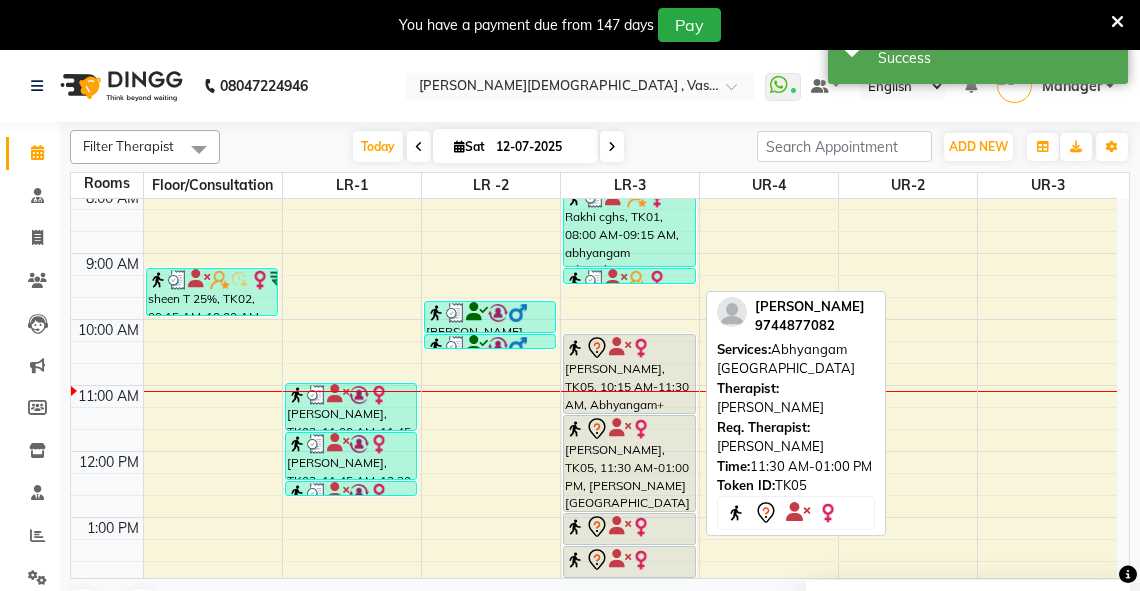 click at bounding box center (620, 428) 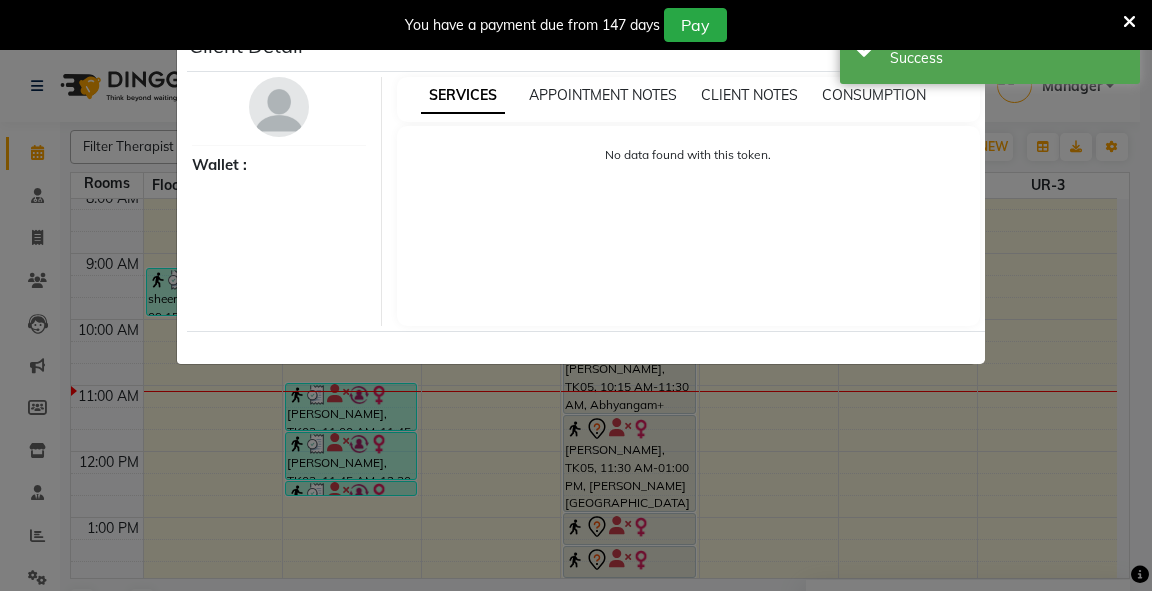 select on "7" 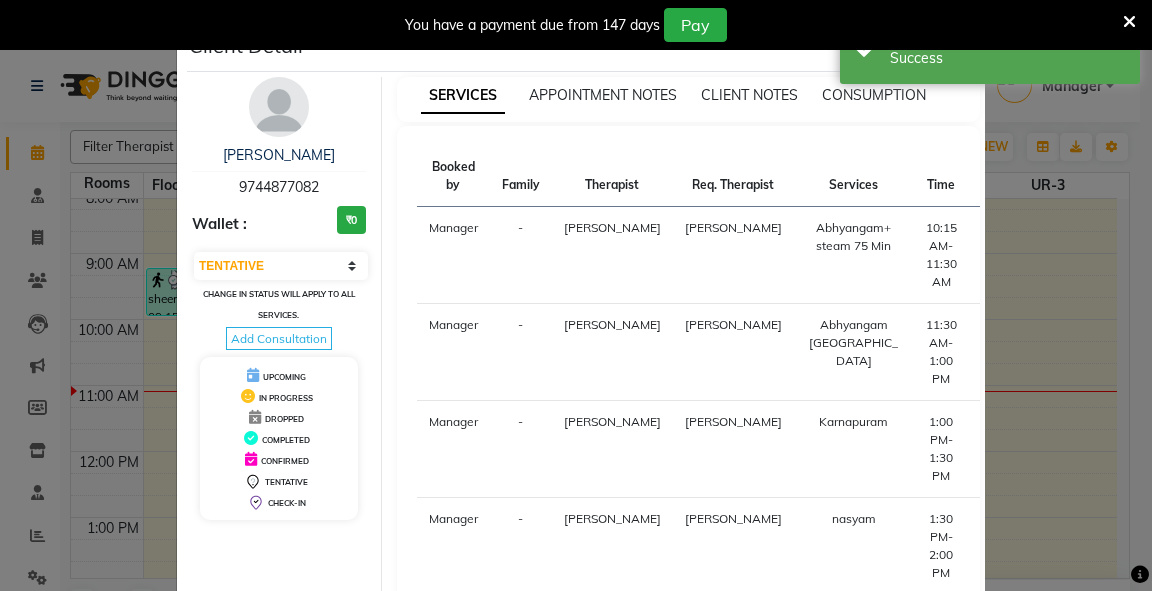 drag, startPoint x: 1124, startPoint y: 444, endPoint x: 1092, endPoint y: 565, distance: 125.1599 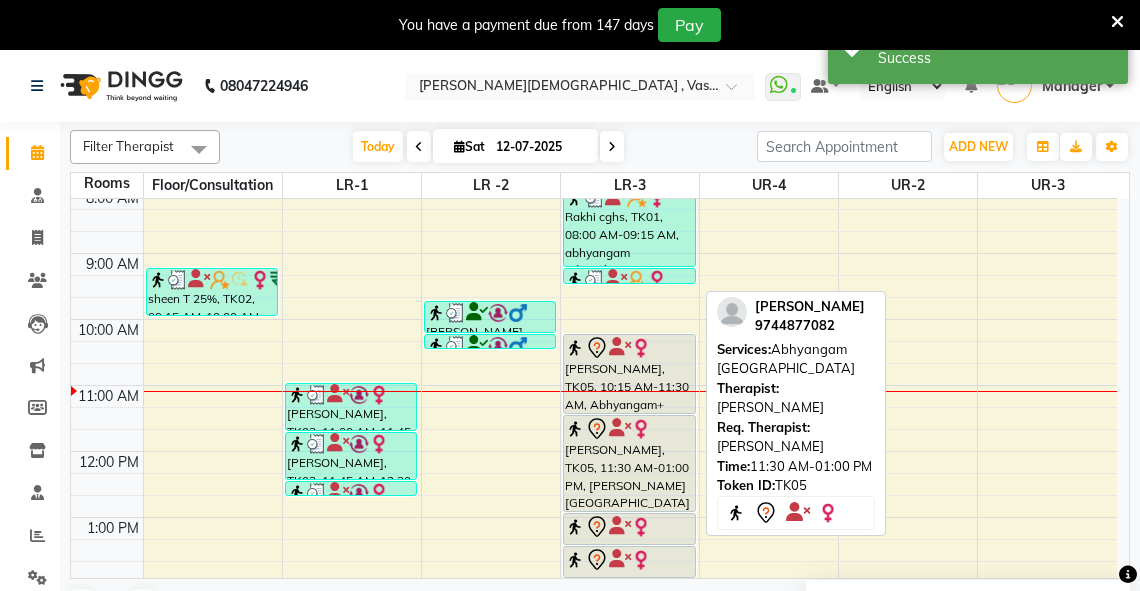 click on "[PERSON_NAME], TK05, 11:30 AM-01:00 PM, [PERSON_NAME][GEOGRAPHIC_DATA]" at bounding box center (629, 463) 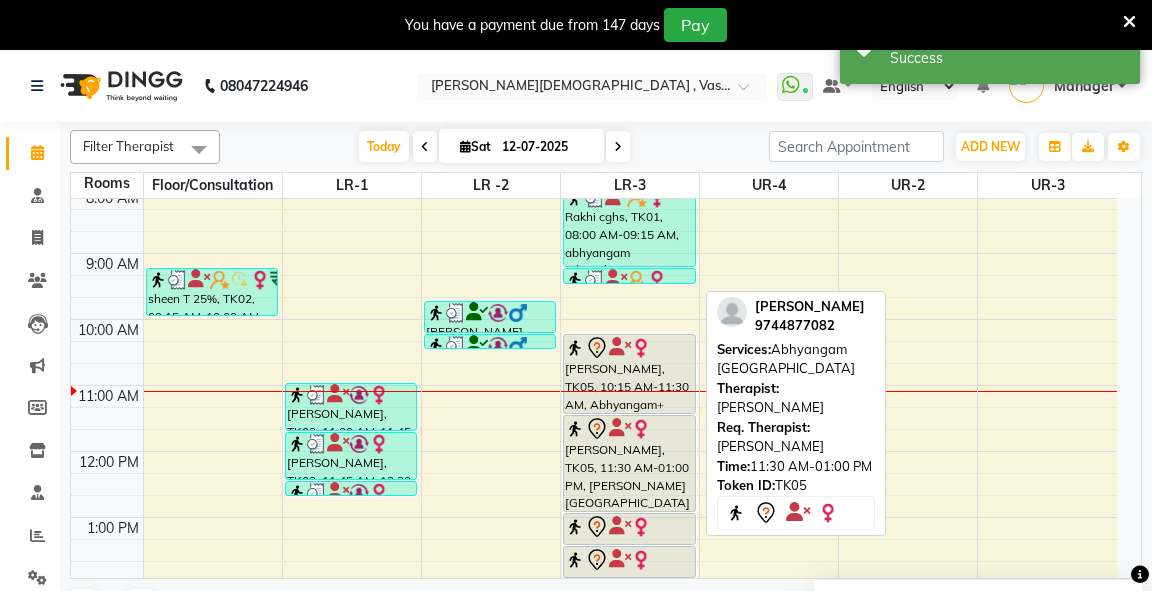select on "7" 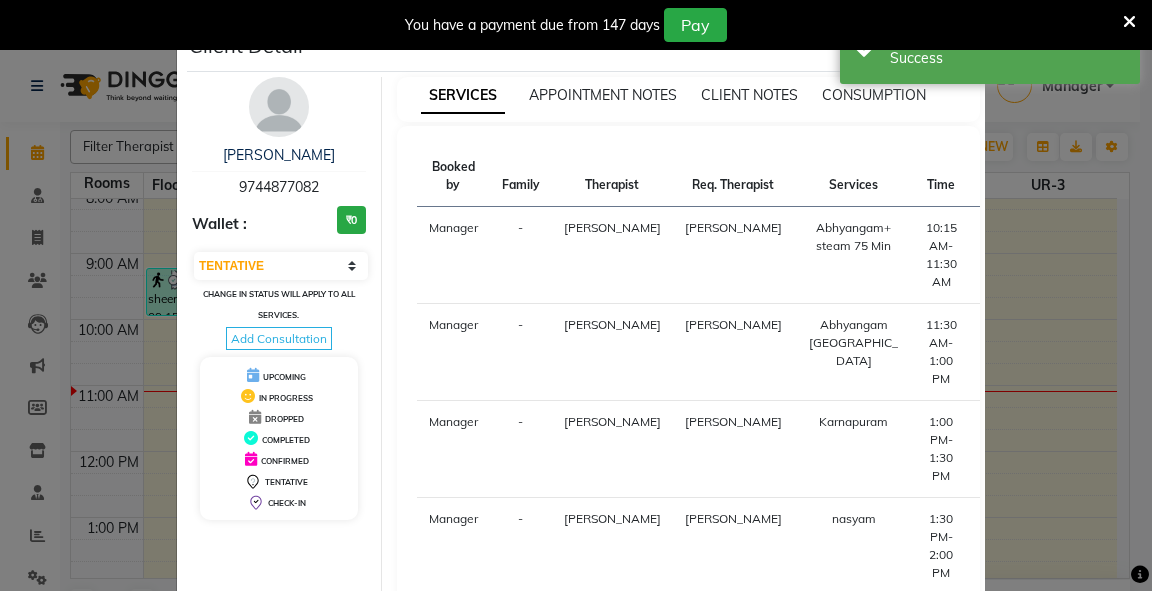 drag, startPoint x: 1123, startPoint y: 377, endPoint x: 1106, endPoint y: 584, distance: 207.6969 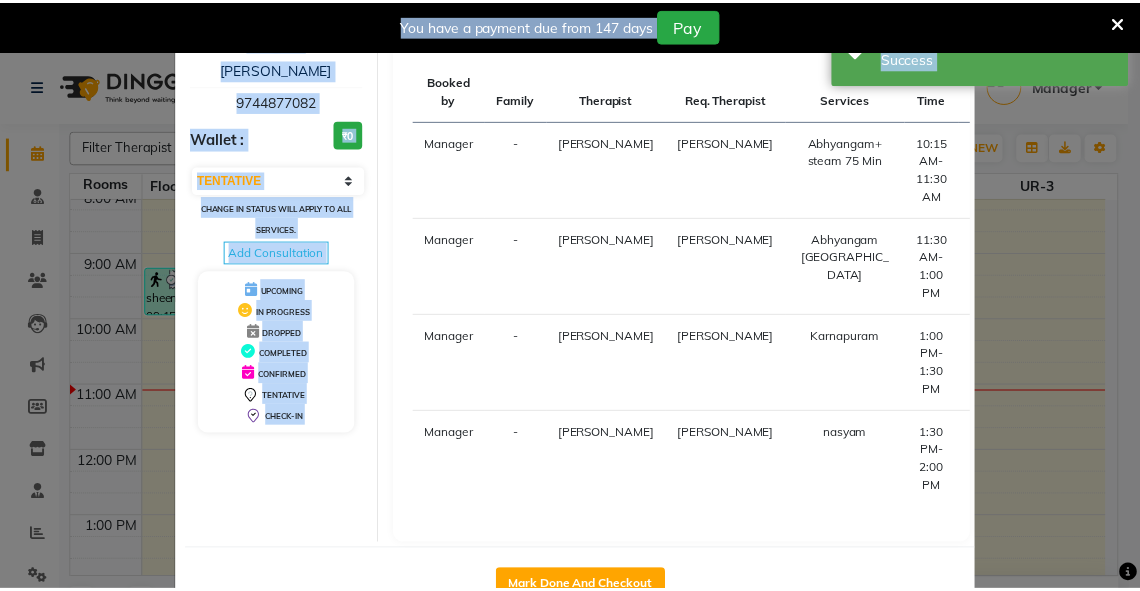 scroll, scrollTop: 143, scrollLeft: 0, axis: vertical 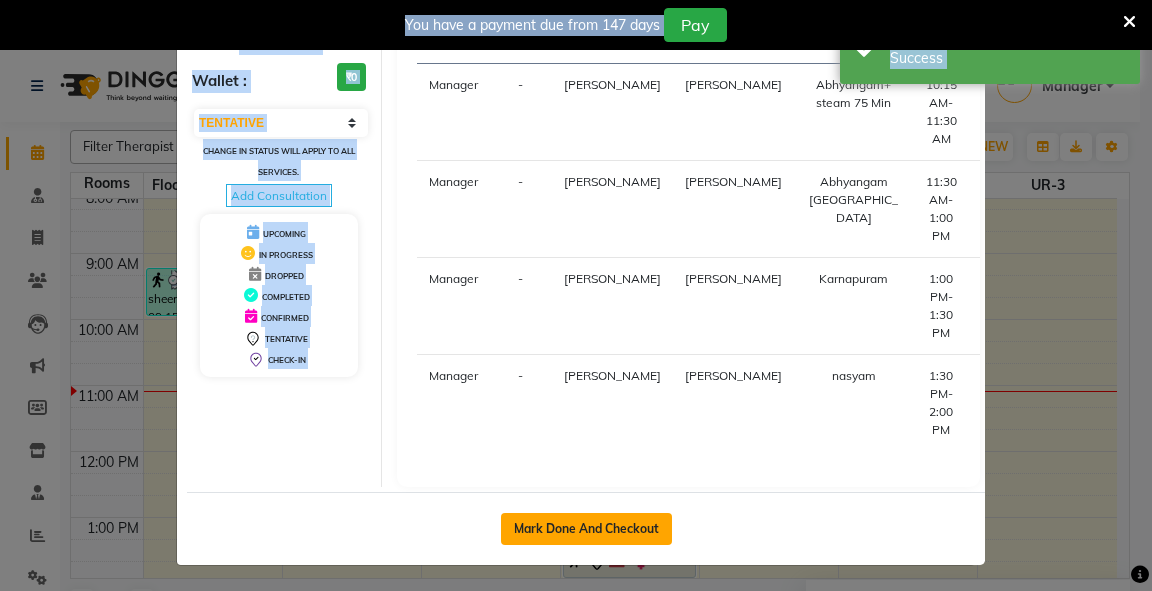 click on "Mark Done And Checkout" 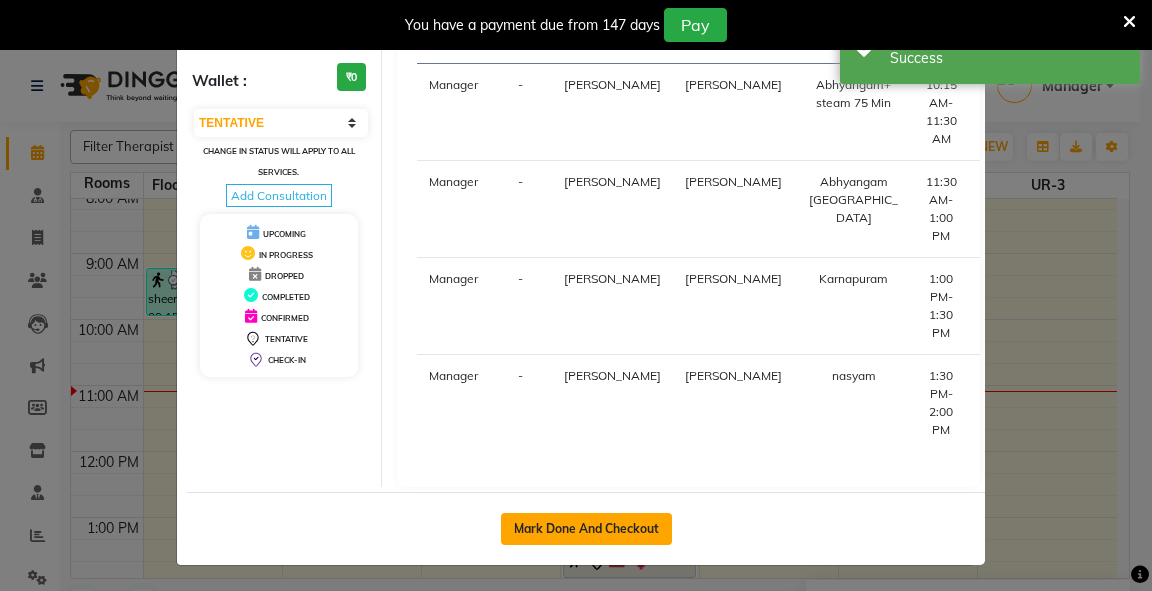 select on "5571" 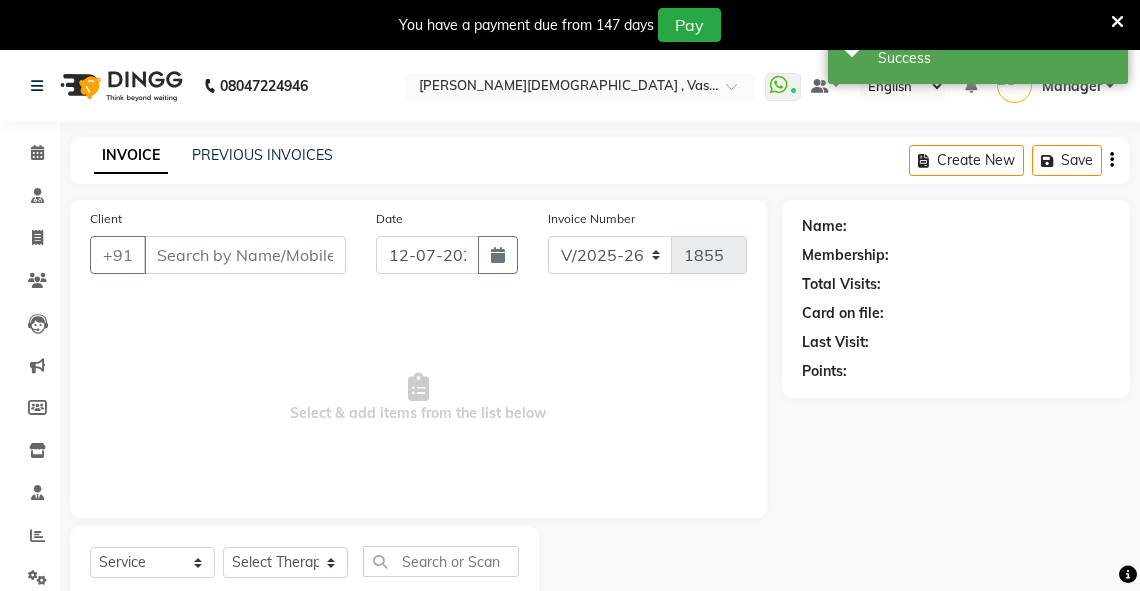 type on "9744877082" 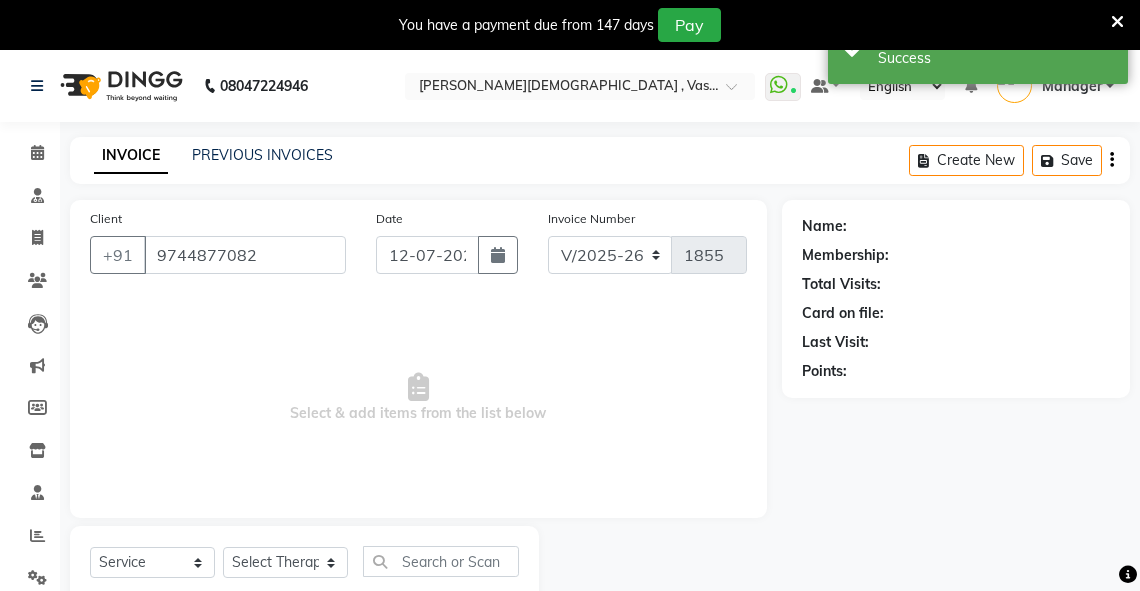 select on "72191" 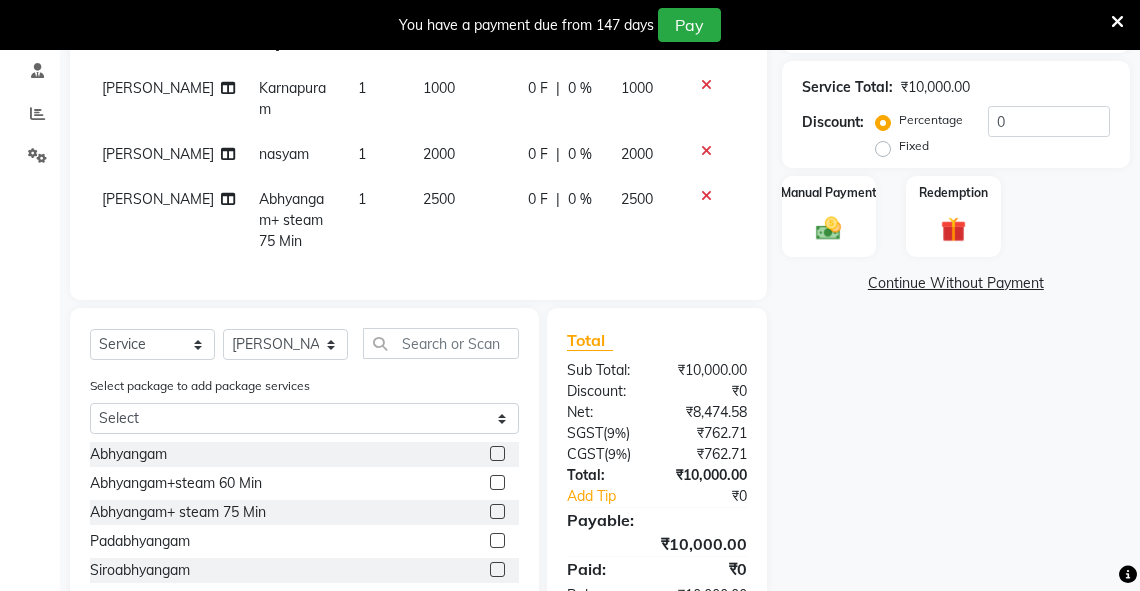 scroll, scrollTop: 459, scrollLeft: 0, axis: vertical 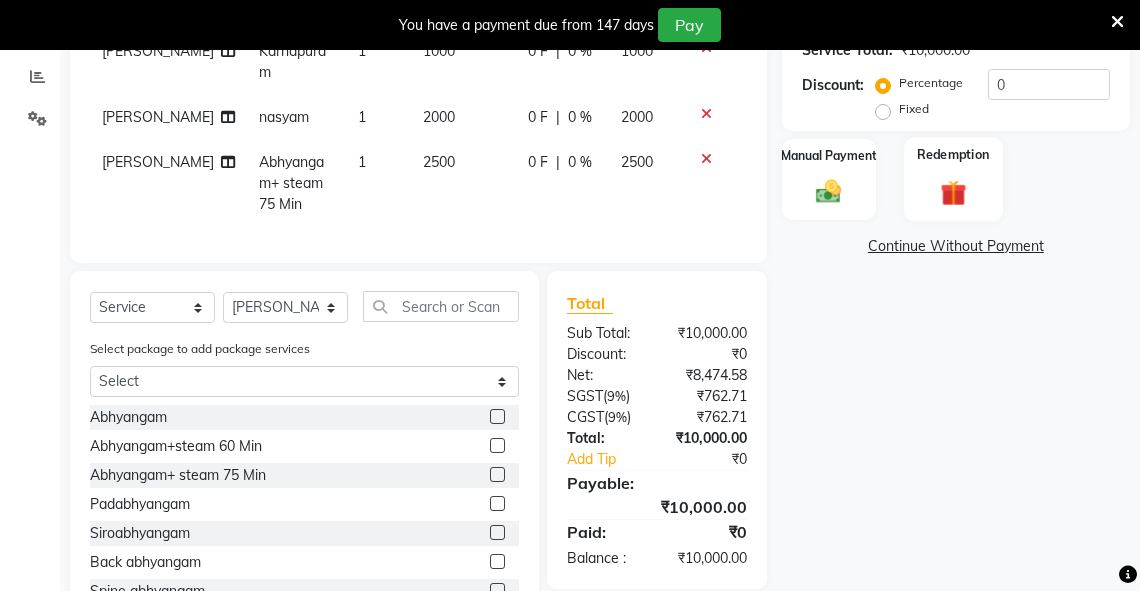 click on "Redemption" 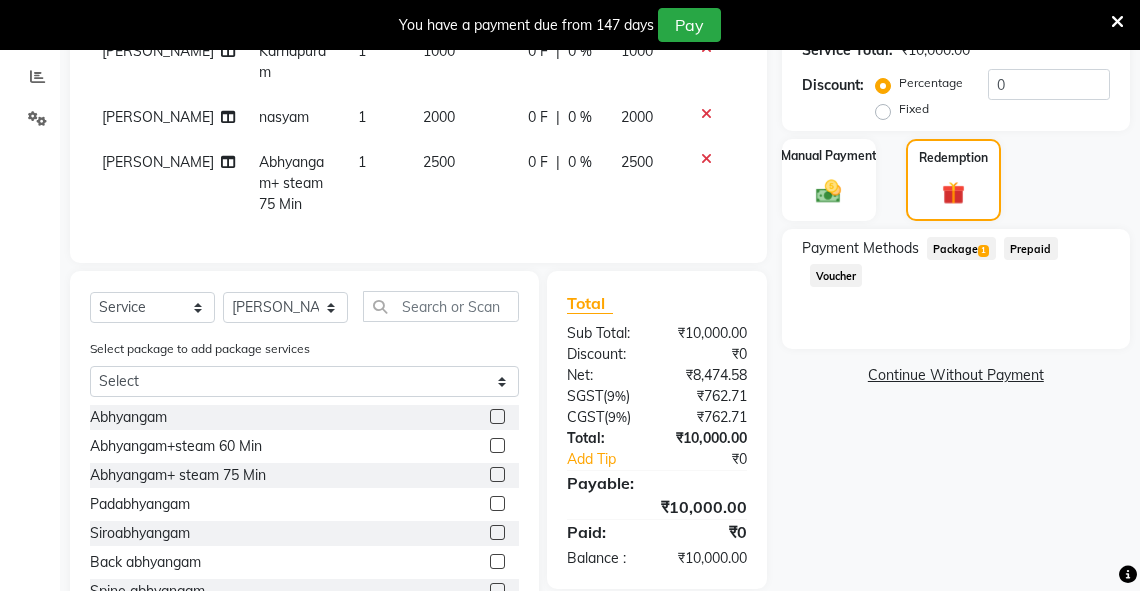 click on "Package  1" 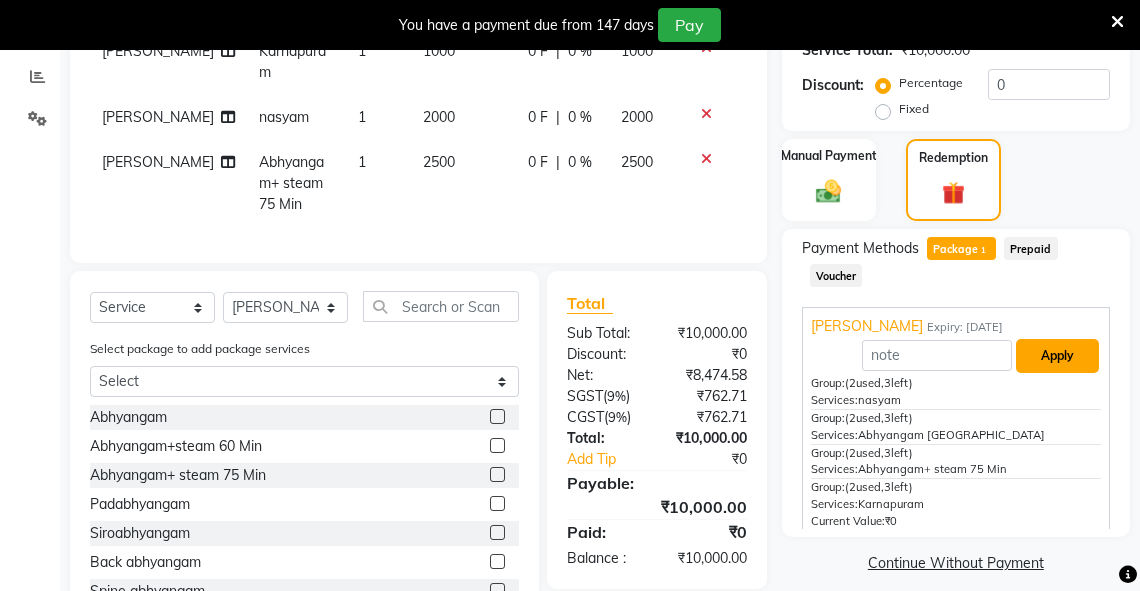 click on "Apply" at bounding box center (1057, 356) 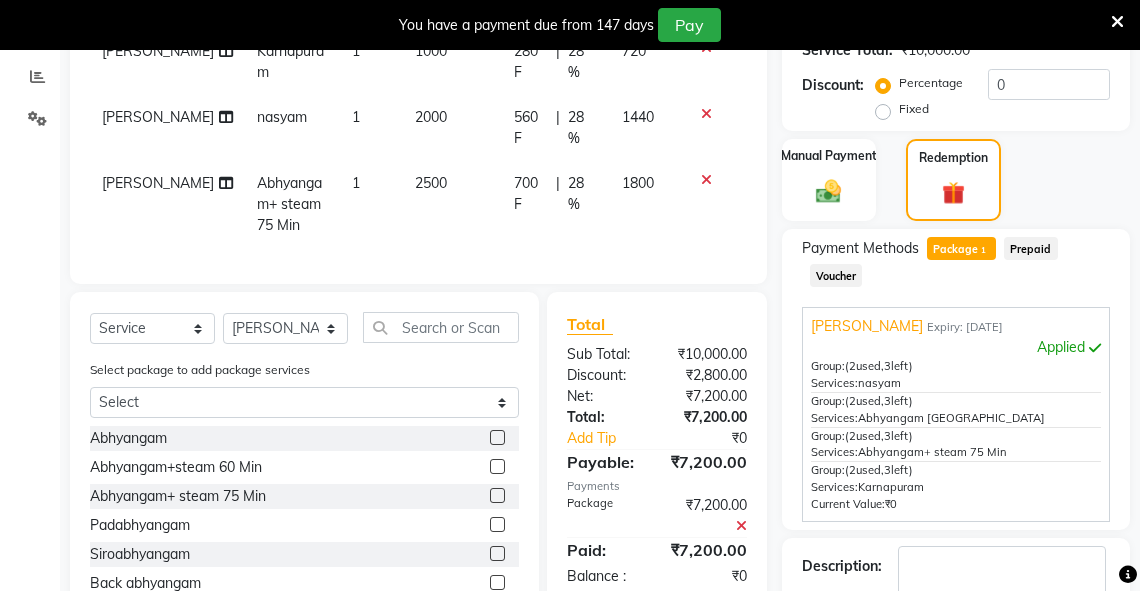 scroll, scrollTop: 580, scrollLeft: 0, axis: vertical 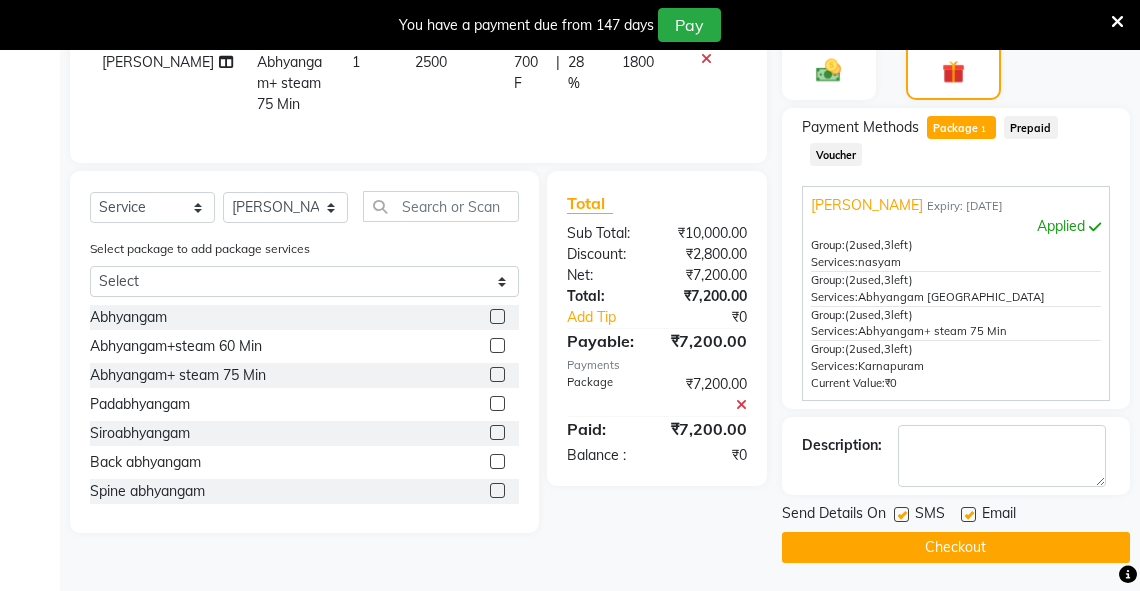 click on "Checkout" 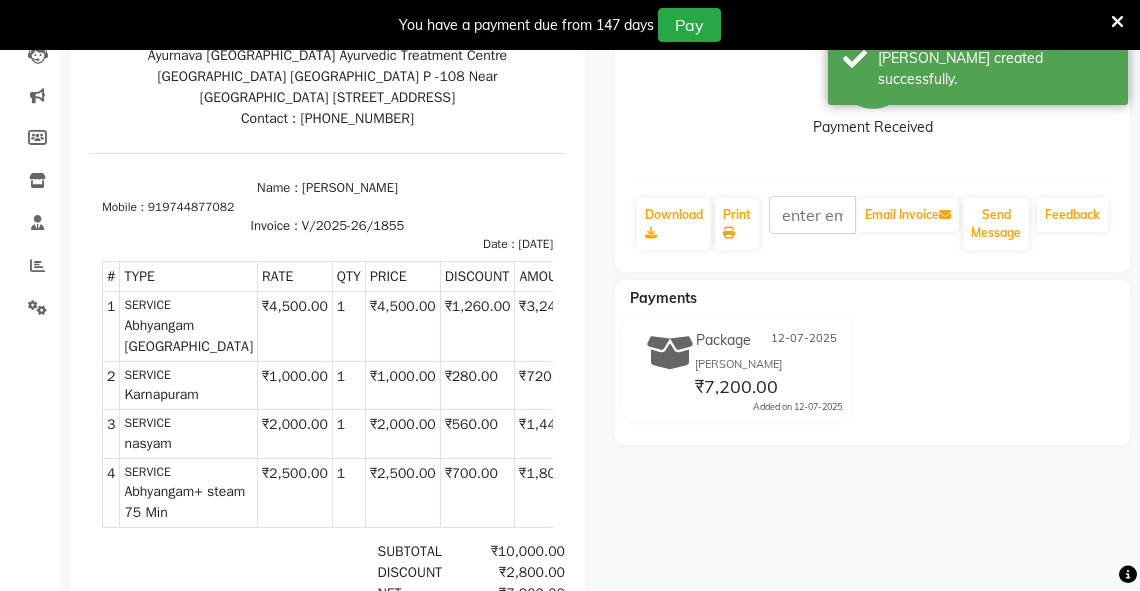scroll, scrollTop: 0, scrollLeft: 0, axis: both 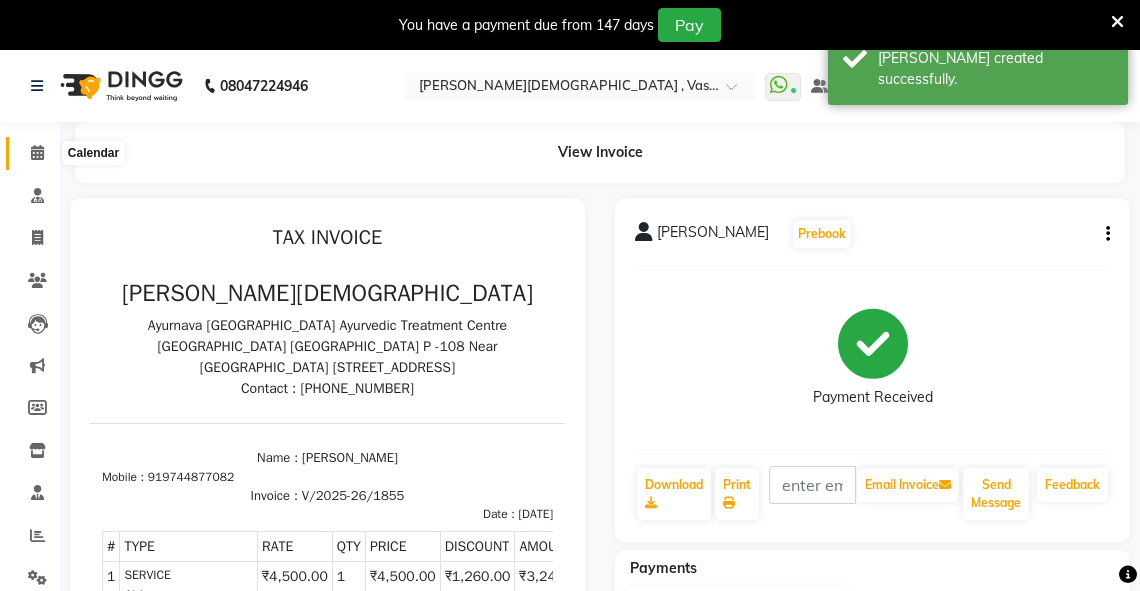 click 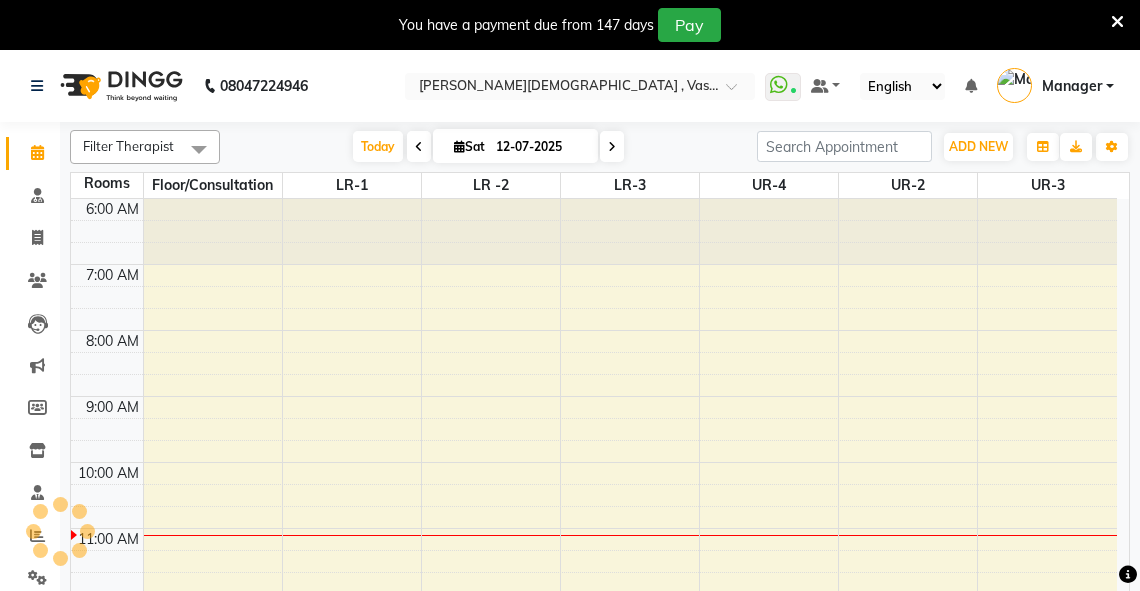 scroll, scrollTop: 0, scrollLeft: 0, axis: both 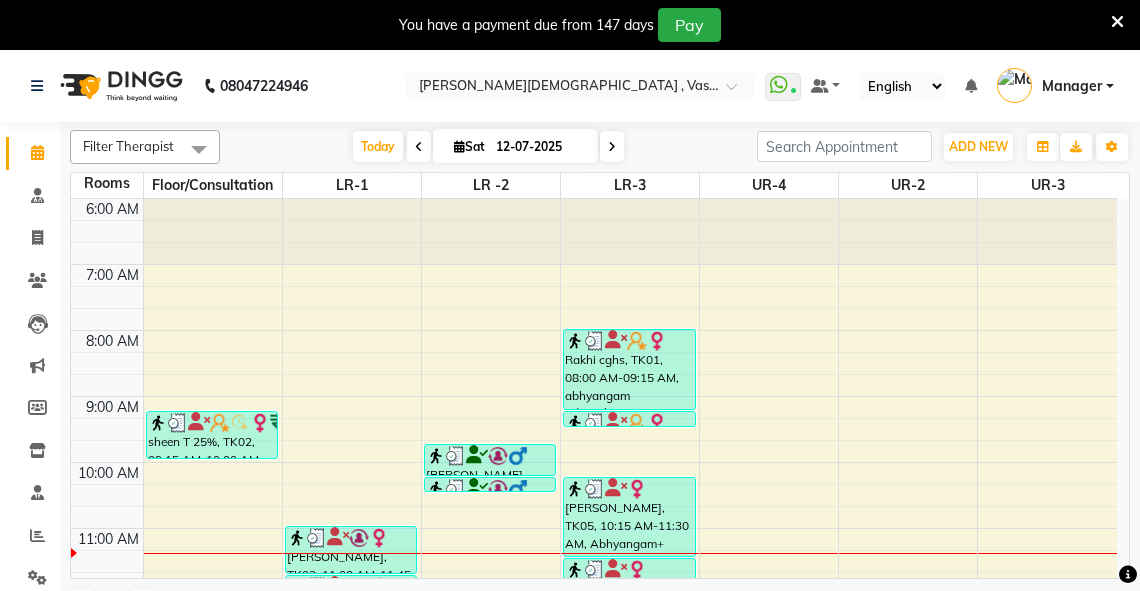 drag, startPoint x: 1147, startPoint y: 360, endPoint x: 1116, endPoint y: 266, distance: 98.9798 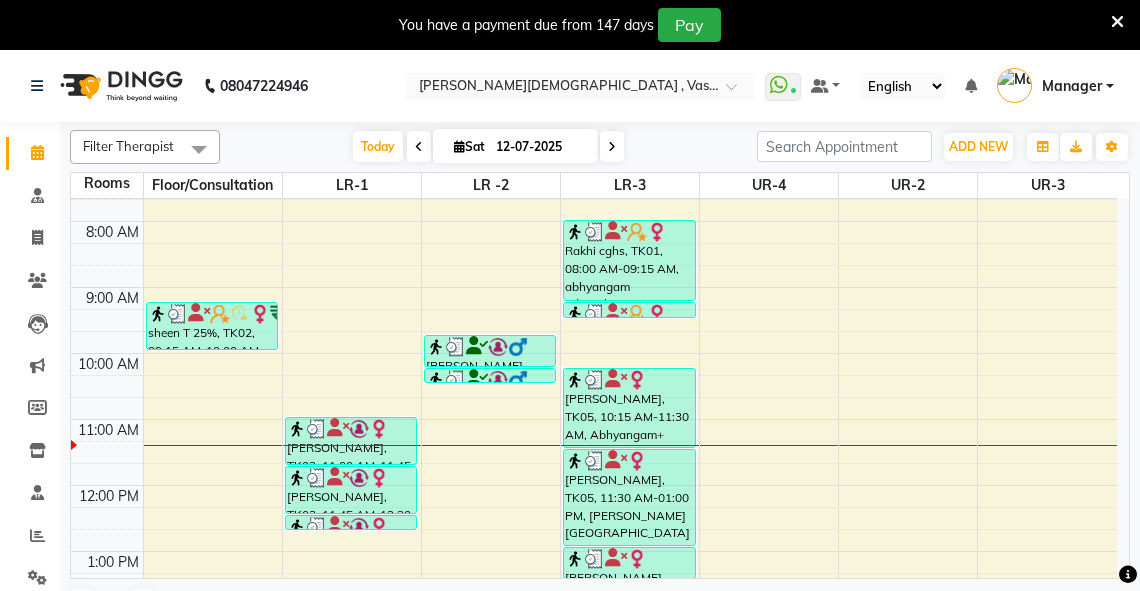 scroll, scrollTop: 220, scrollLeft: 0, axis: vertical 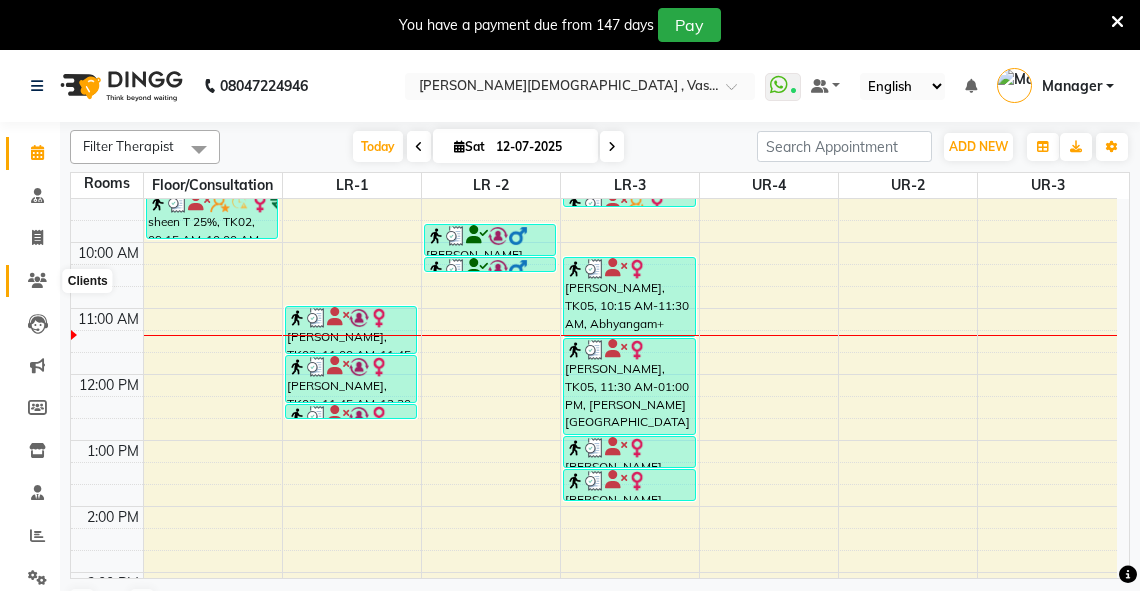 click 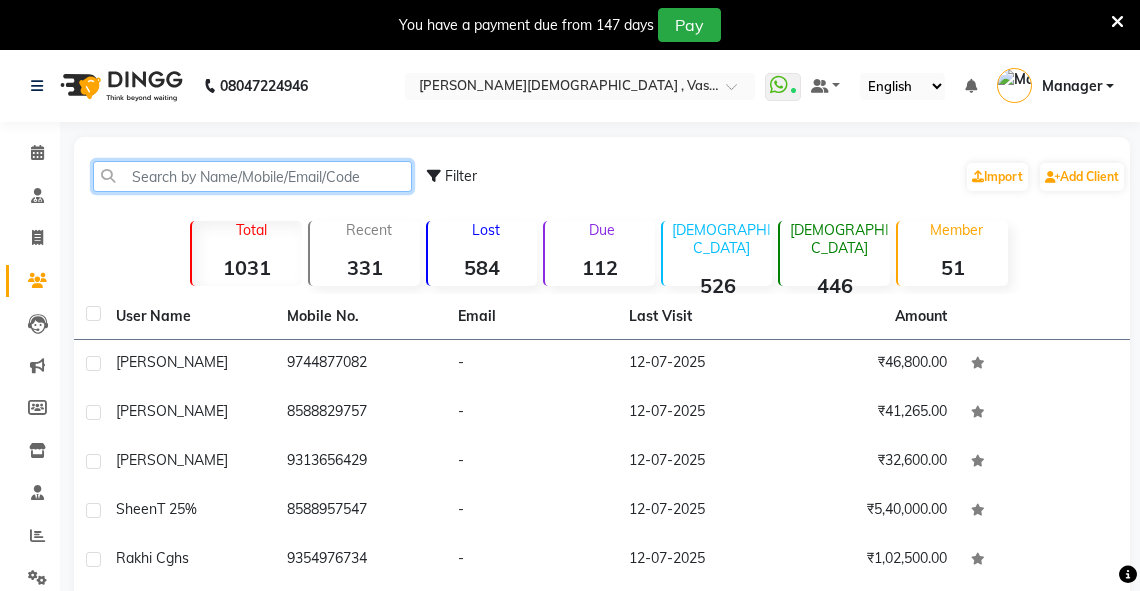 click 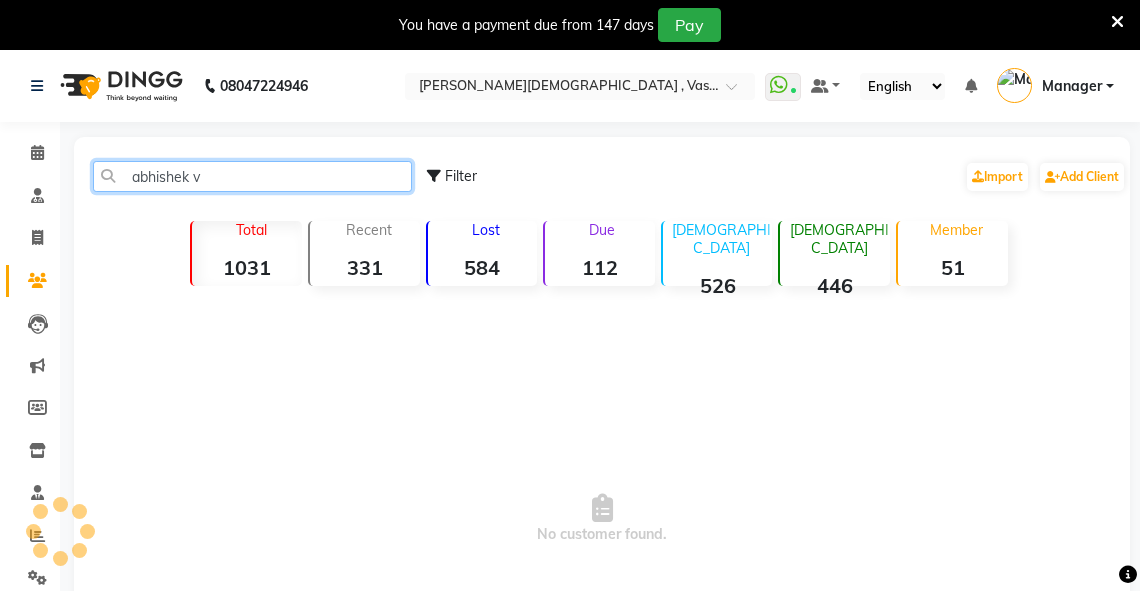 type on "abhishek" 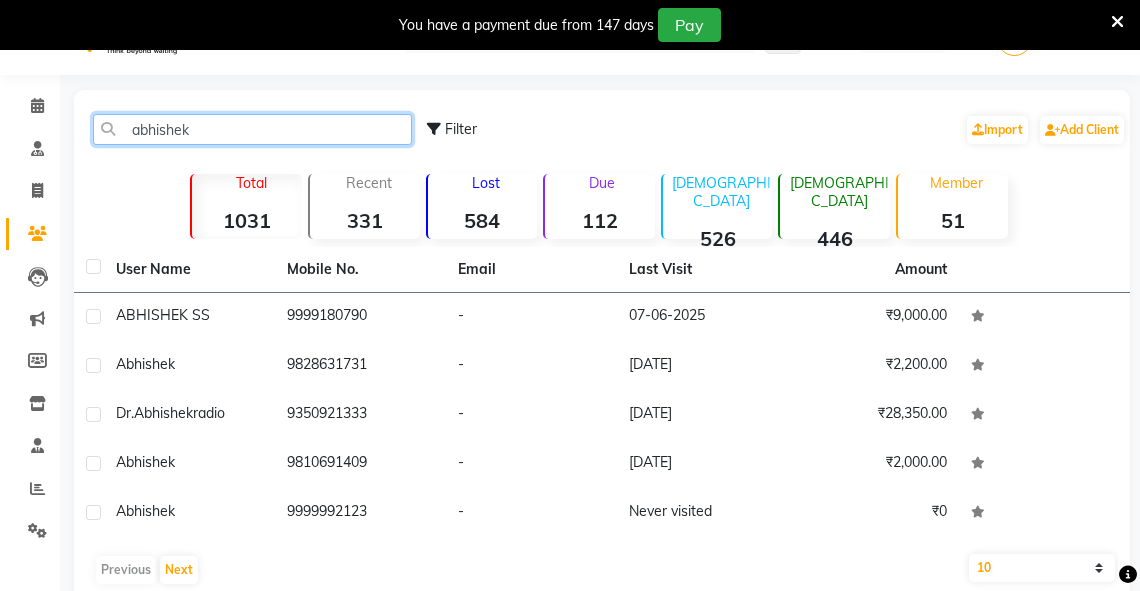 scroll, scrollTop: 42, scrollLeft: 0, axis: vertical 